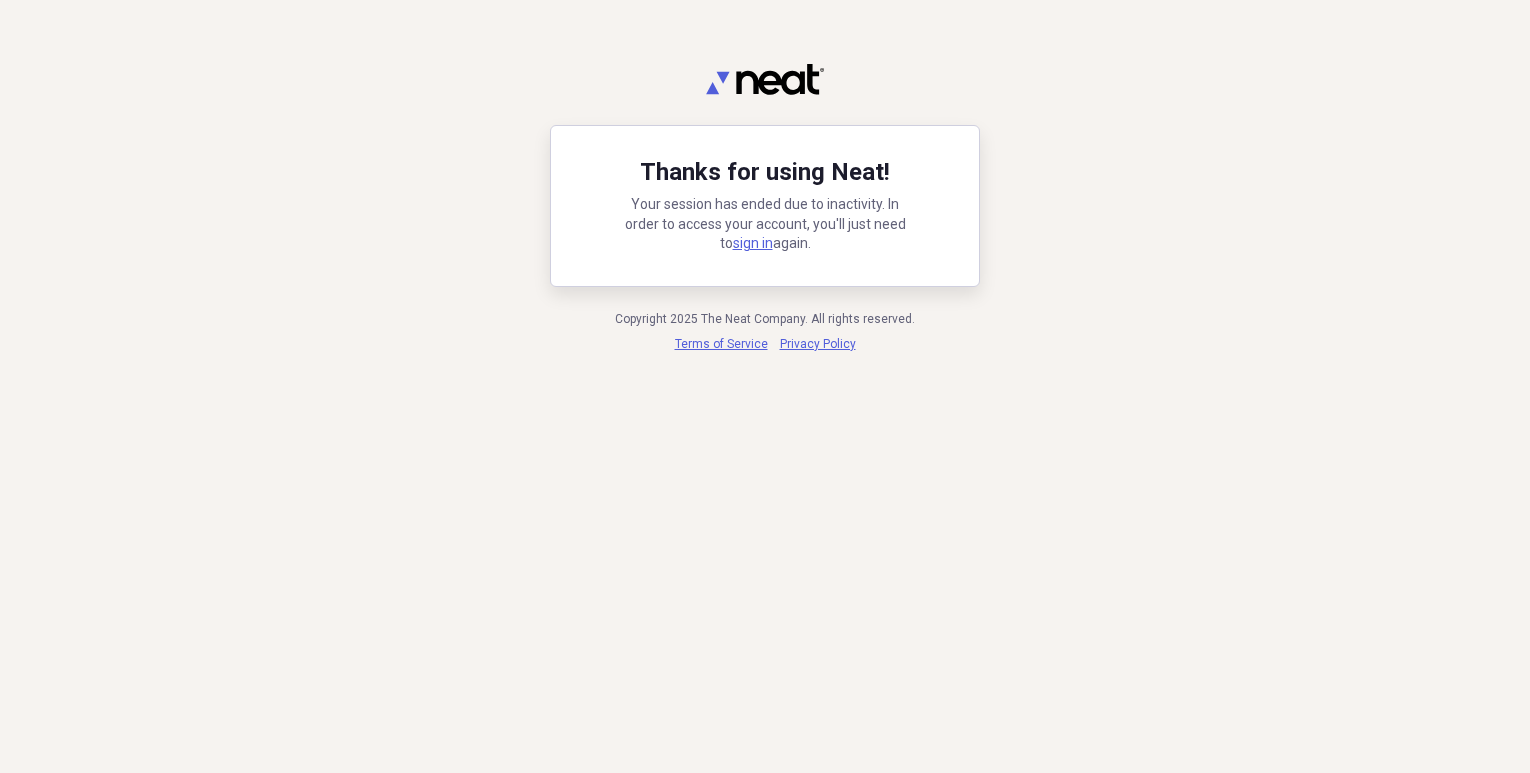 scroll, scrollTop: 0, scrollLeft: 0, axis: both 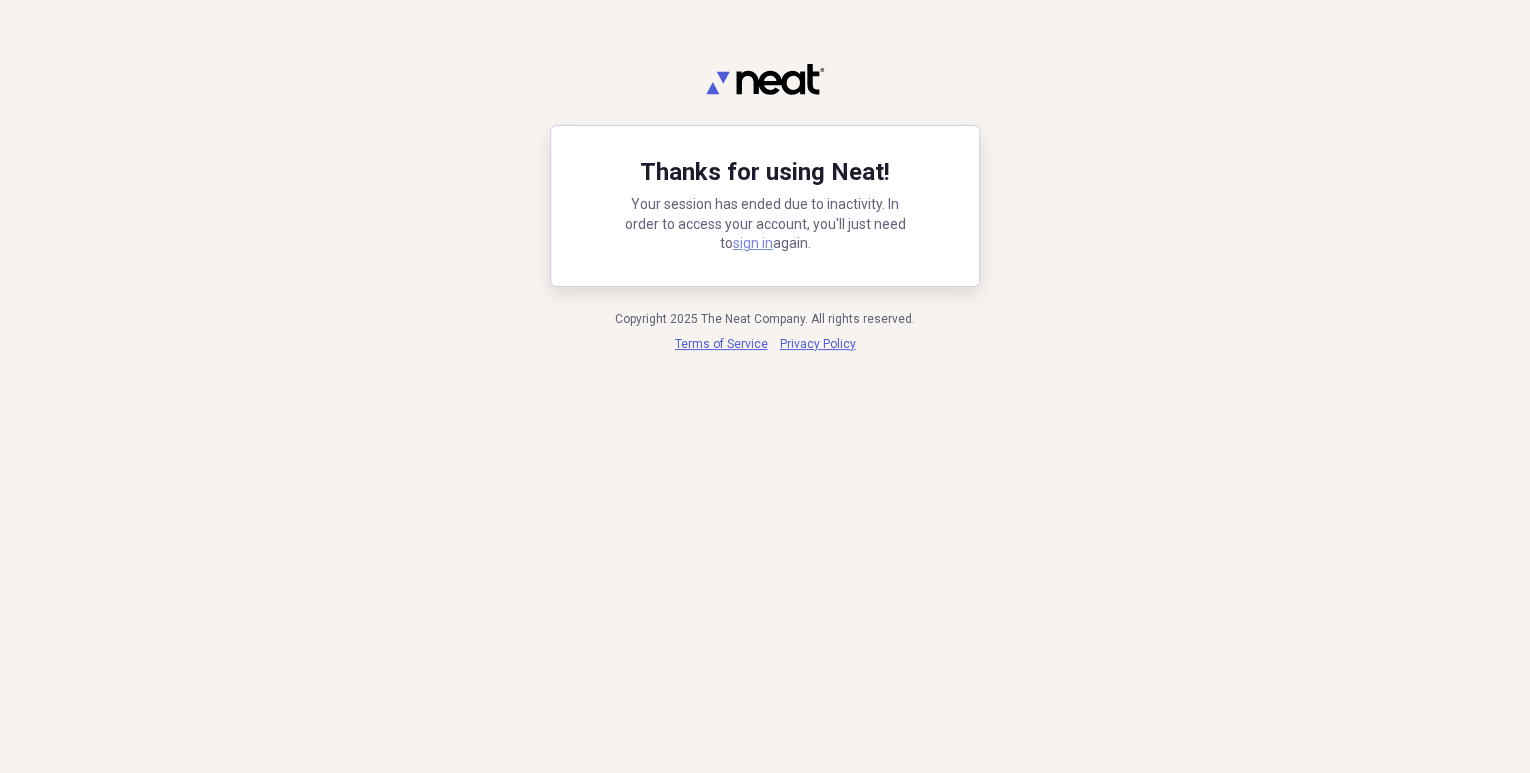 click on "sign in" at bounding box center [753, 243] 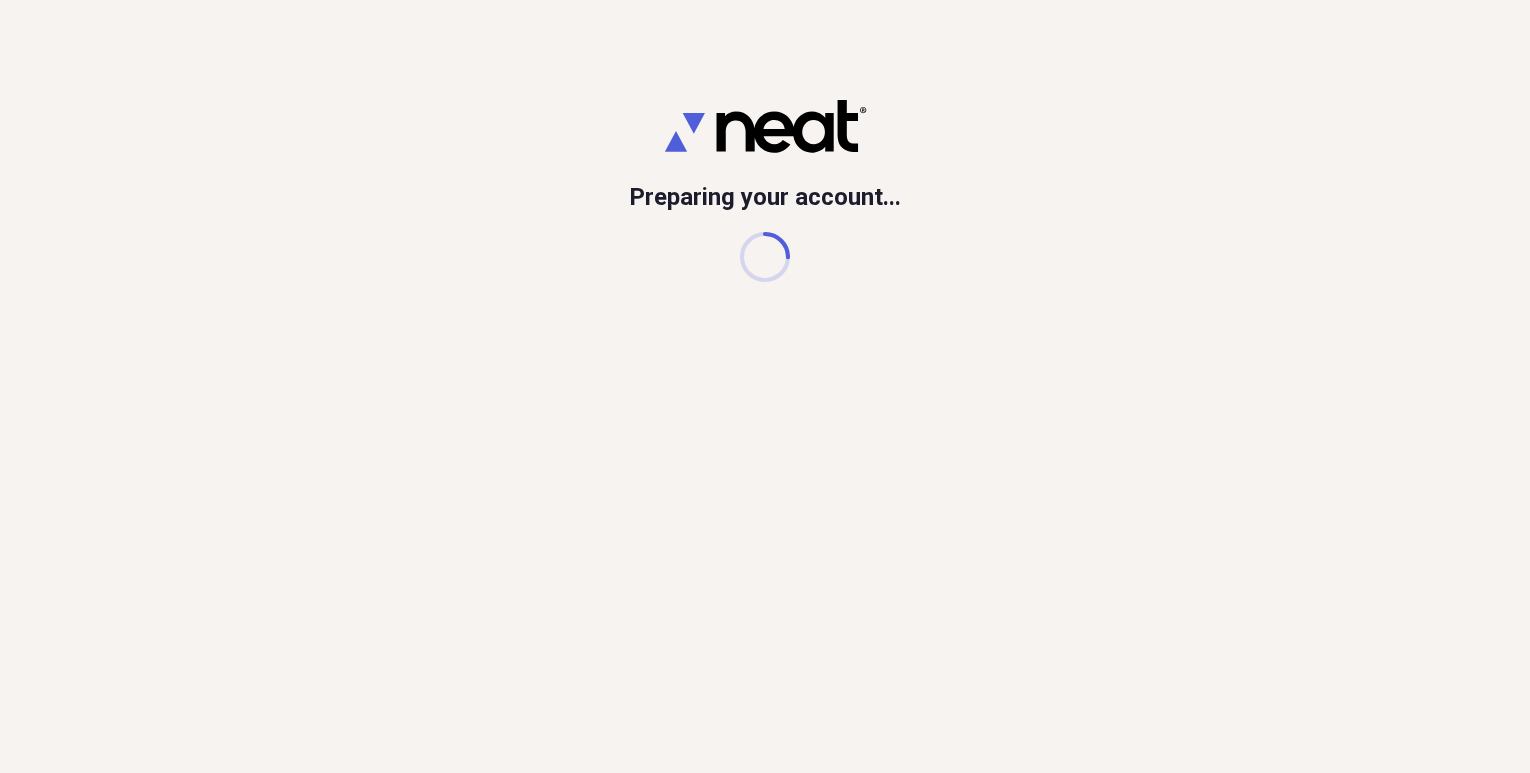 scroll, scrollTop: 0, scrollLeft: 0, axis: both 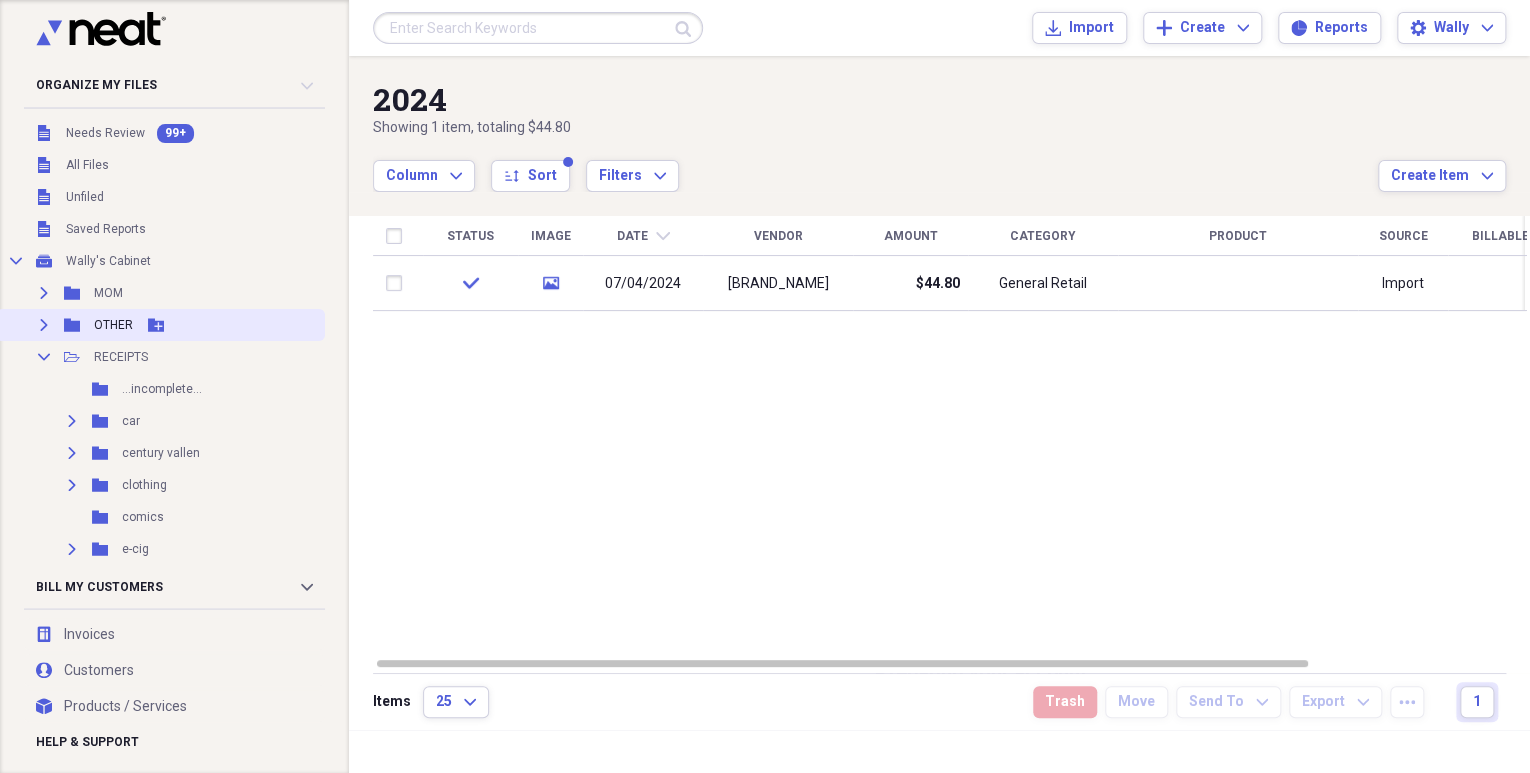 click on "Expand" 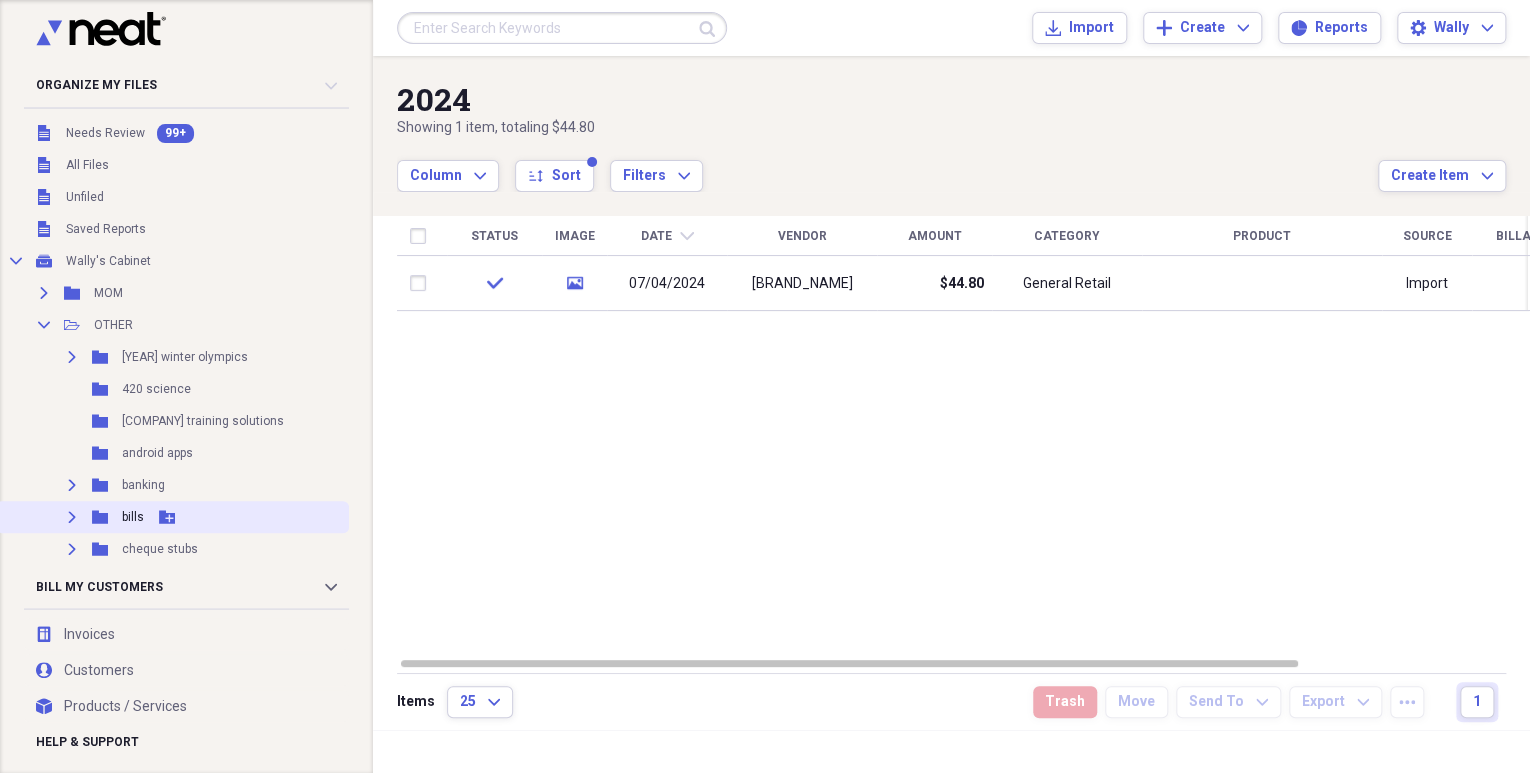 click on "Expand" 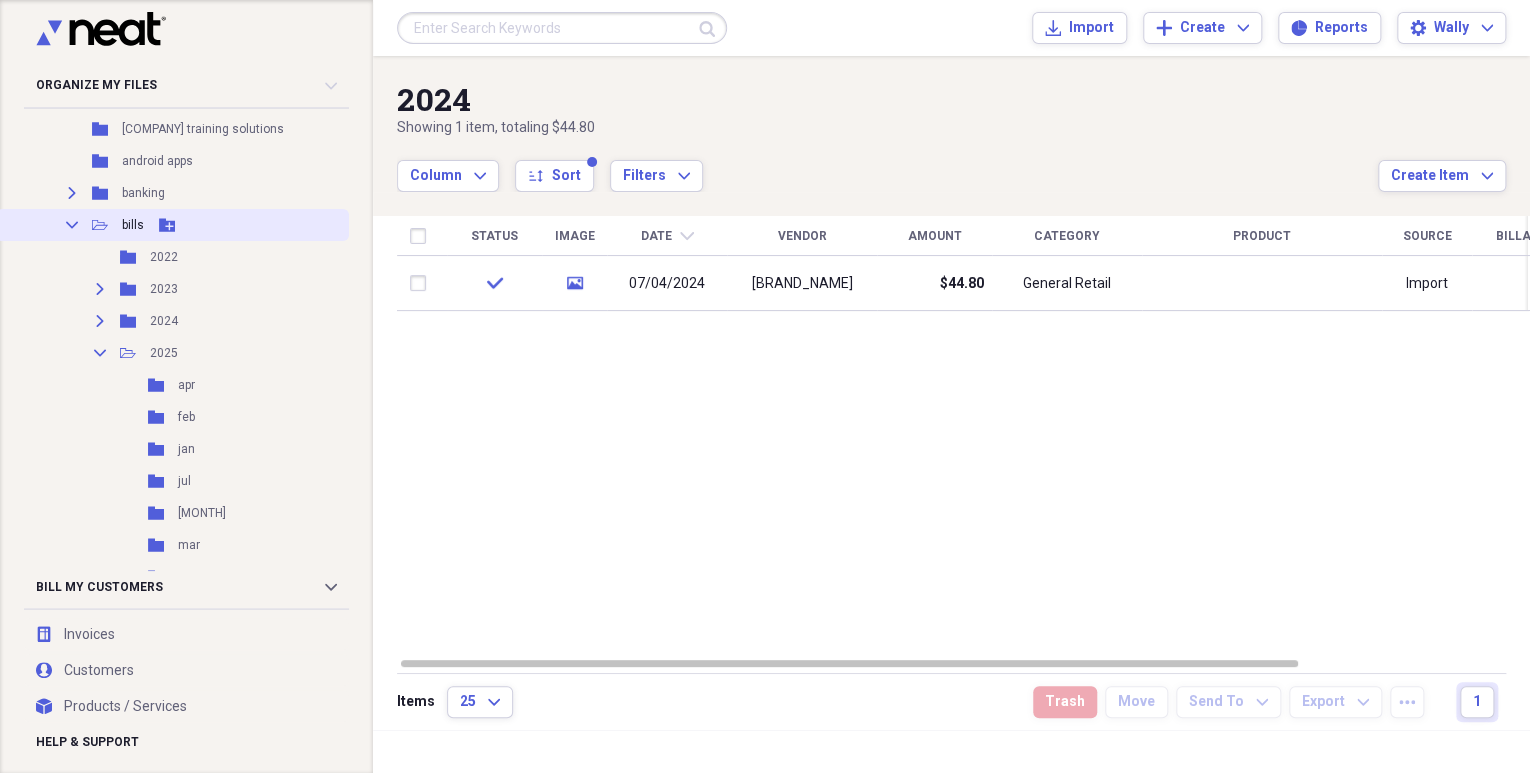 scroll, scrollTop: 400, scrollLeft: 0, axis: vertical 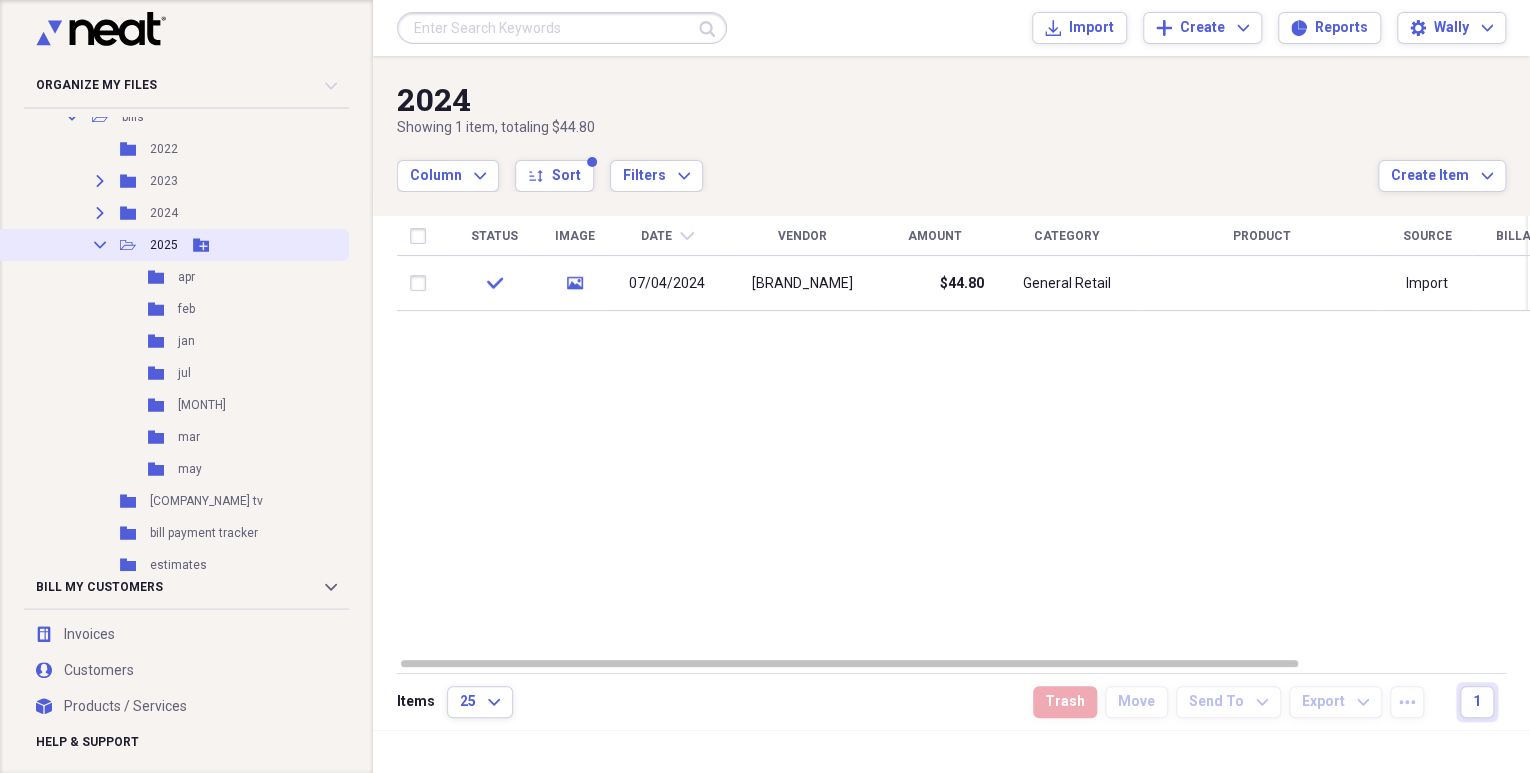 click on "Add Folder" 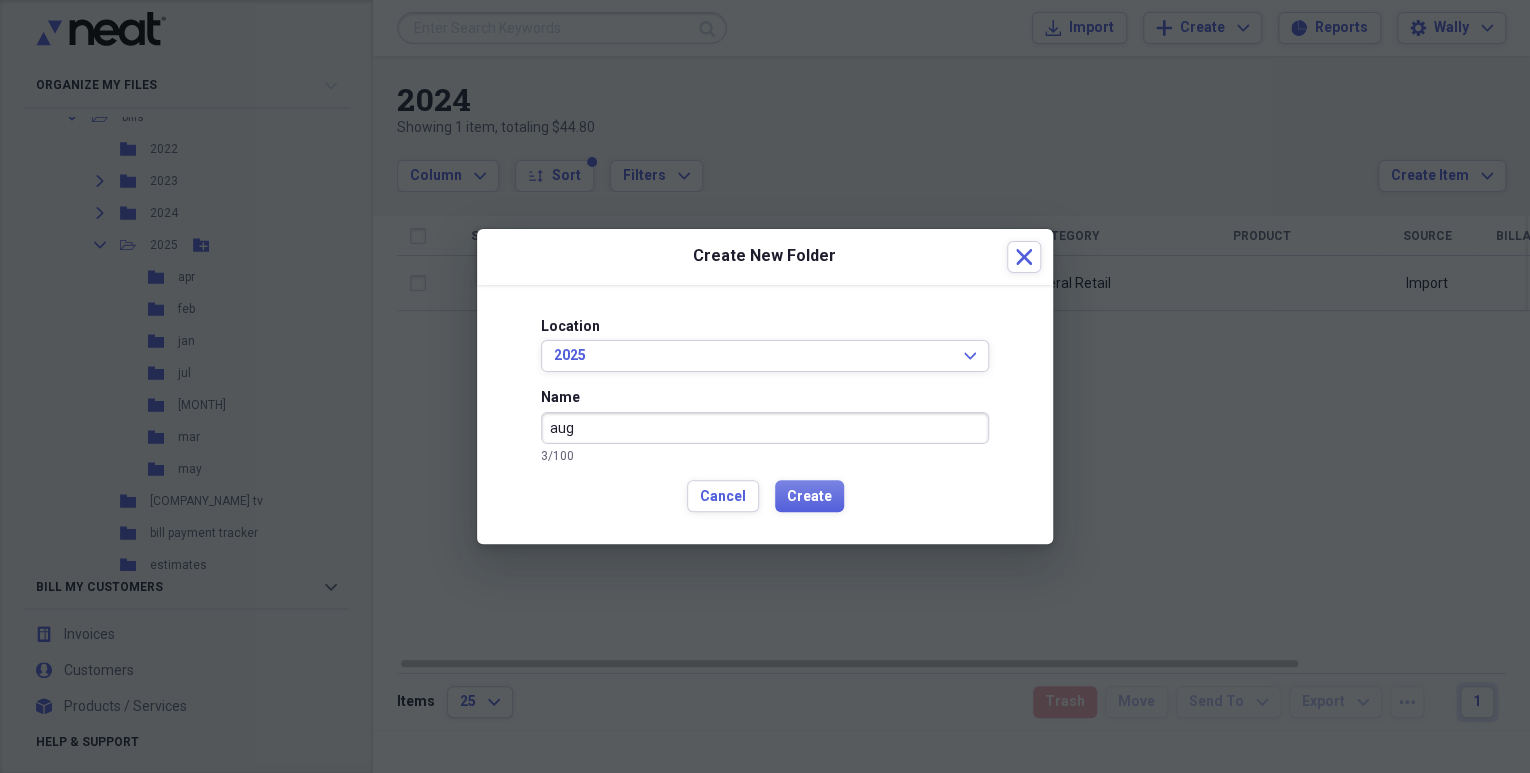 type on "aug" 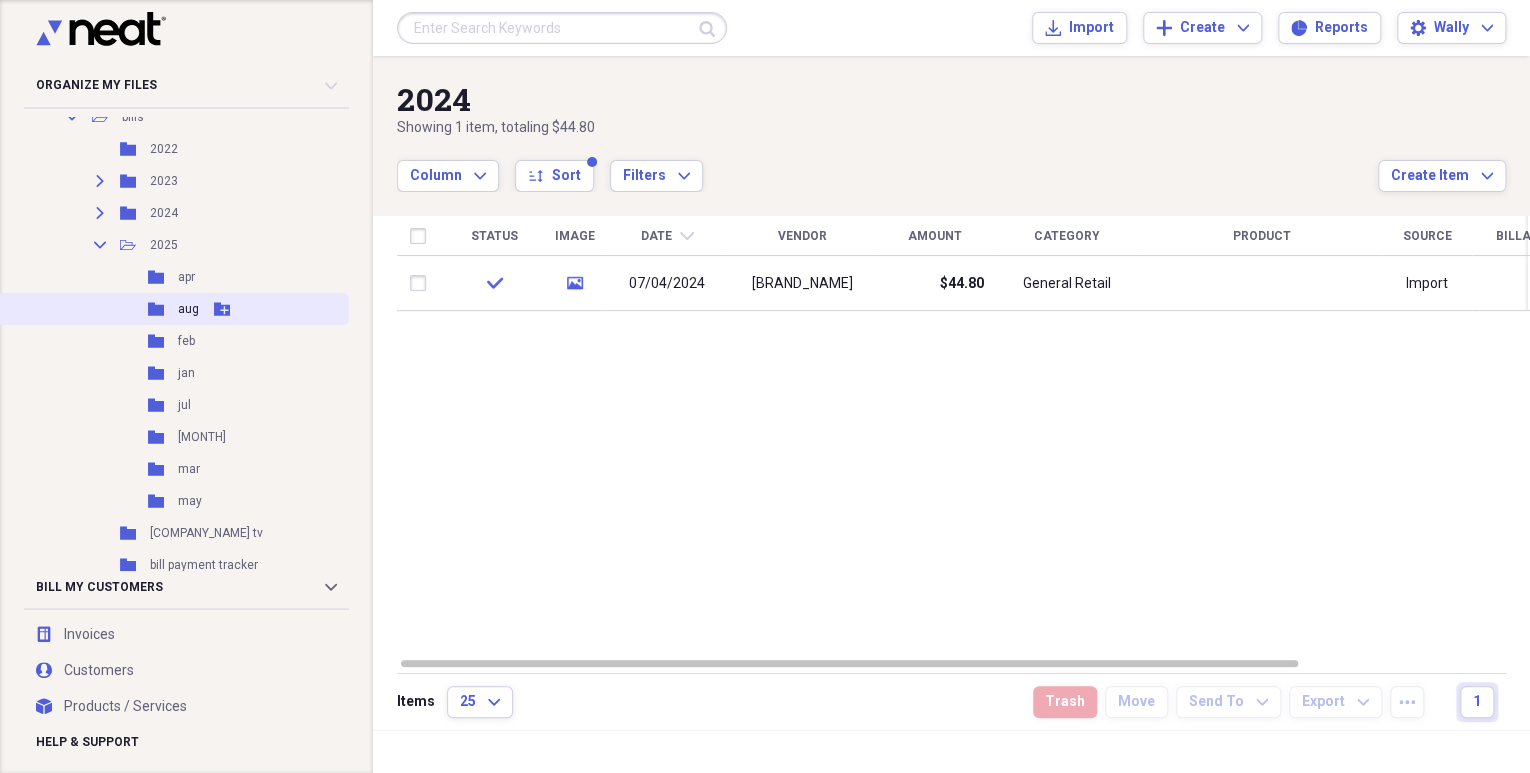 click on "aug" at bounding box center (188, 309) 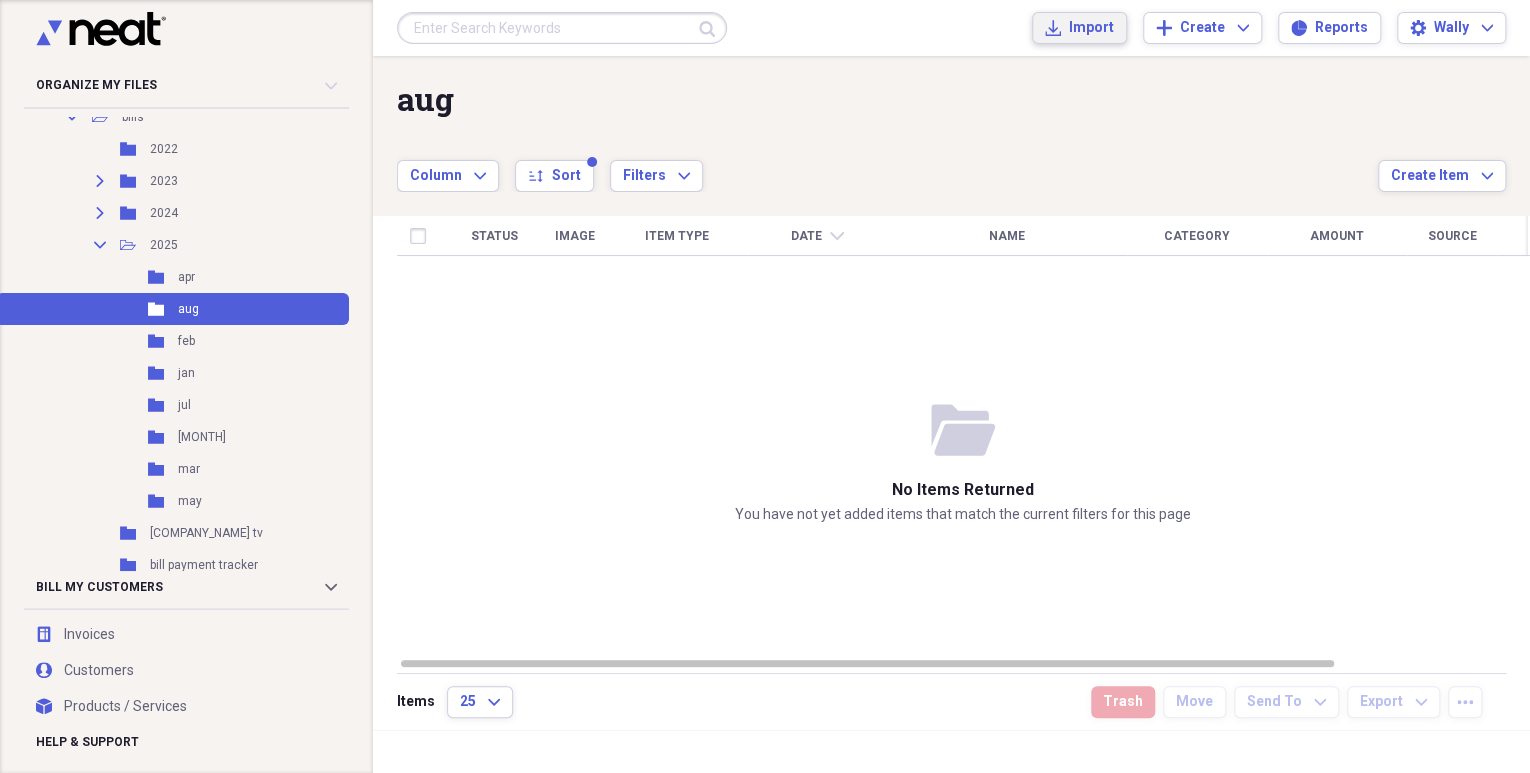 click on "Import" at bounding box center [1091, 28] 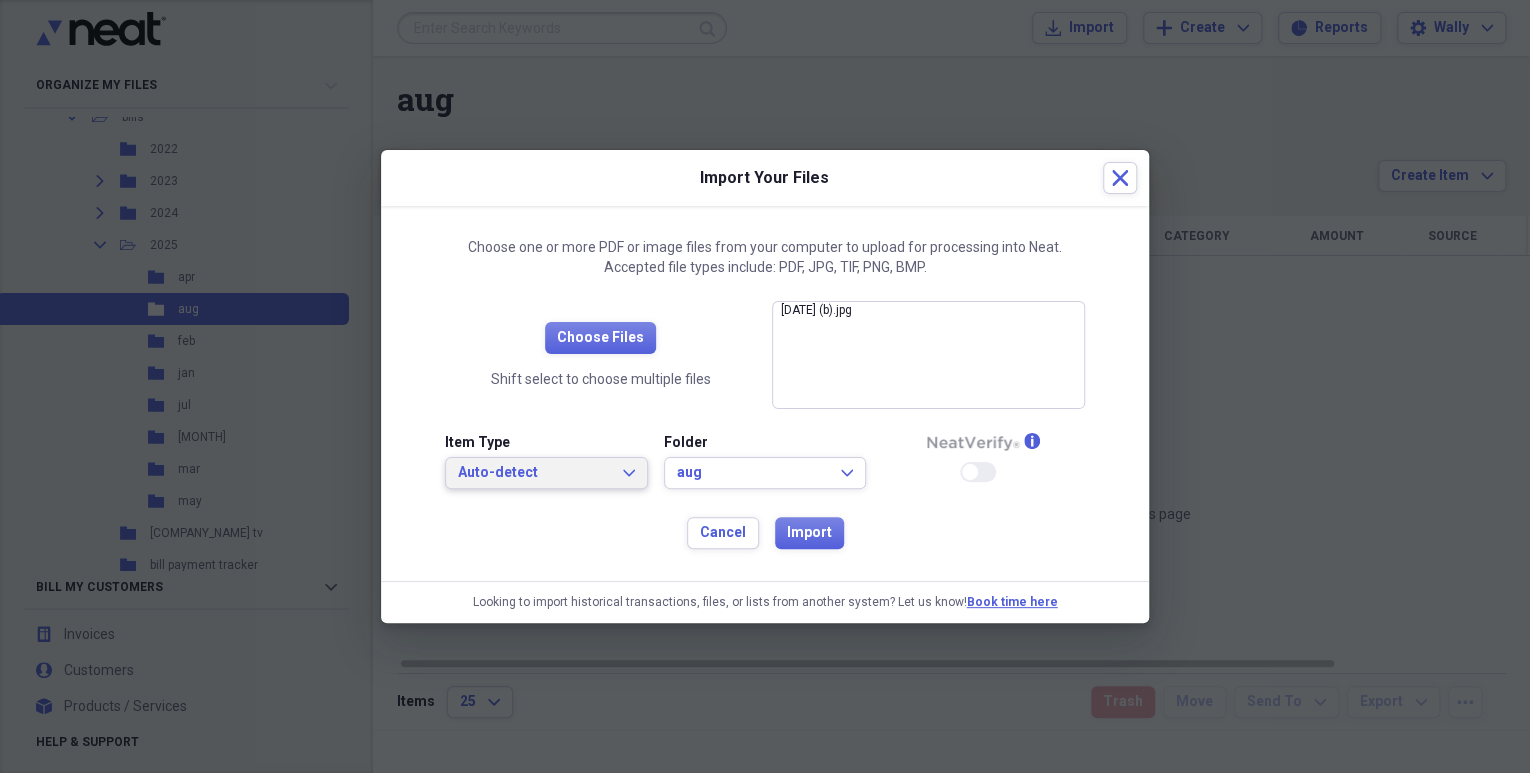 click on "Expand" 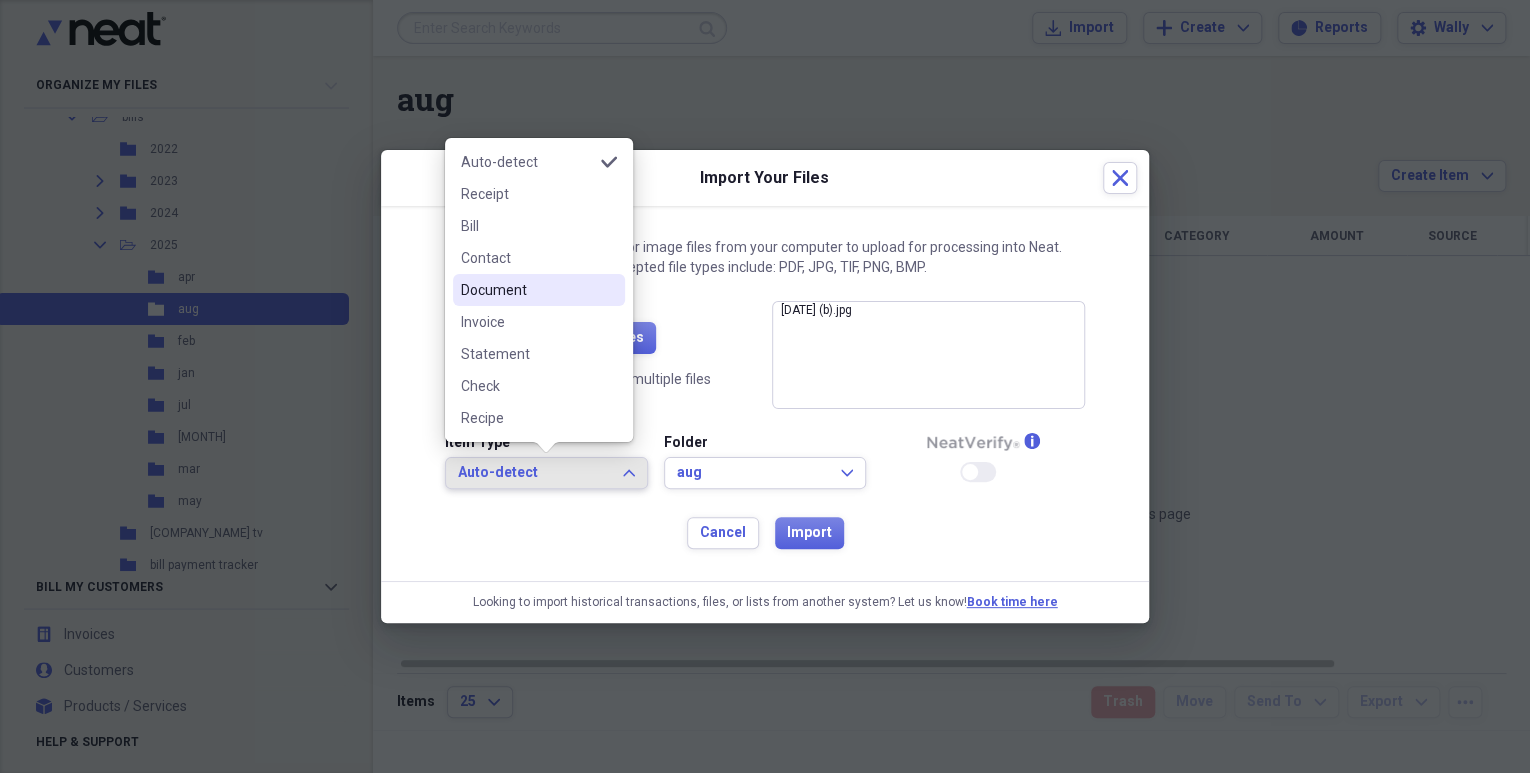 click on "Document" at bounding box center (527, 290) 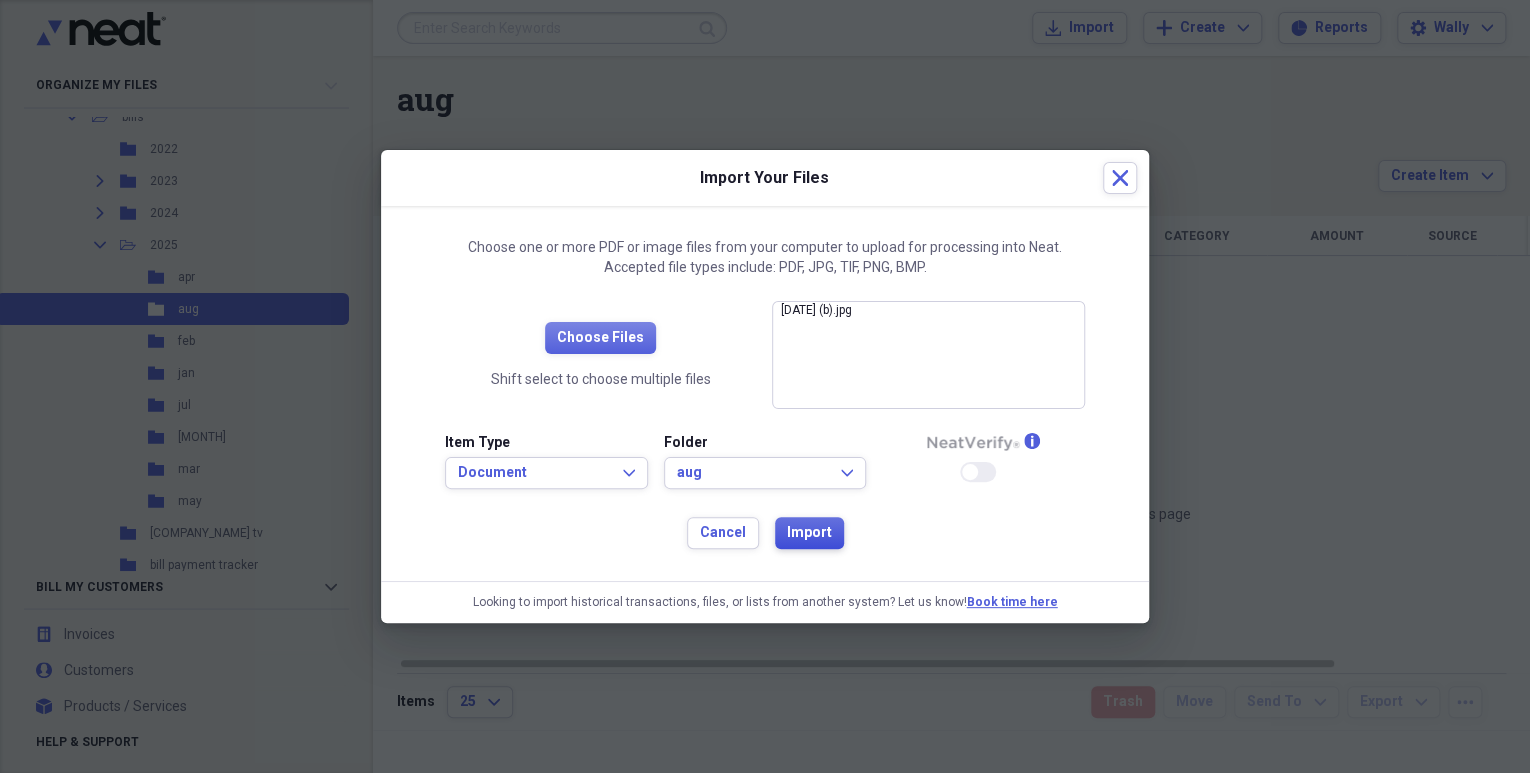 click on "Import" at bounding box center [809, 533] 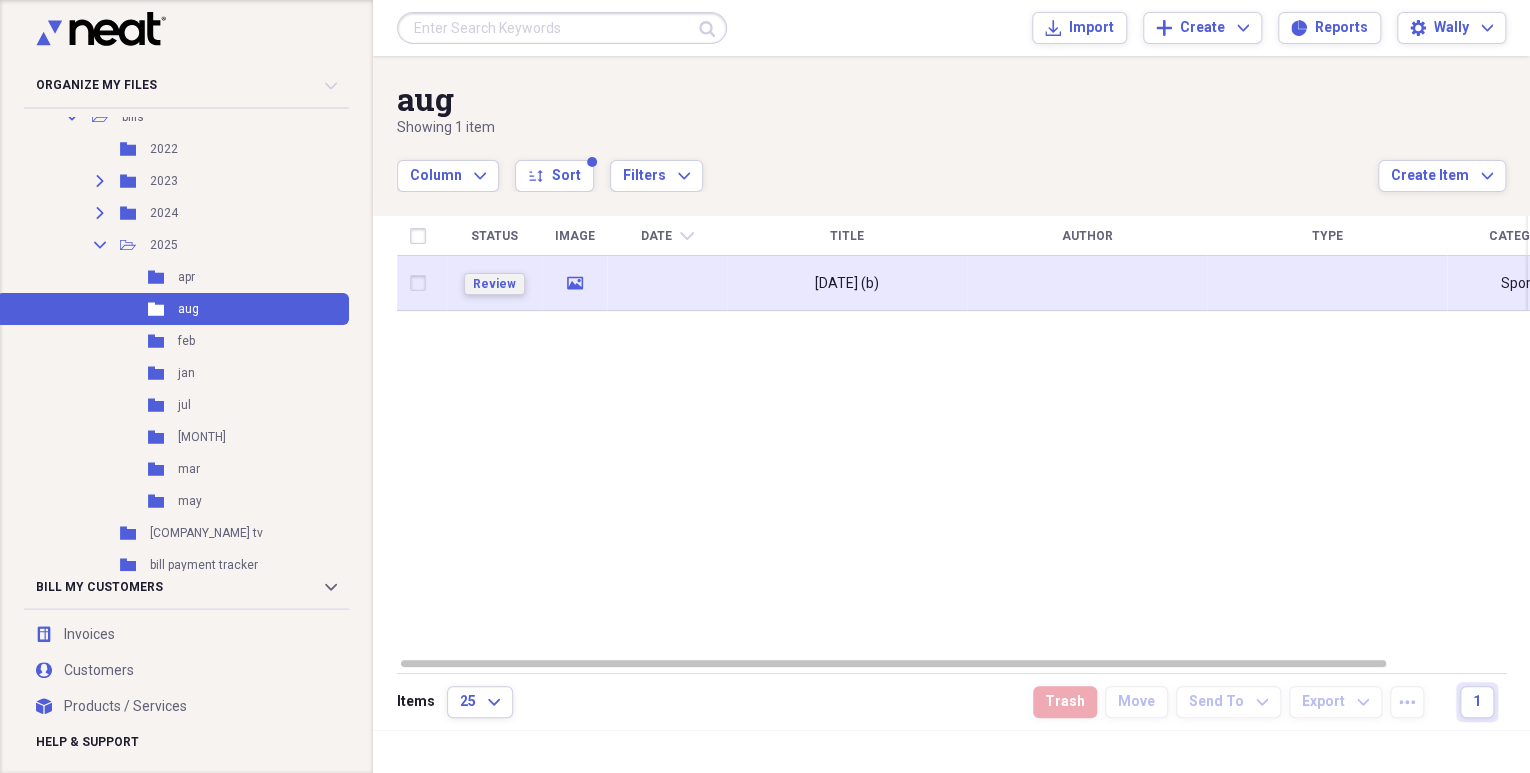 click on "Review" at bounding box center [494, 284] 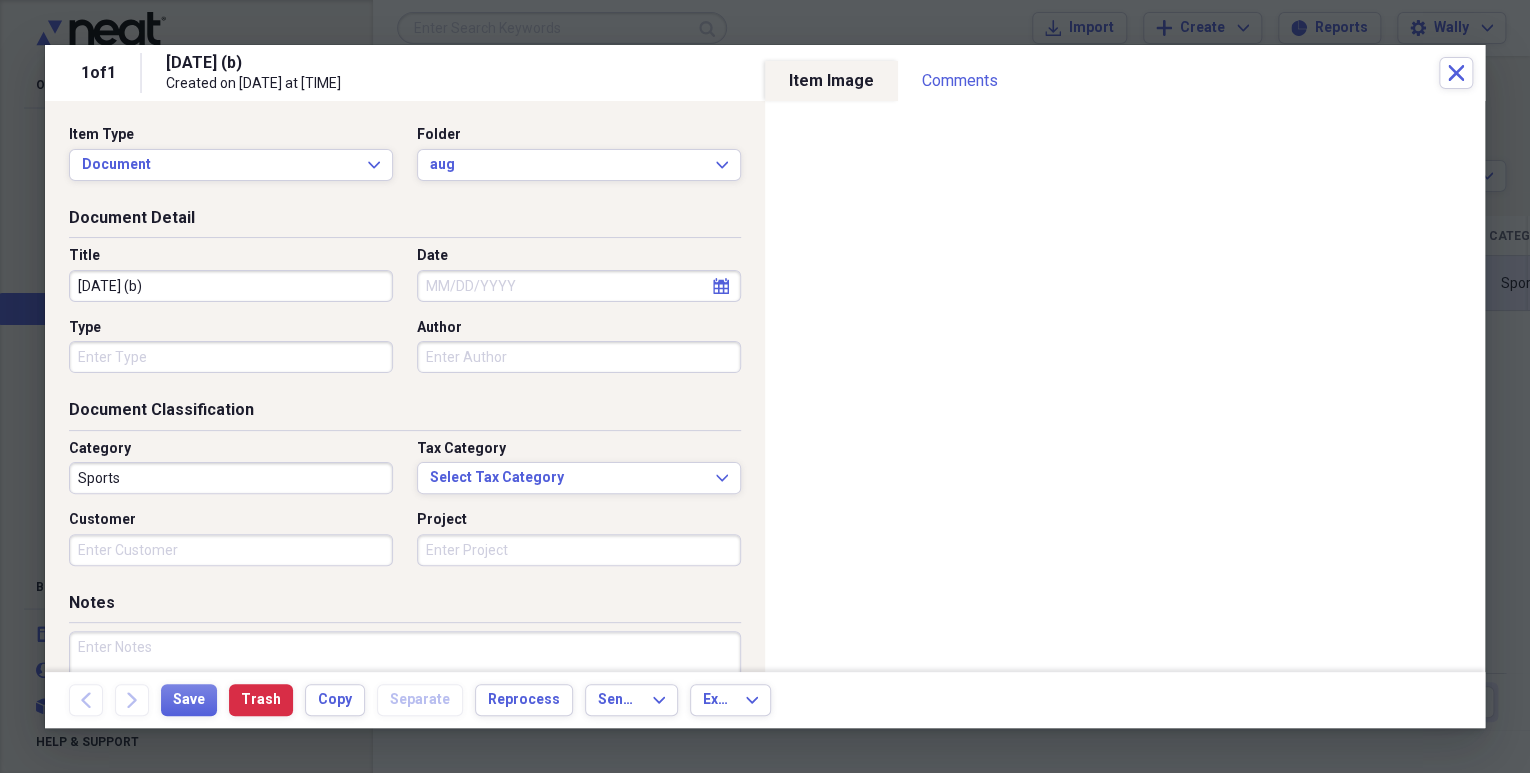 click on "[DATE] (b)" at bounding box center [231, 286] 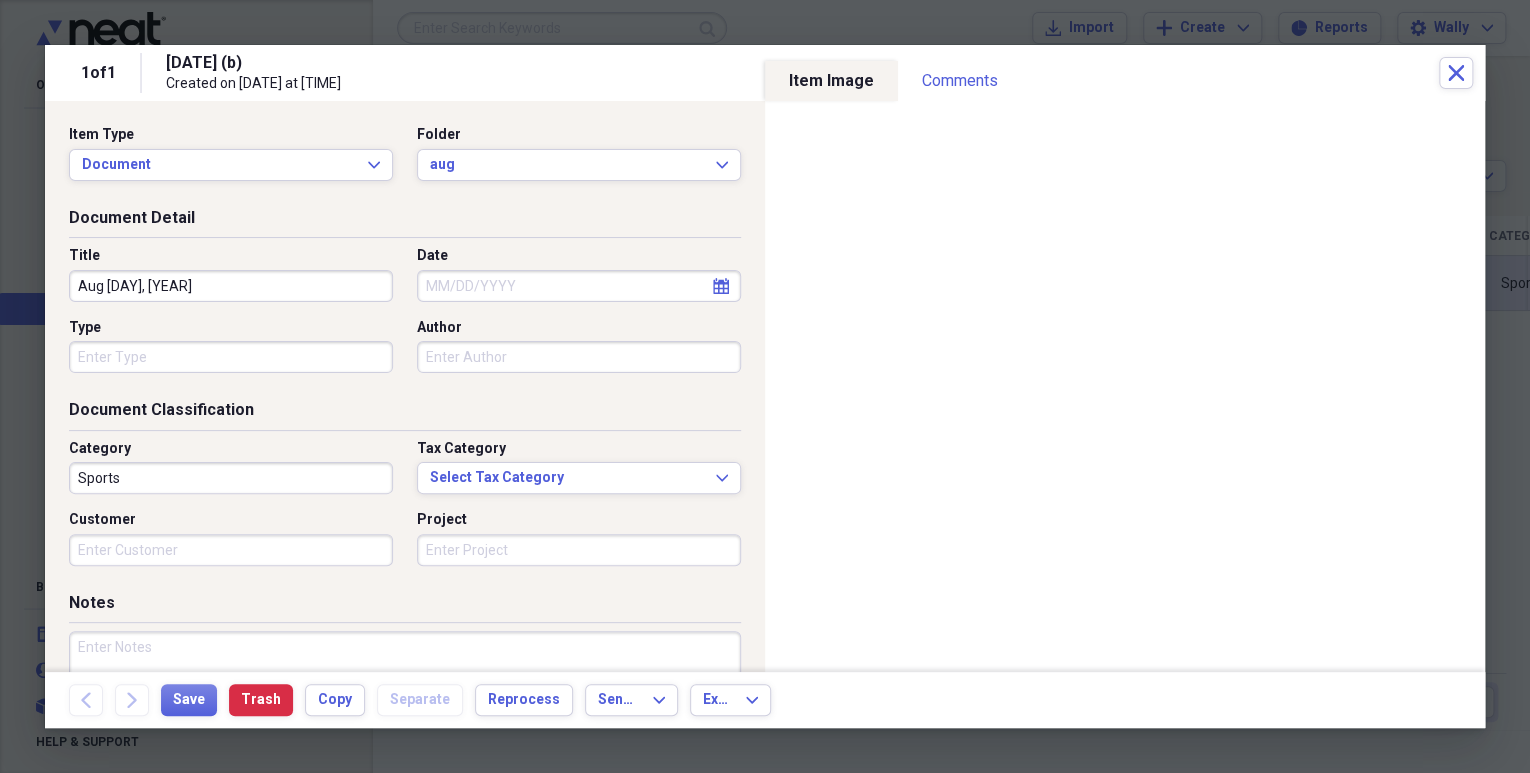type on "Aug [DAY], [YEAR]" 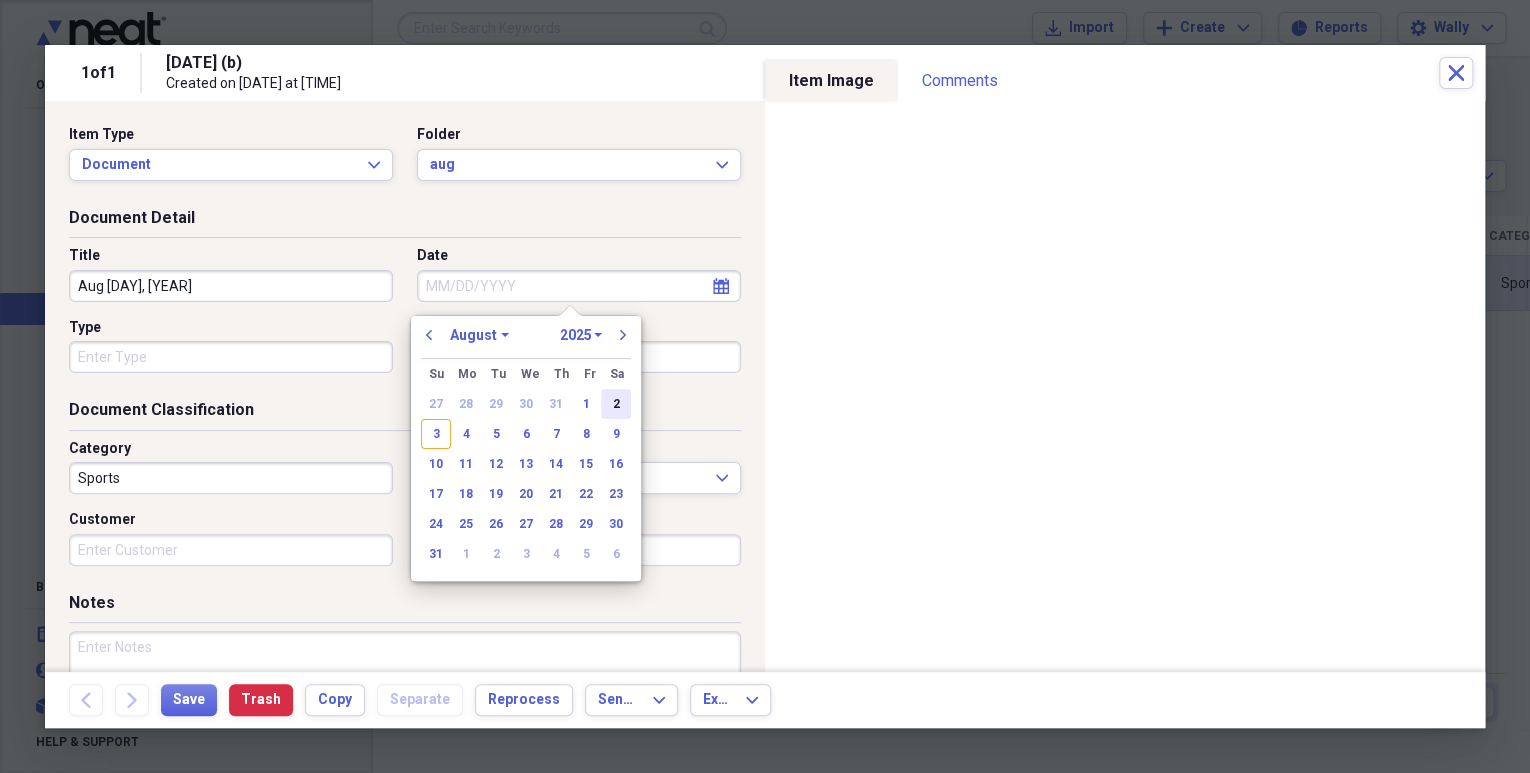 click on "2" at bounding box center [616, 404] 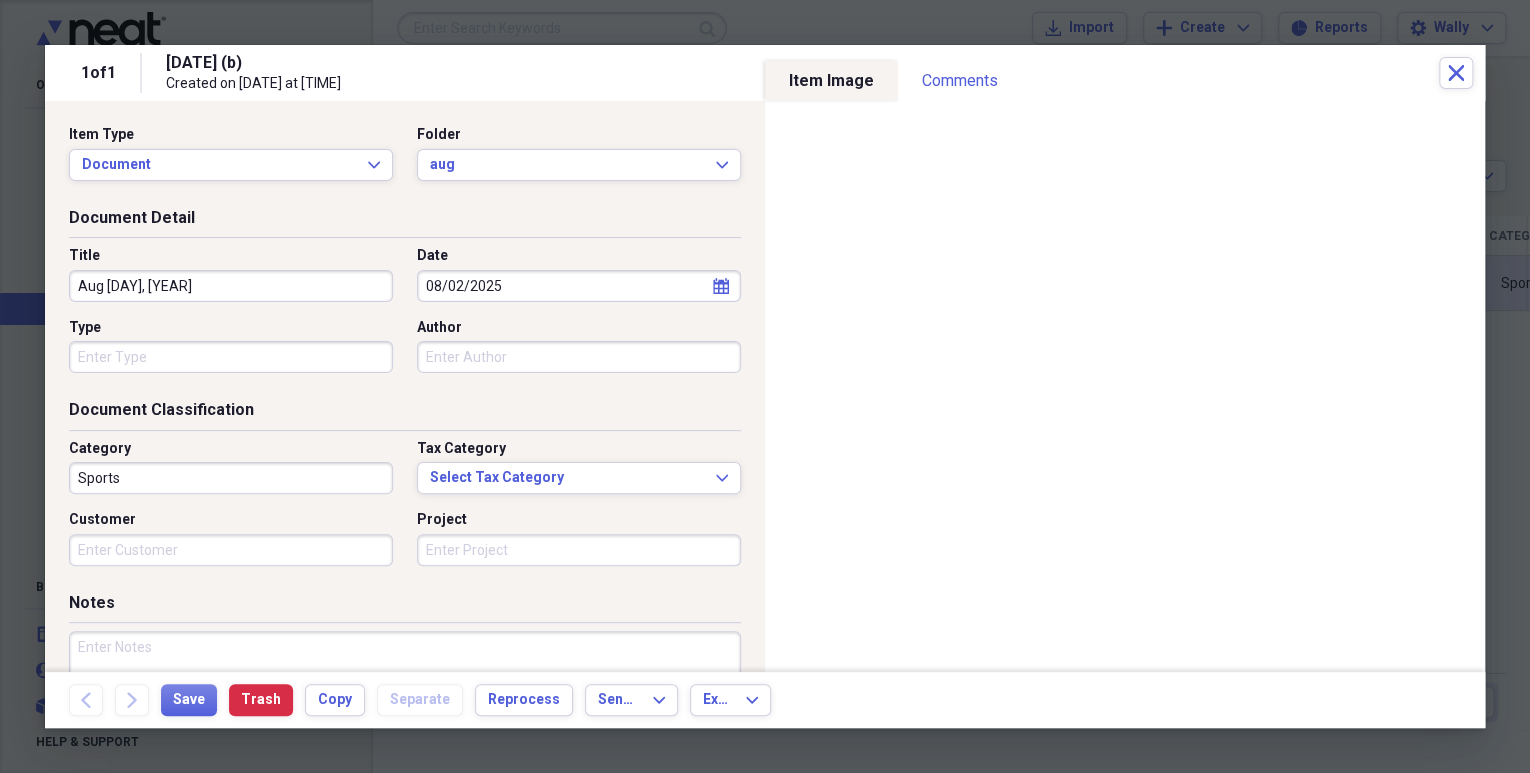 click on "Sports" at bounding box center [231, 478] 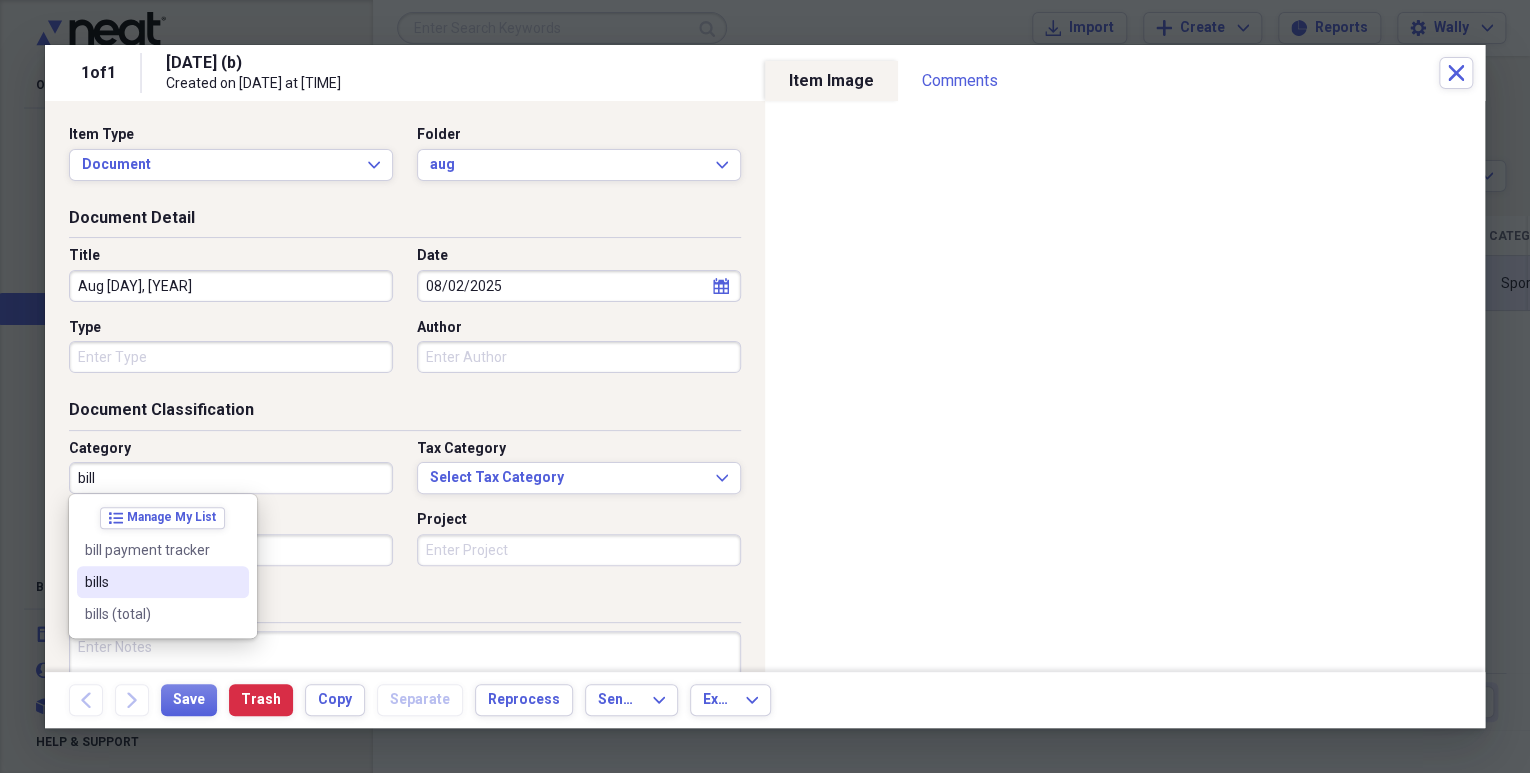 click on "bills" at bounding box center [151, 582] 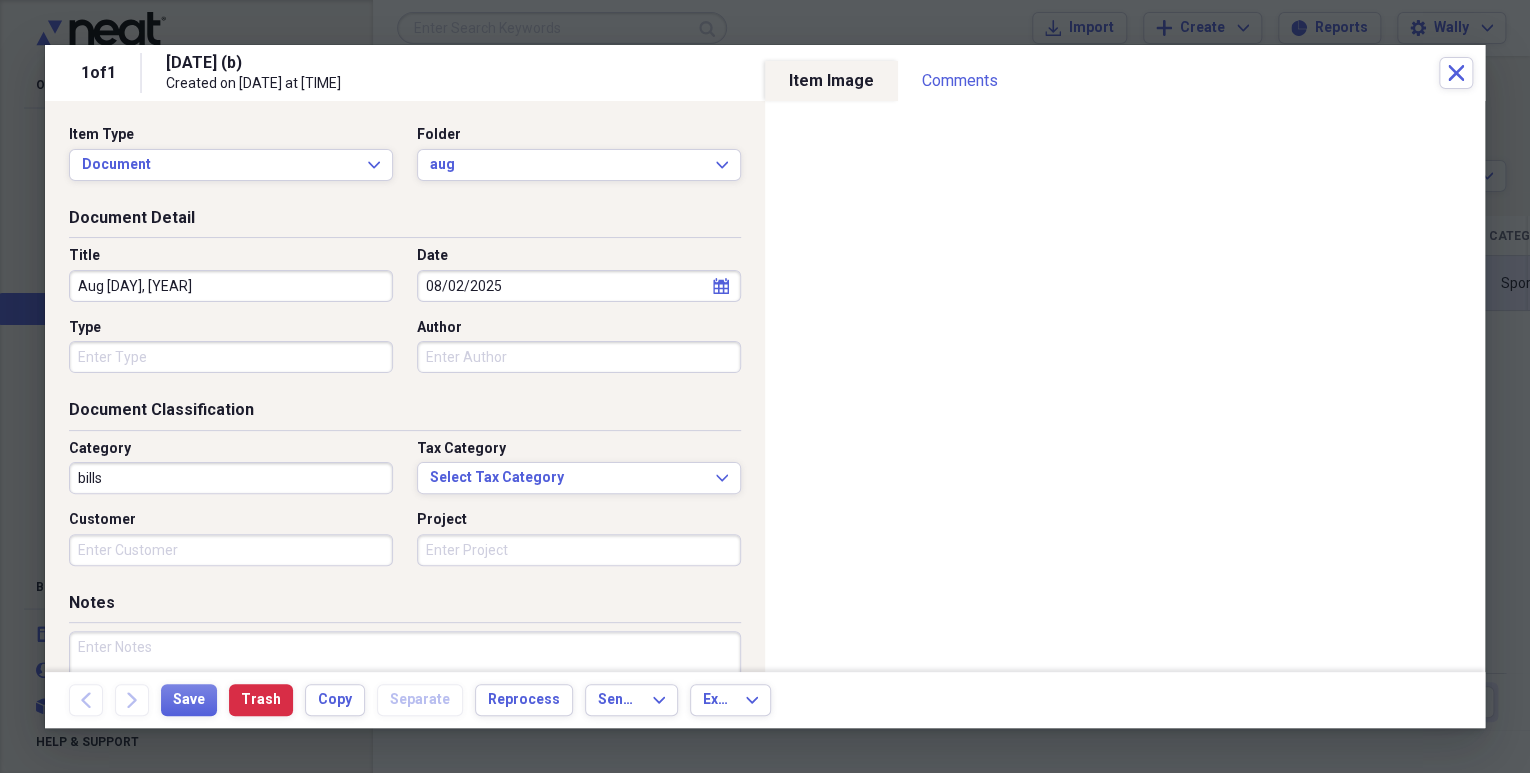 click at bounding box center (405, 696) 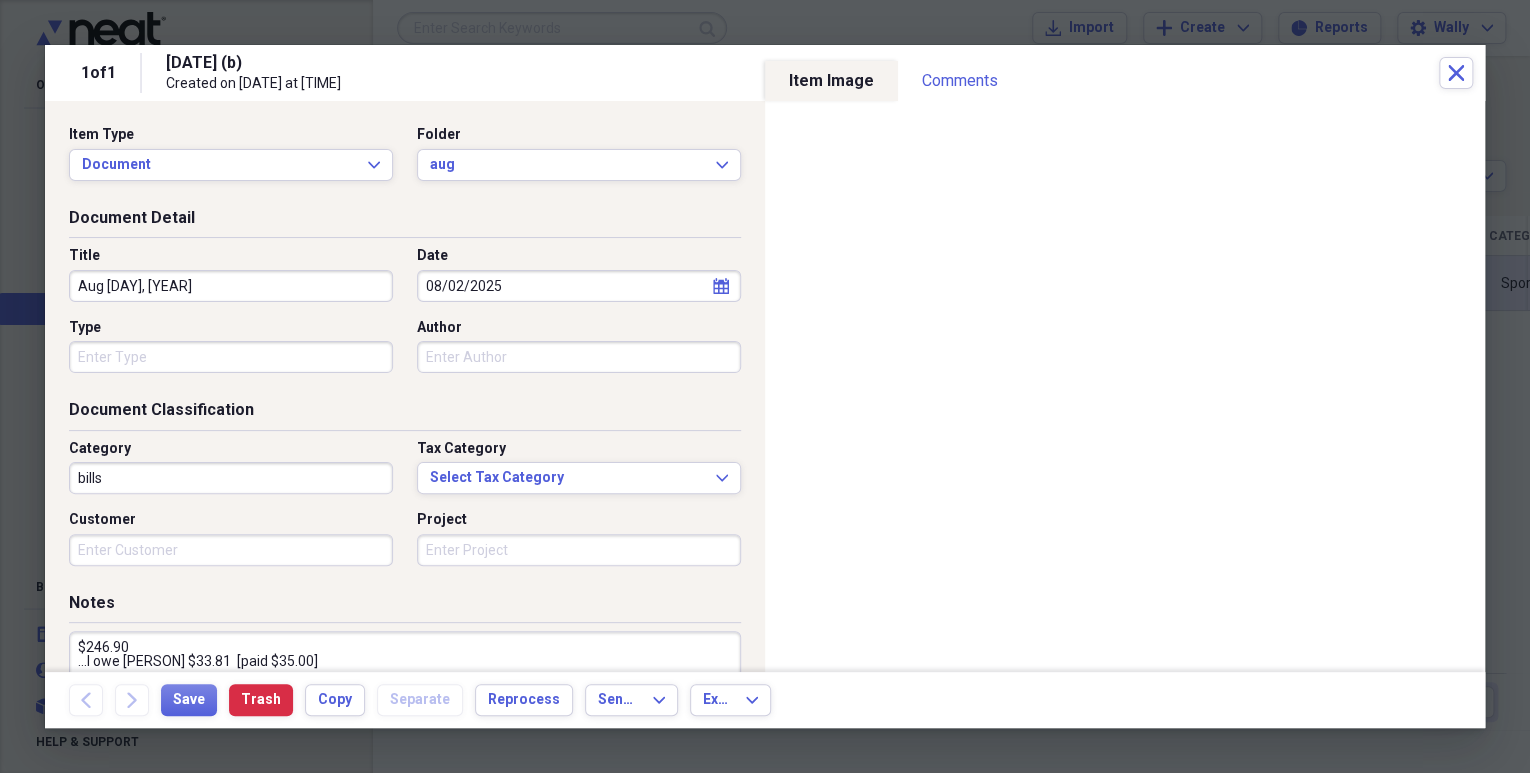 click on "$246.90
...I owe [PERSON] $33.81  [paid $35.00]" at bounding box center (405, 696) 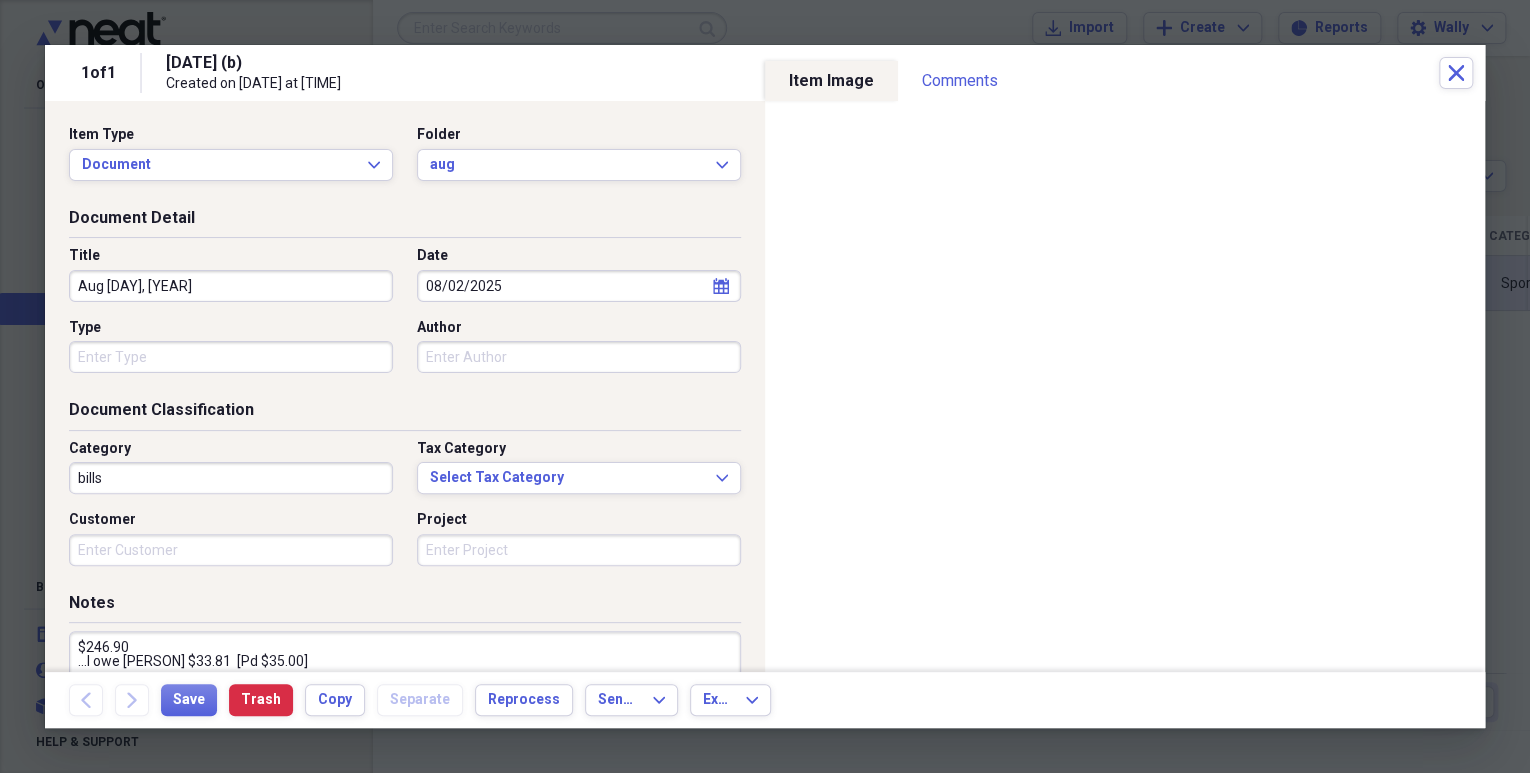 click on "$246.90
...I owe [PERSON] $33.81  [Pd $35.00]" at bounding box center (405, 696) 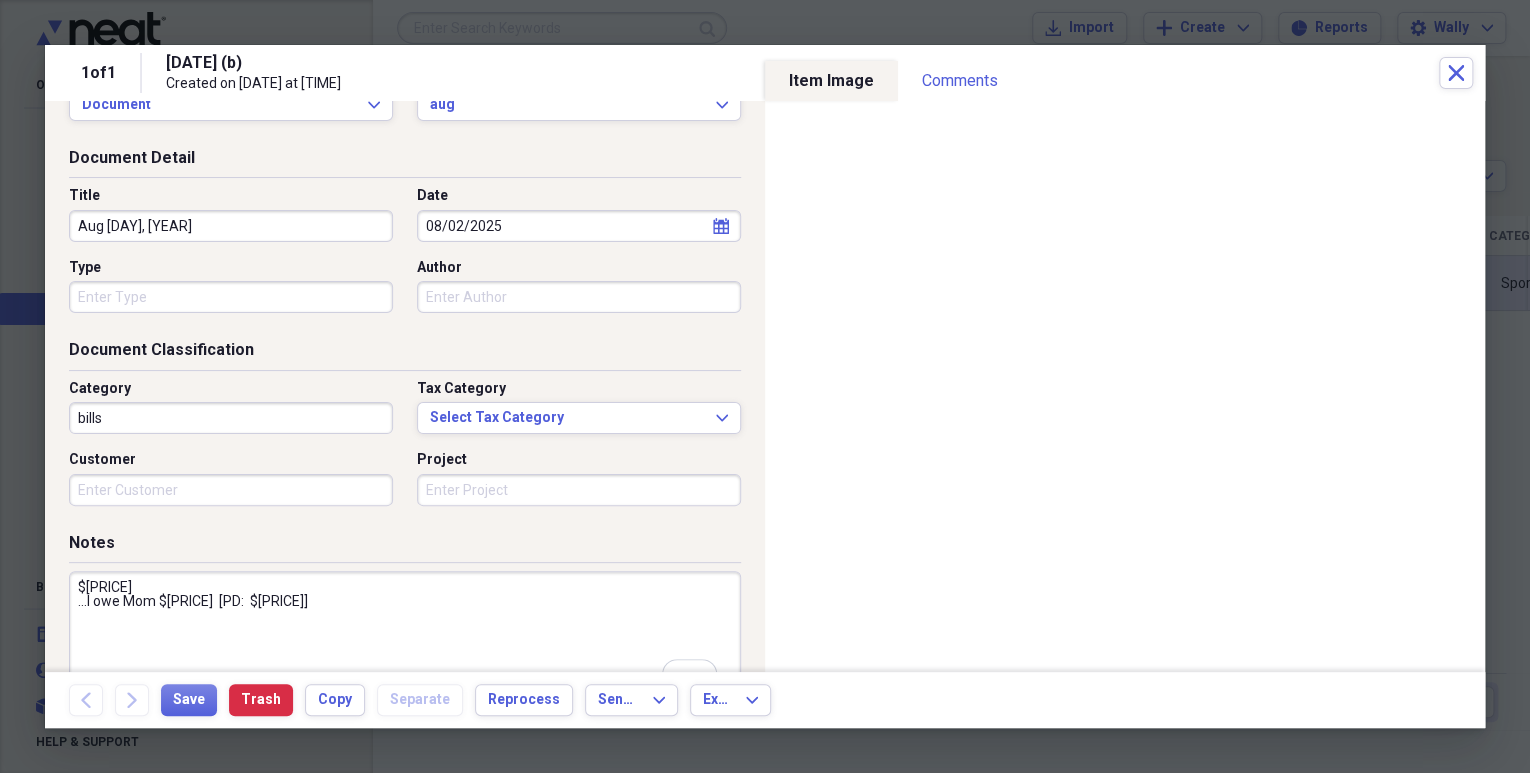 scroll, scrollTop: 160, scrollLeft: 0, axis: vertical 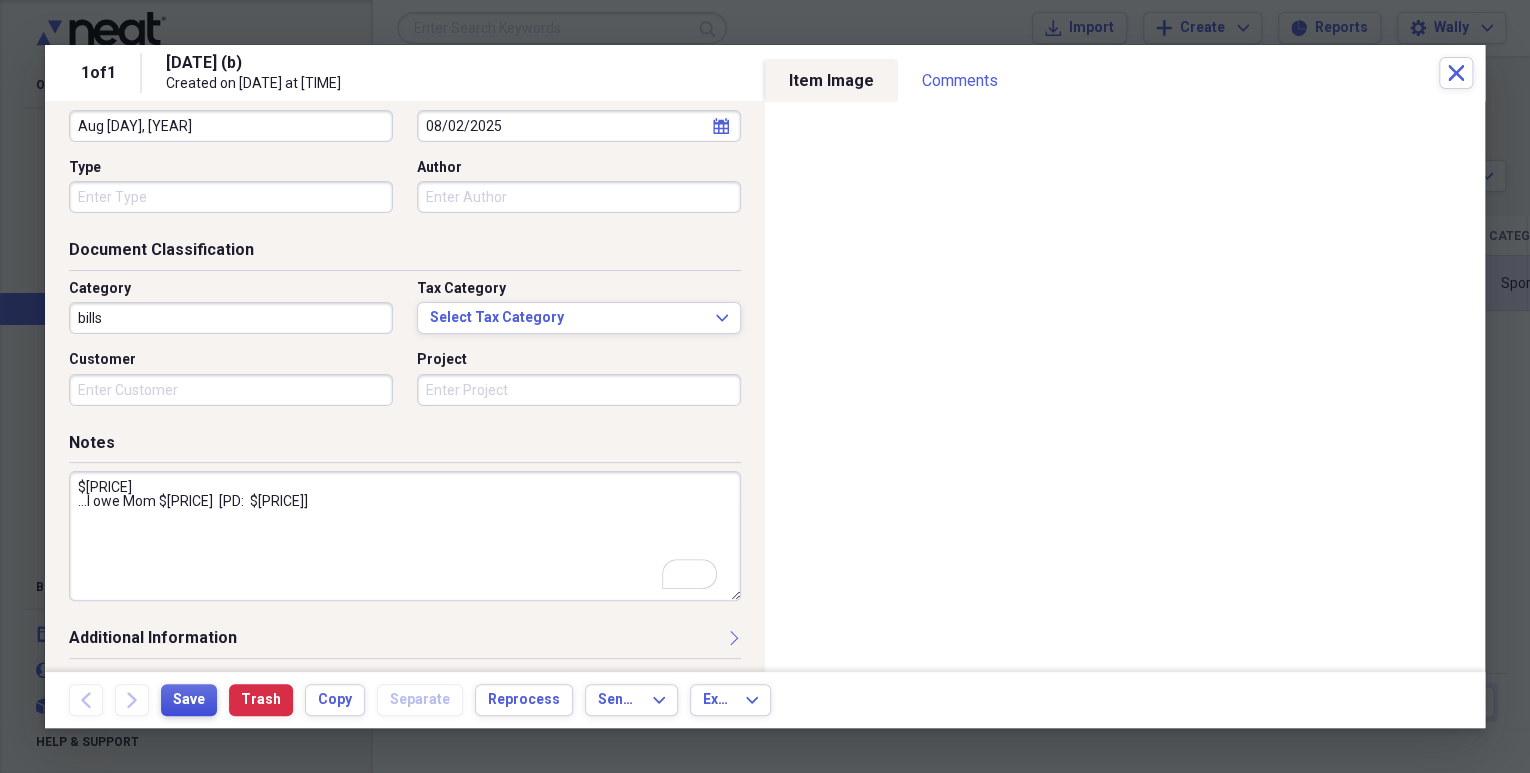 type on "$[PRICE]
...I owe Mom $[PRICE]  [PD:  $[PRICE]]" 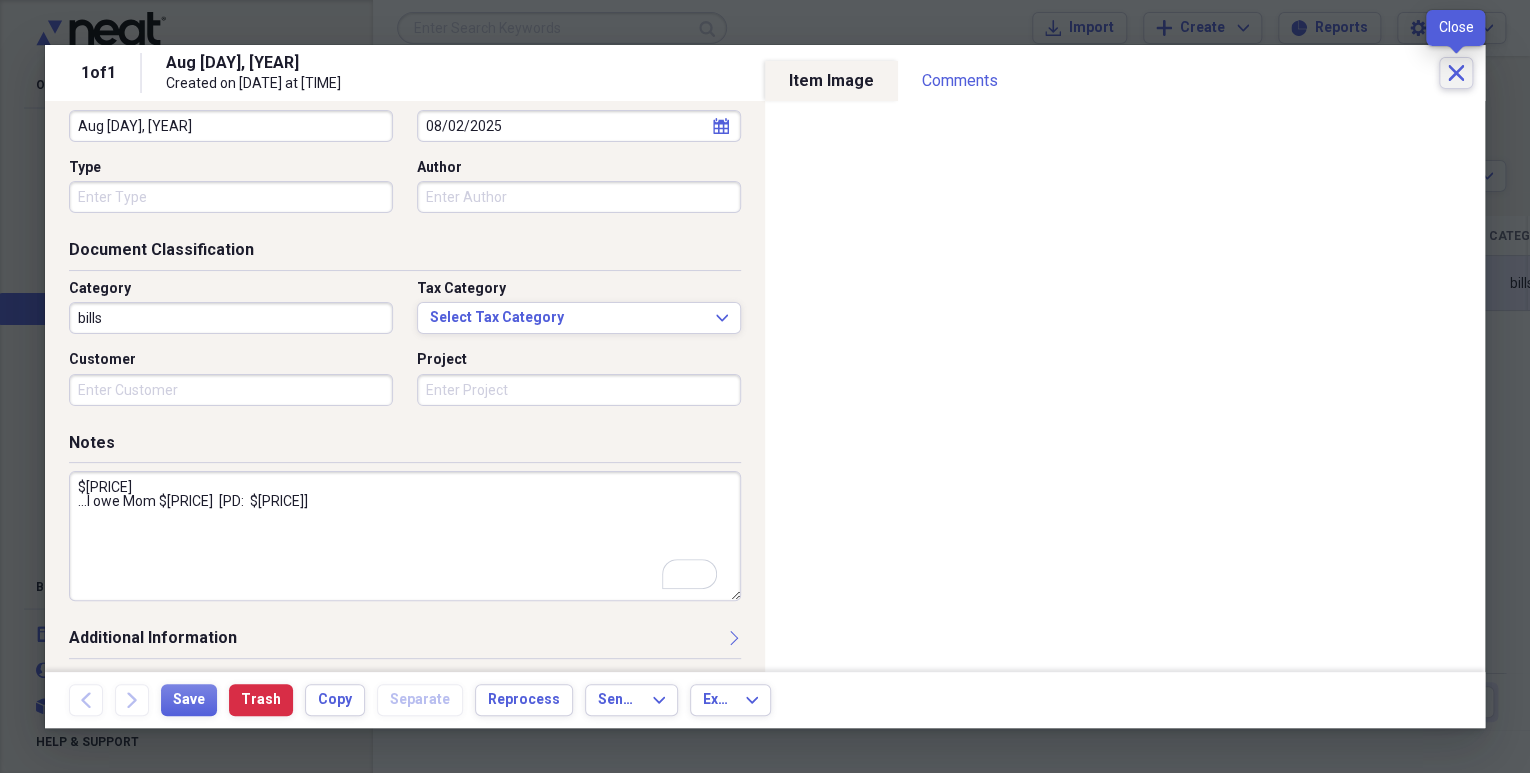 click on "Close" 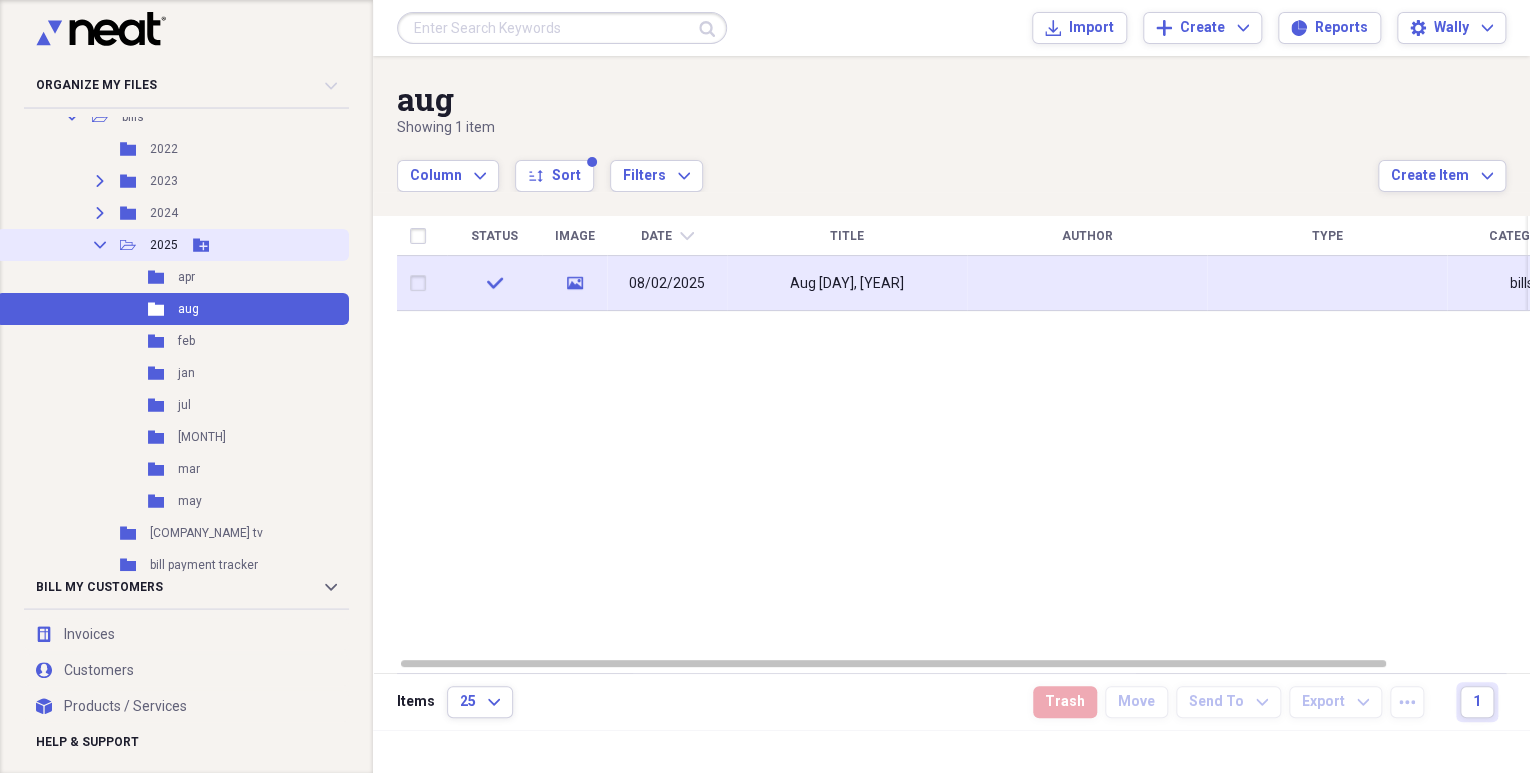click on "Collapse" at bounding box center (100, 245) 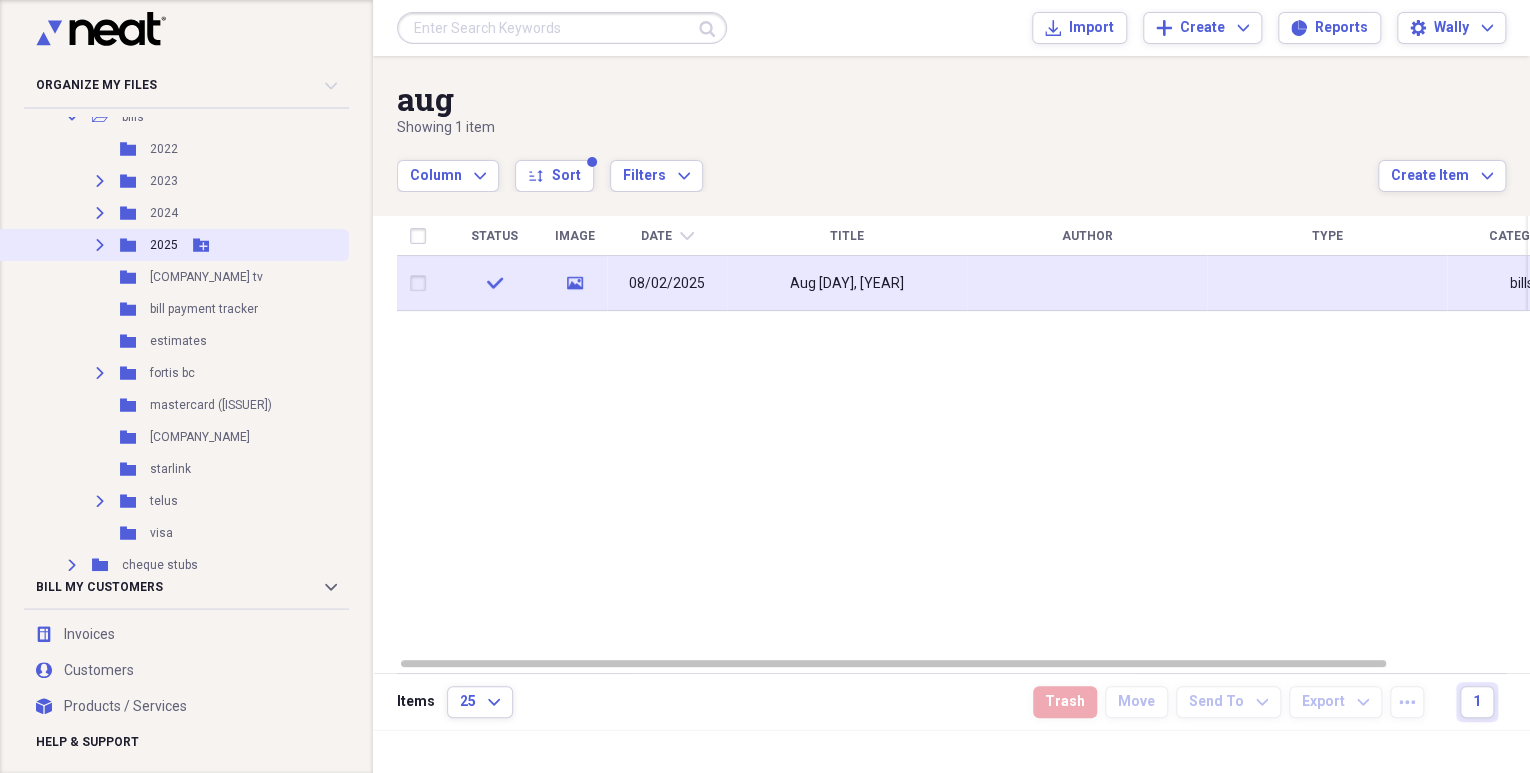 scroll, scrollTop: 320, scrollLeft: 0, axis: vertical 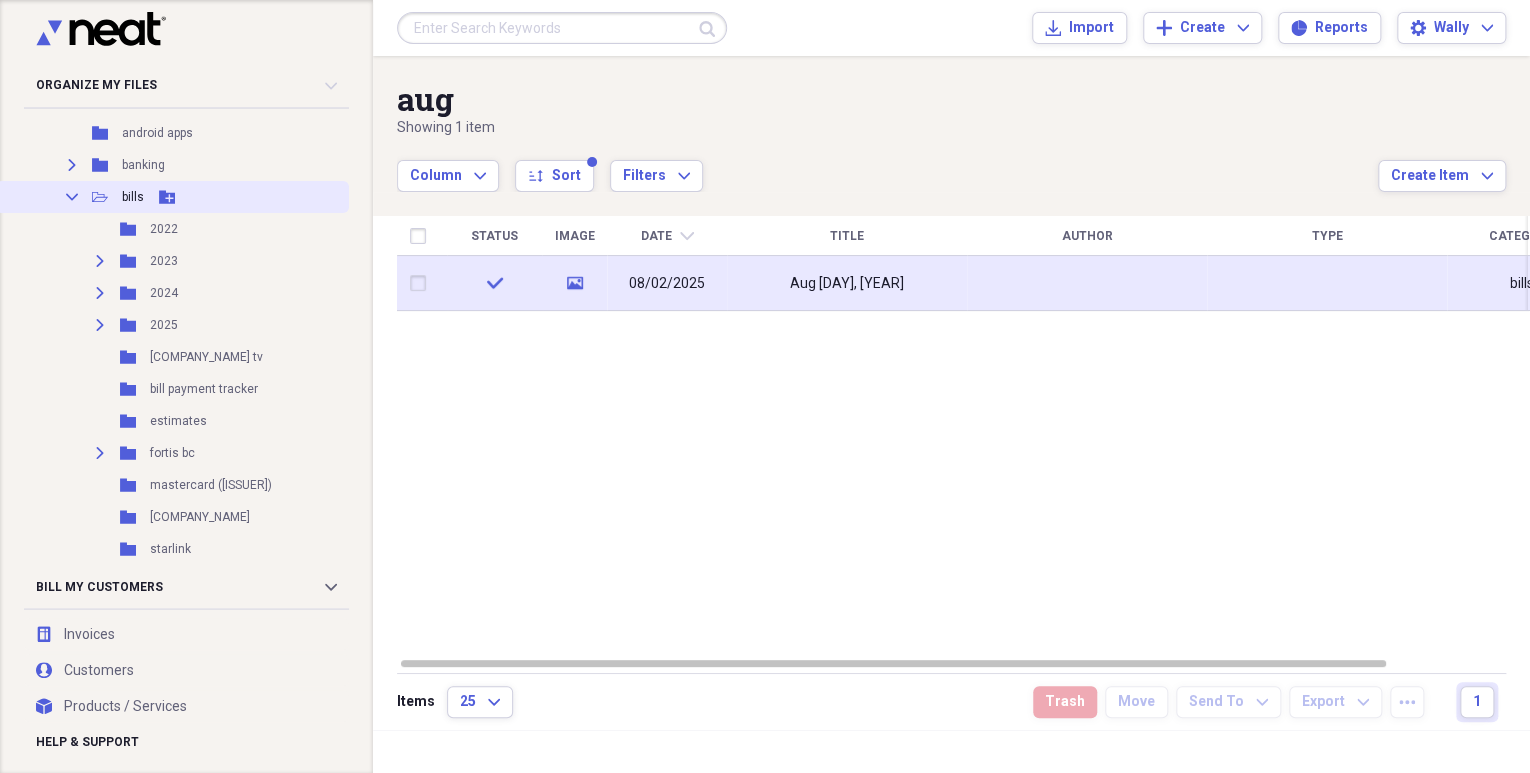 click on "Collapse" at bounding box center [72, 197] 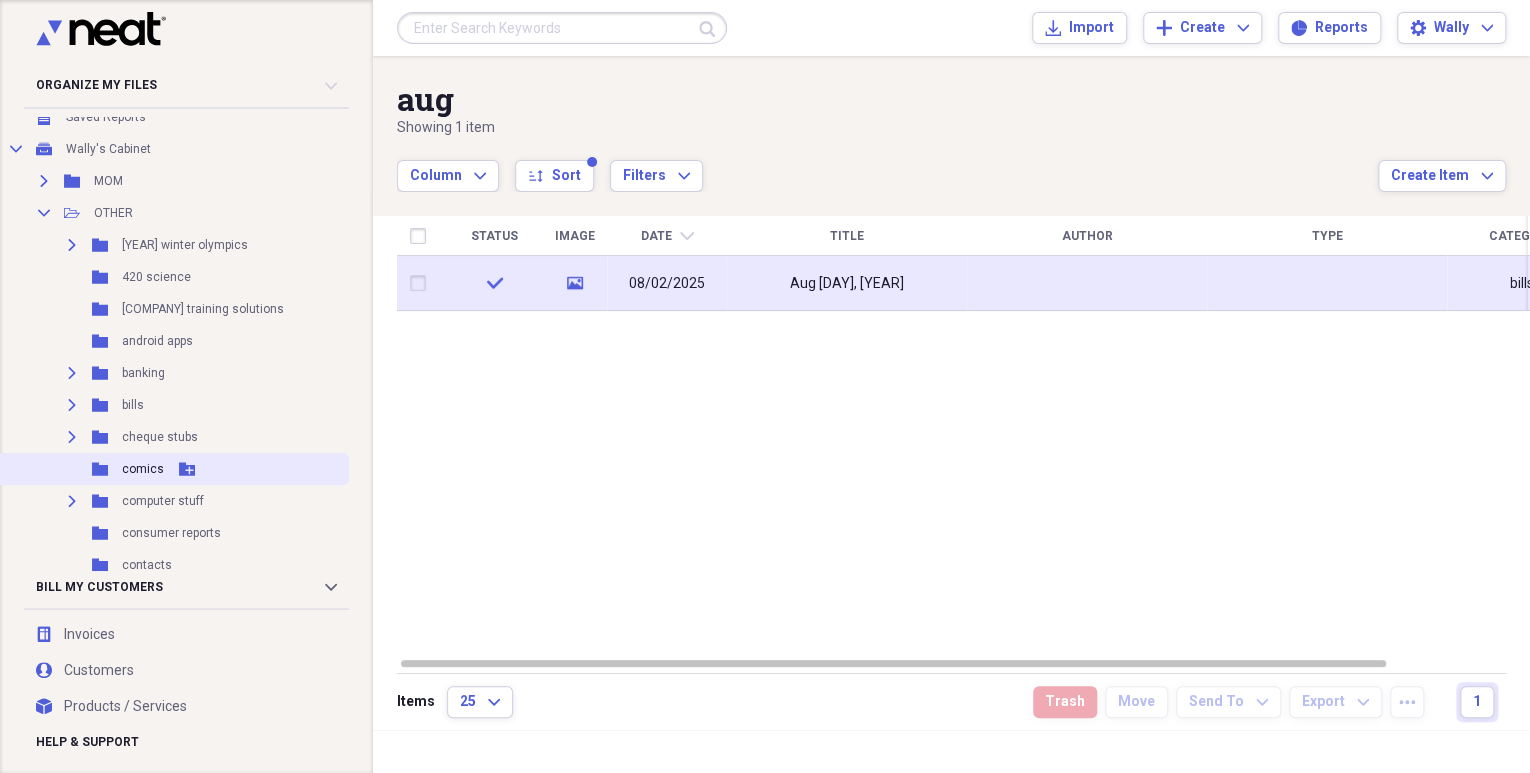 scroll, scrollTop: 80, scrollLeft: 0, axis: vertical 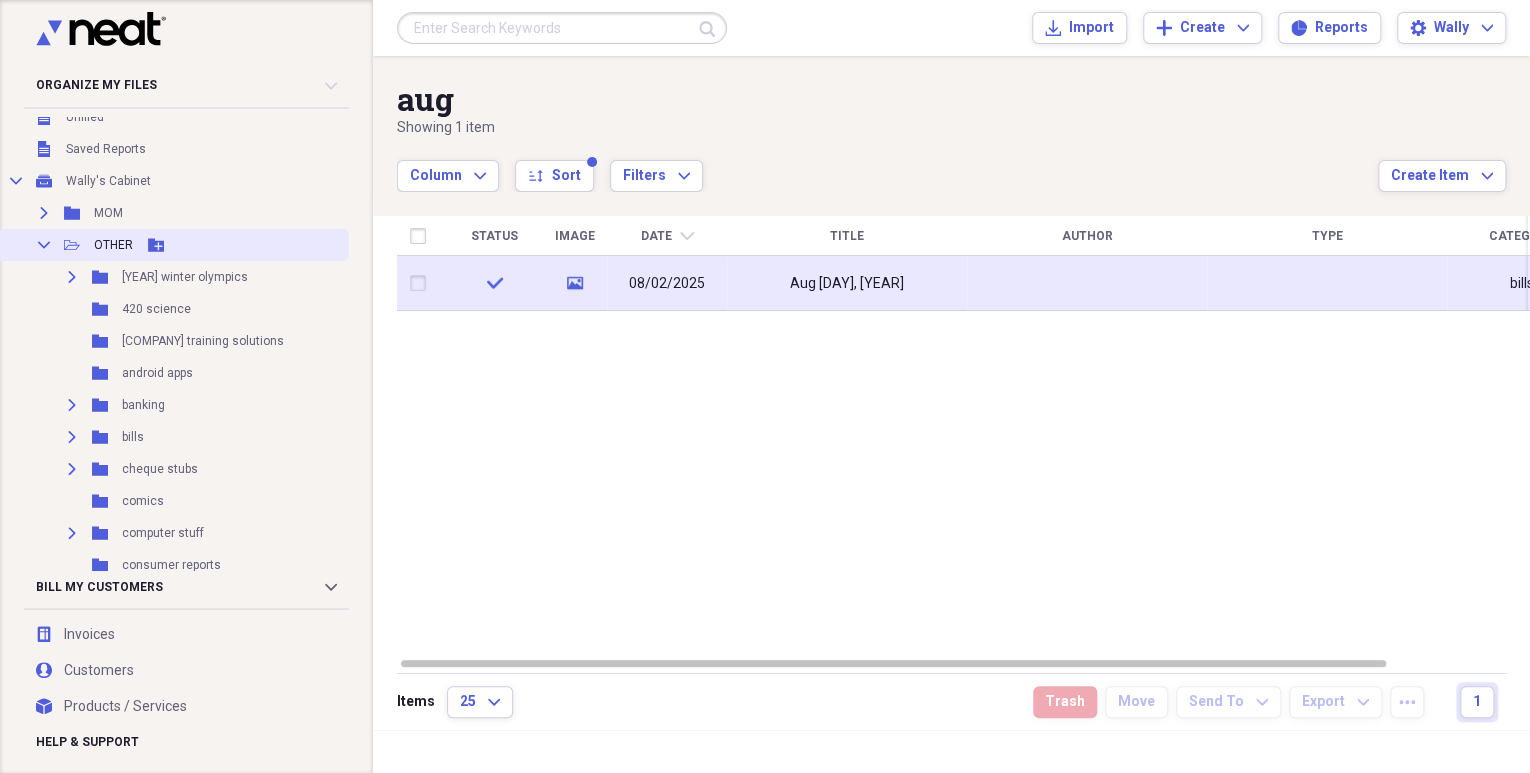 click on "Collapse" at bounding box center (44, 245) 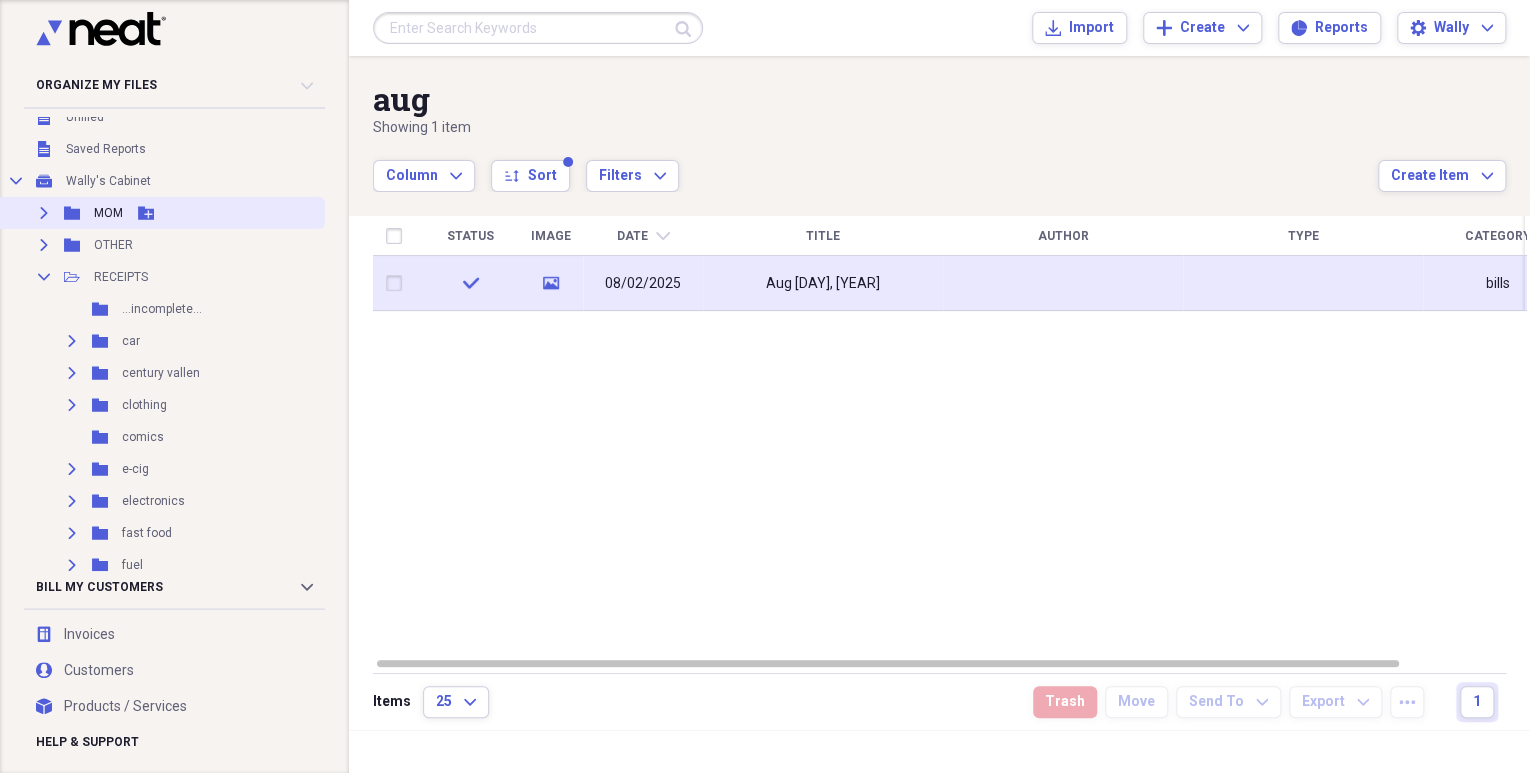 click on "Expand" at bounding box center (44, 213) 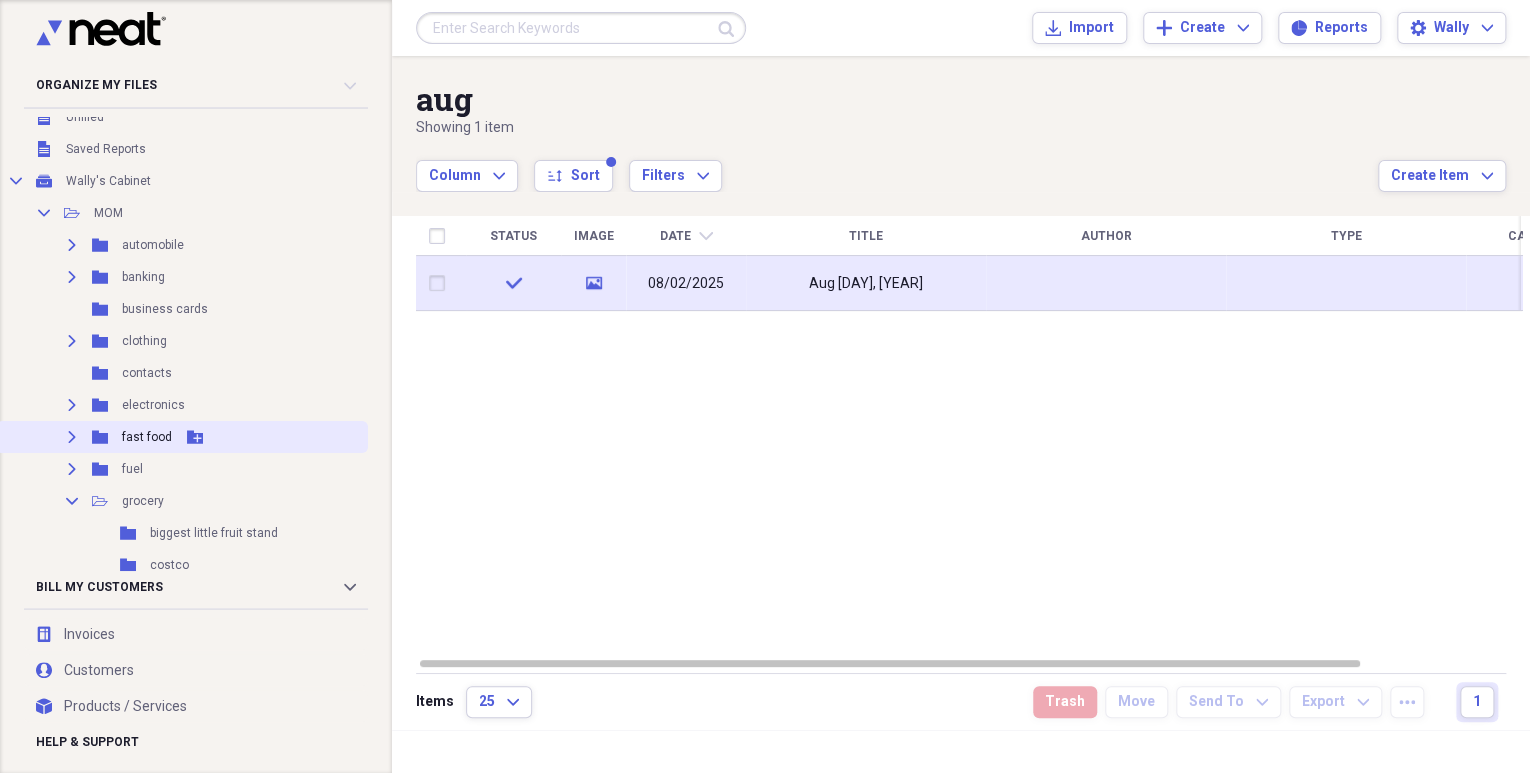 click 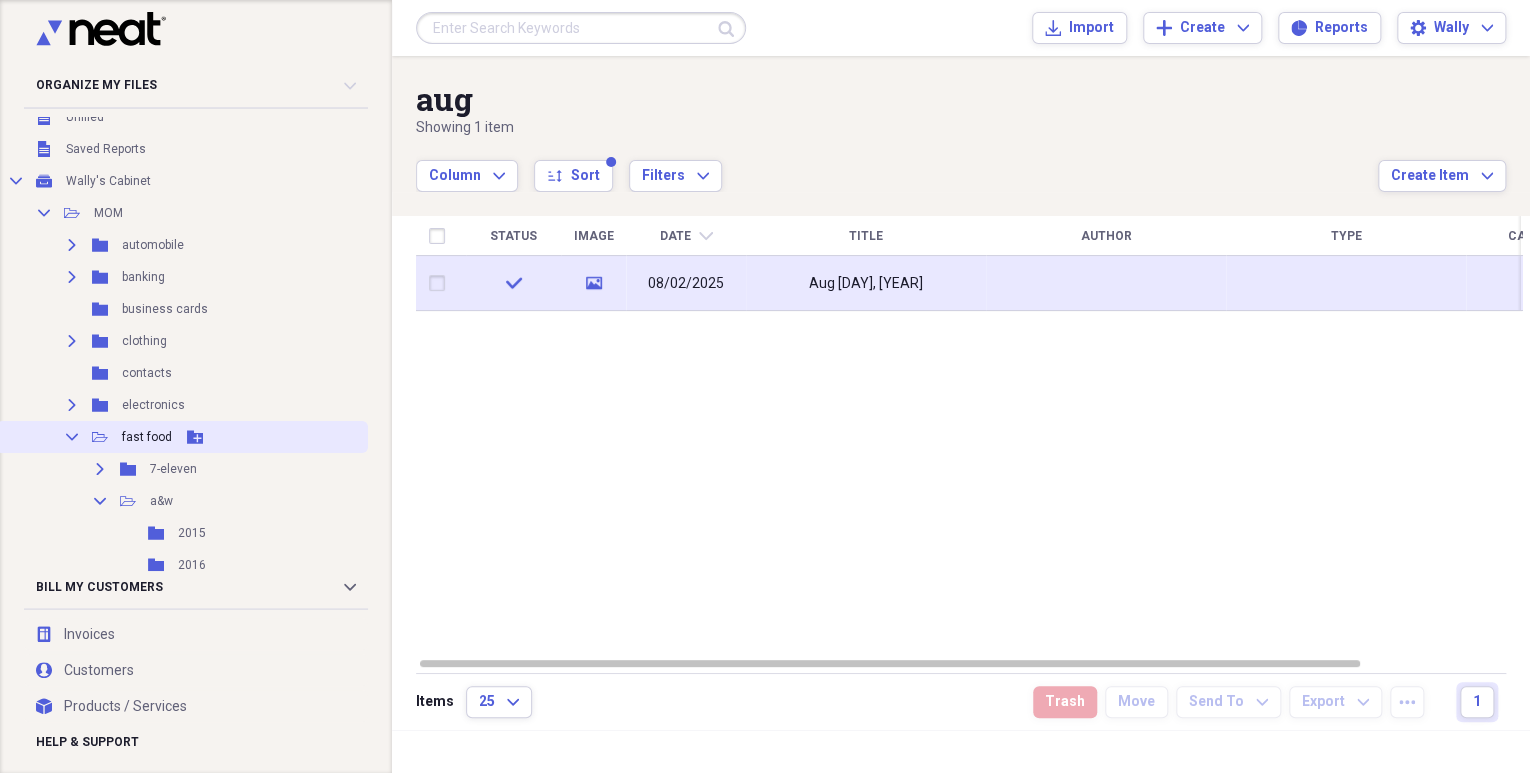 scroll, scrollTop: 160, scrollLeft: 0, axis: vertical 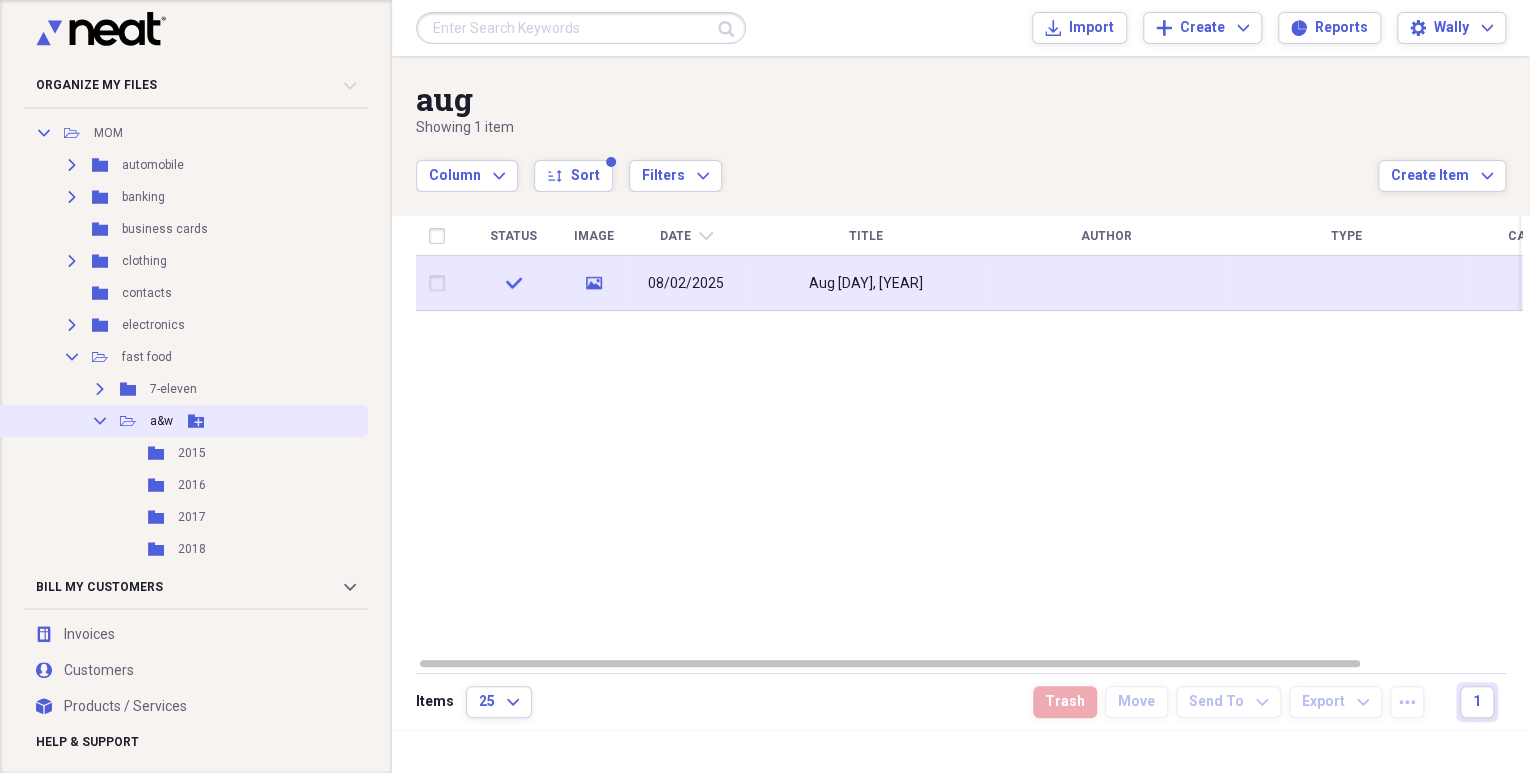 click on "Collapse" at bounding box center [100, 421] 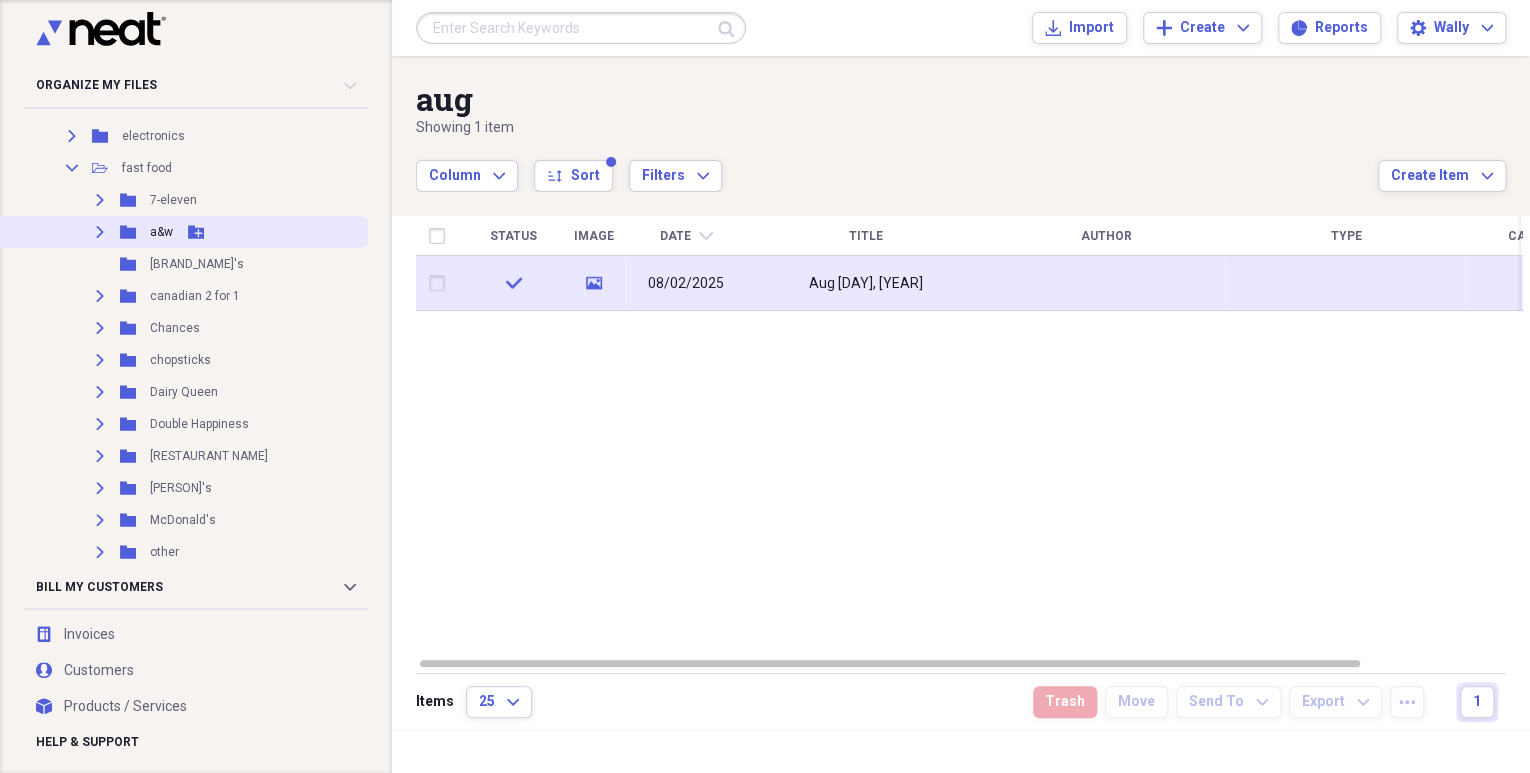 scroll, scrollTop: 400, scrollLeft: 0, axis: vertical 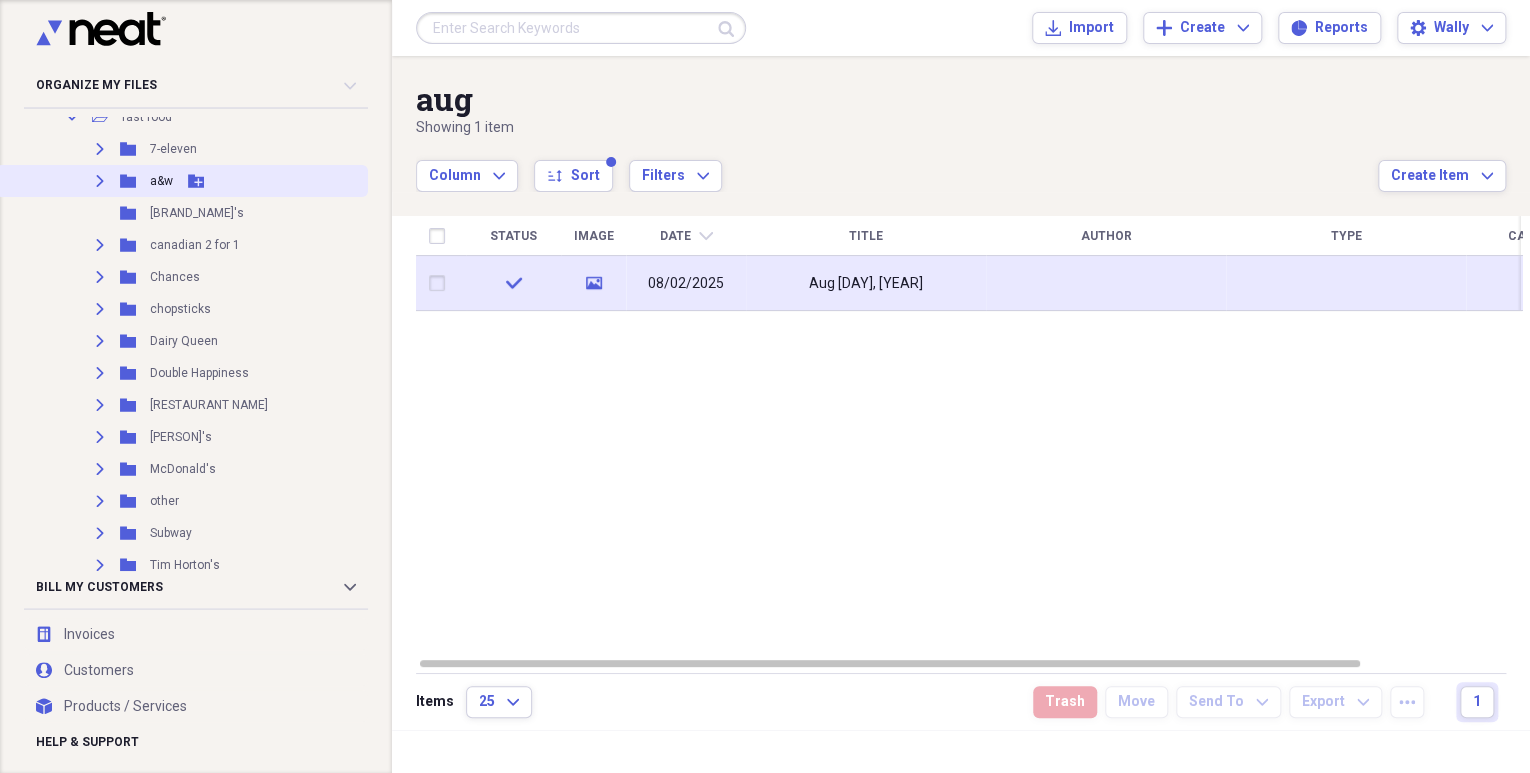 click on "Expand" at bounding box center (100, 437) 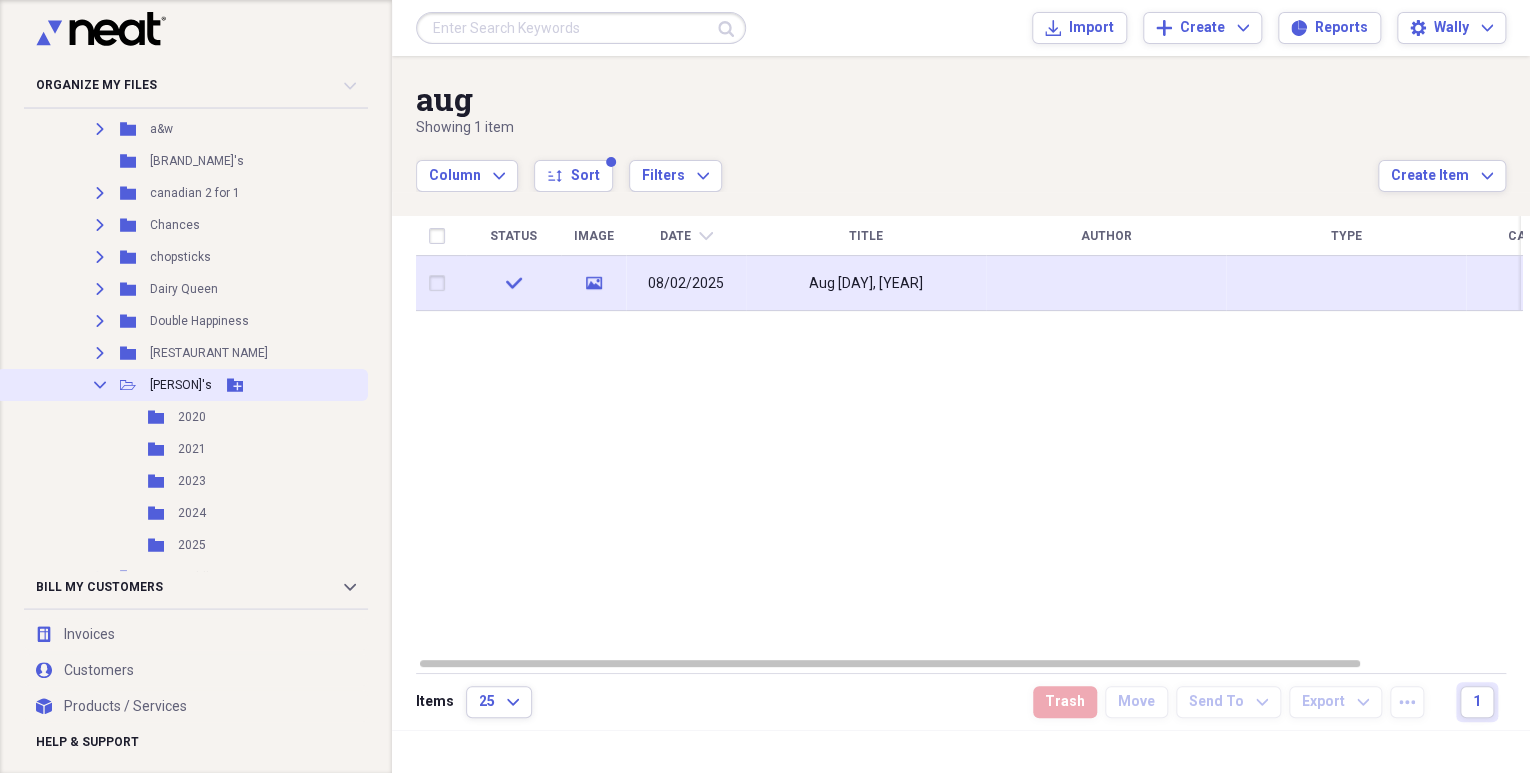 scroll, scrollTop: 480, scrollLeft: 0, axis: vertical 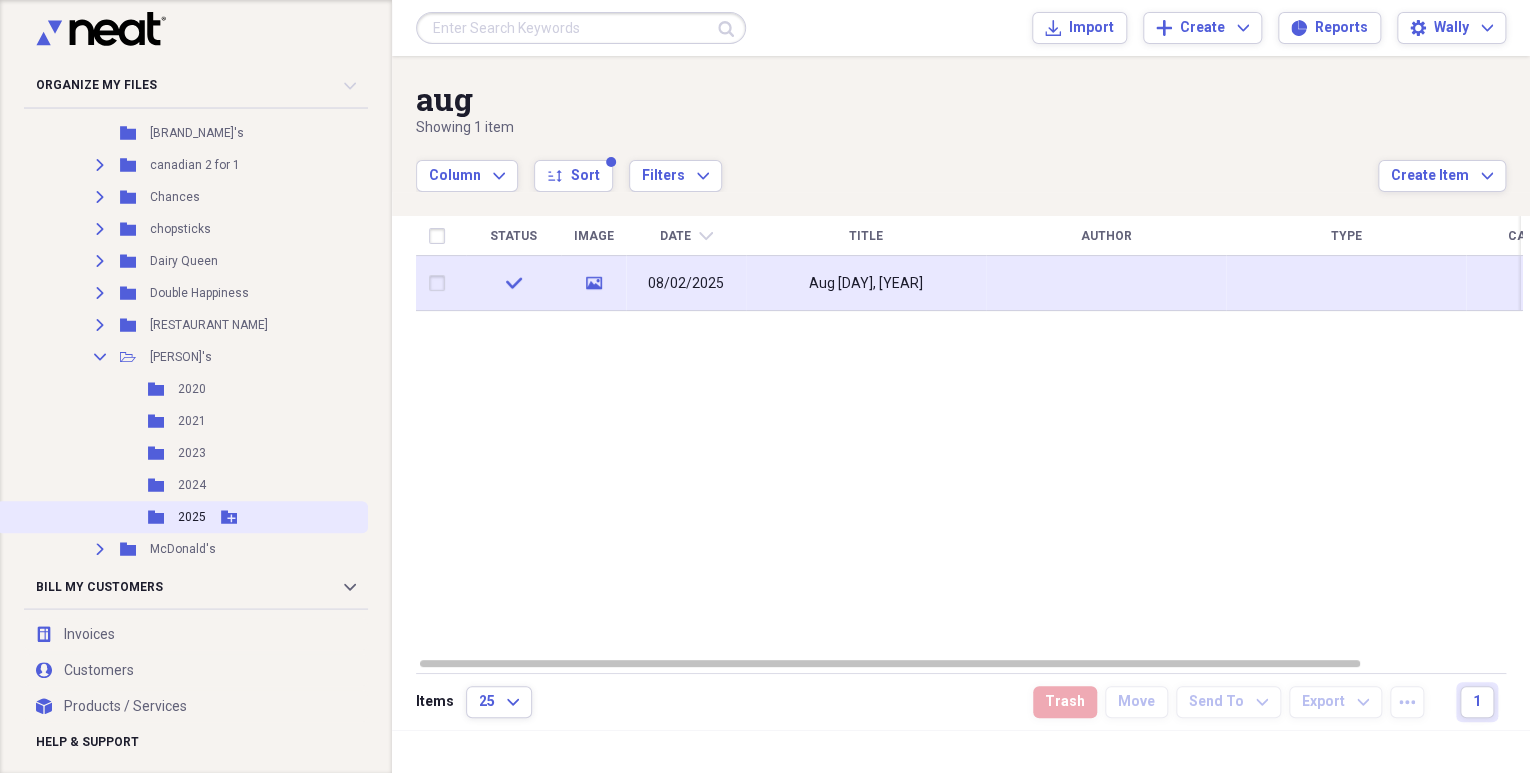 click on "2025" at bounding box center (192, 517) 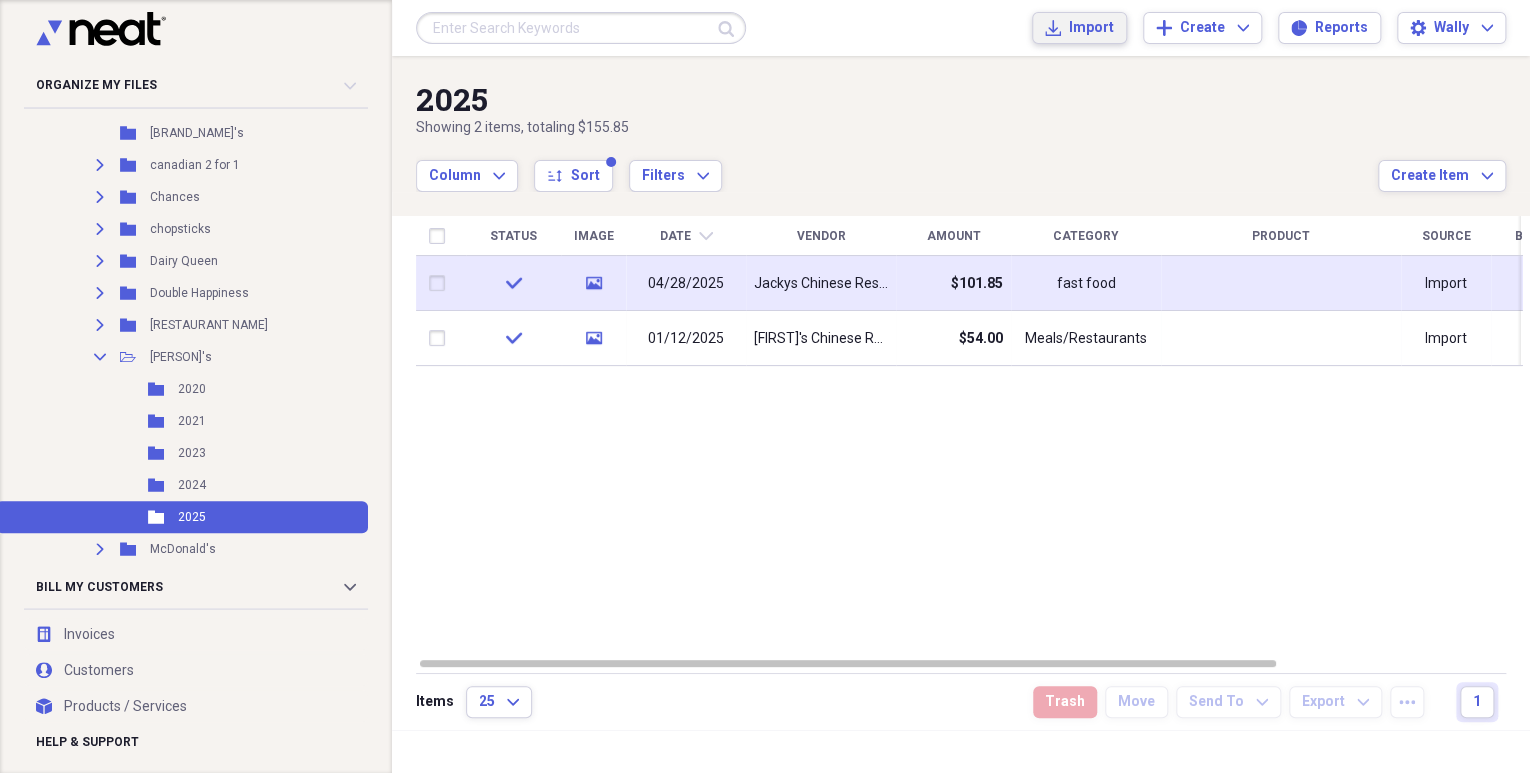click on "Import" at bounding box center [1091, 28] 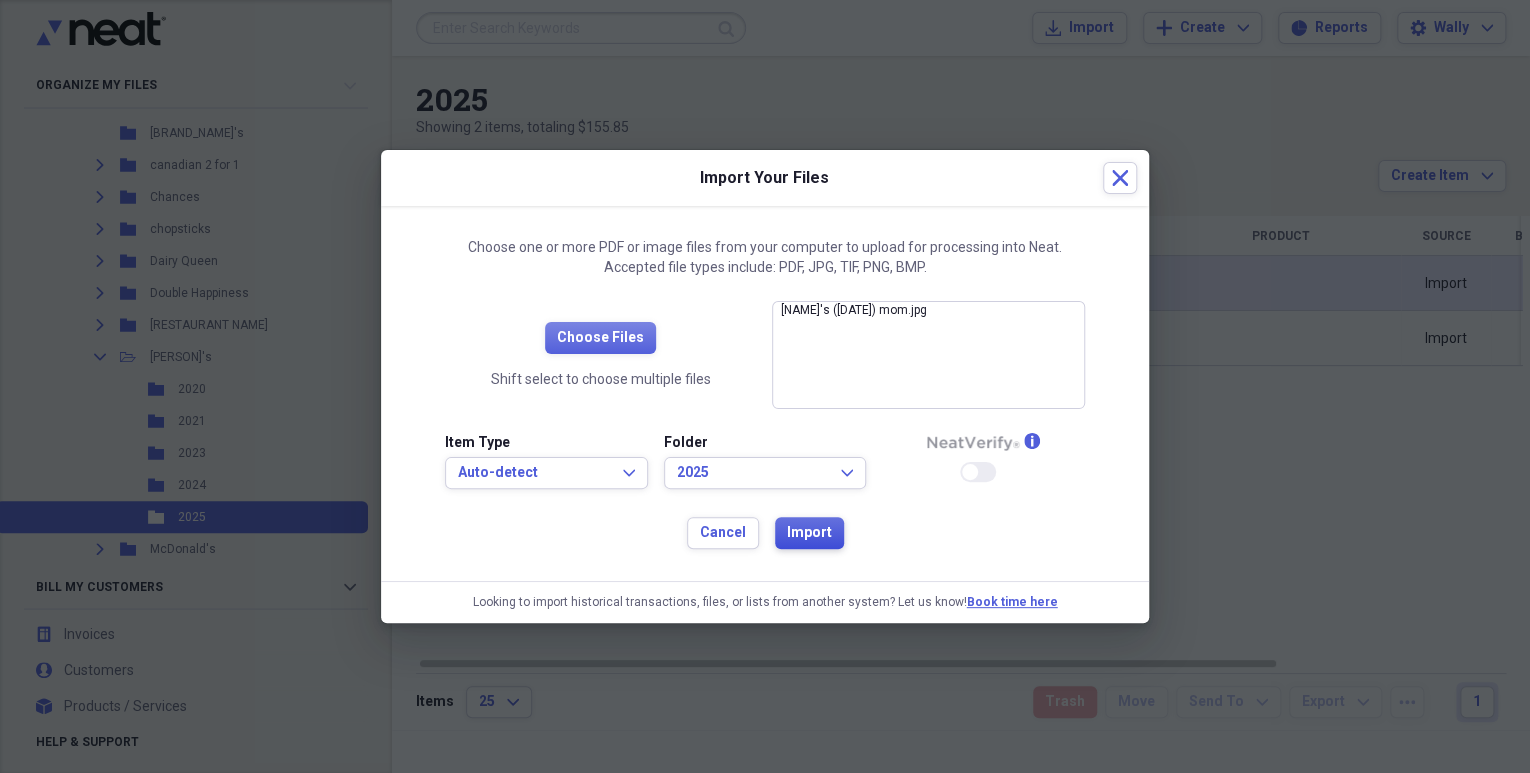 click on "Import" at bounding box center [809, 533] 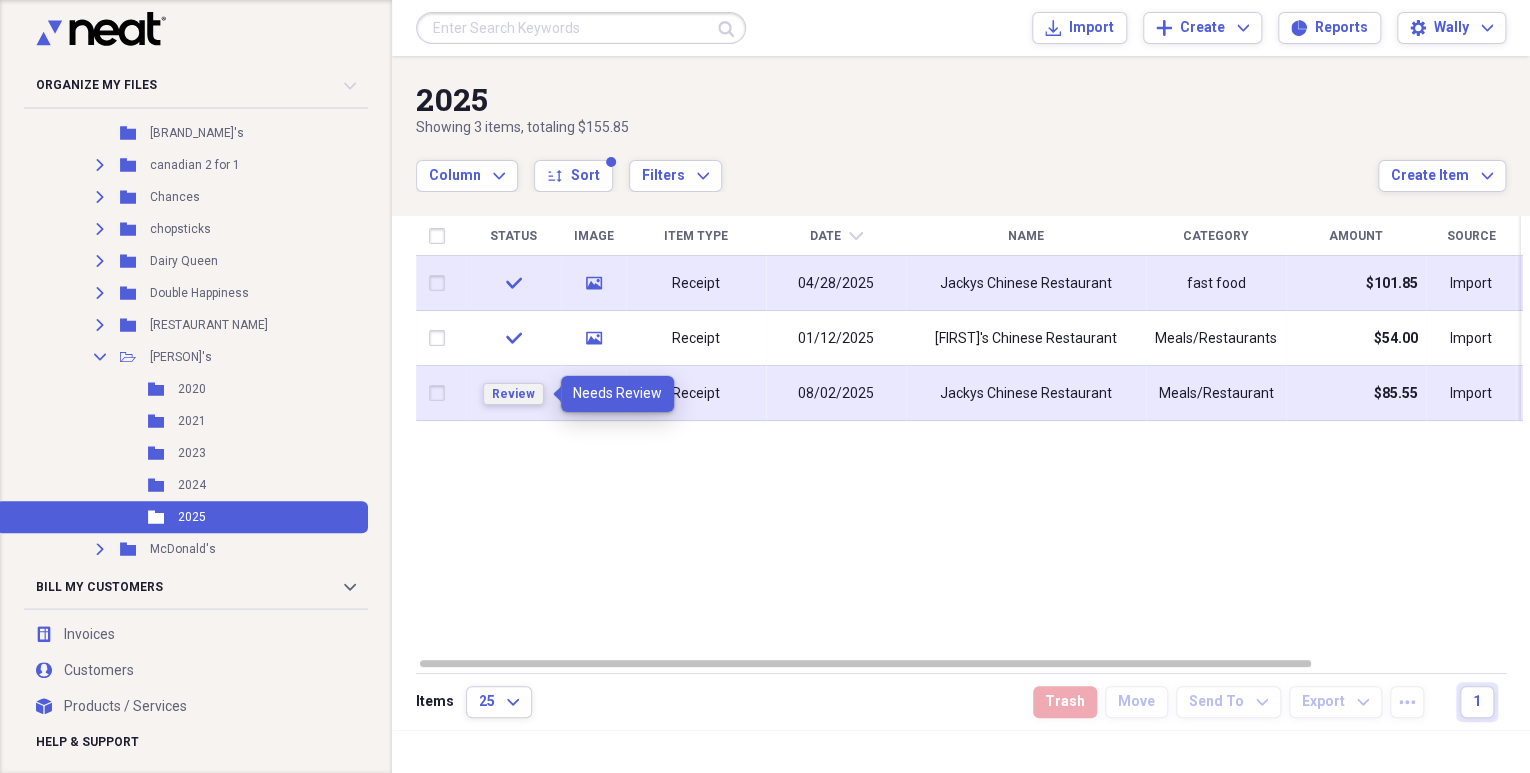 click on "Review" at bounding box center (513, 394) 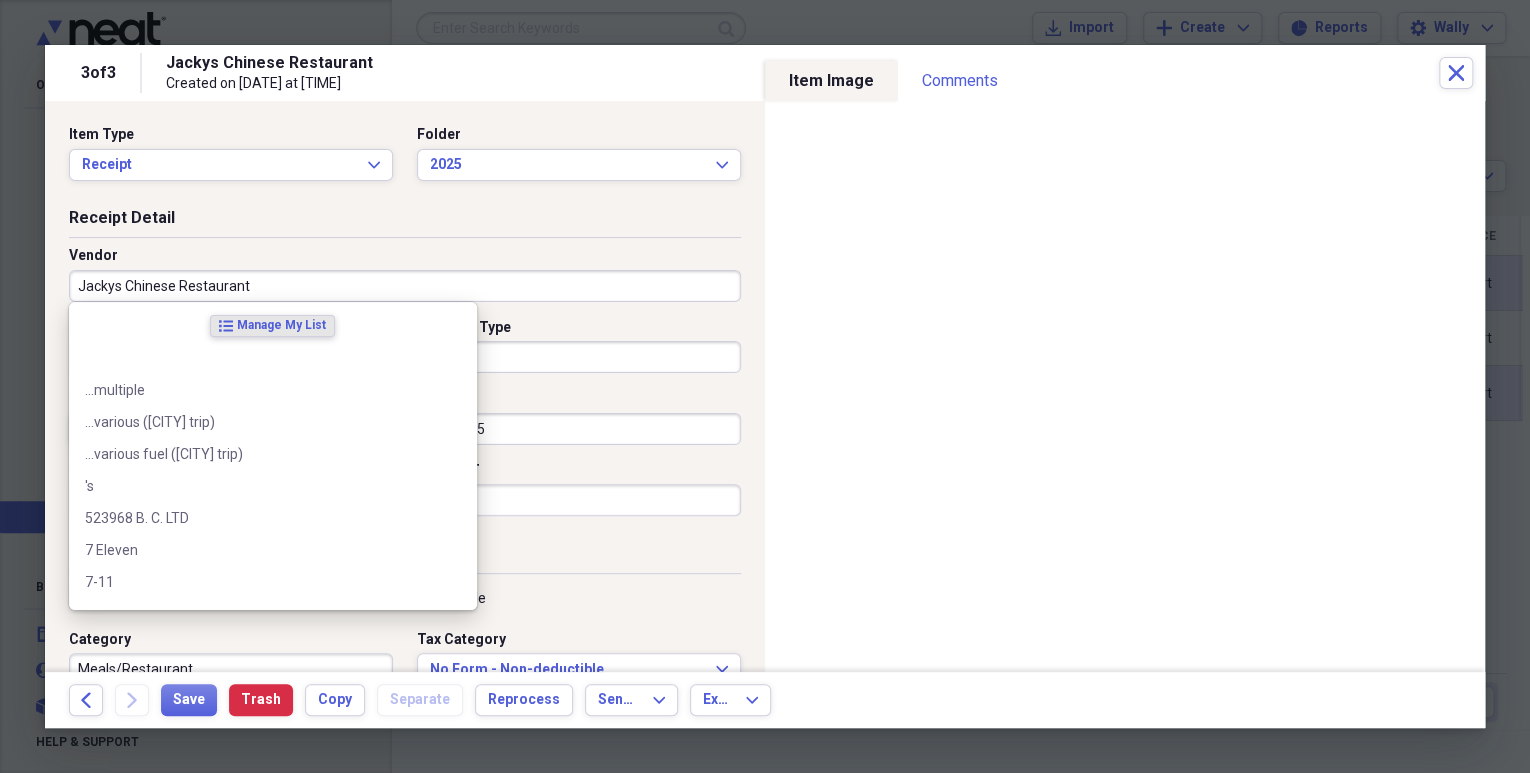 click on "Jackys Chinese Restaurant" at bounding box center (405, 286) 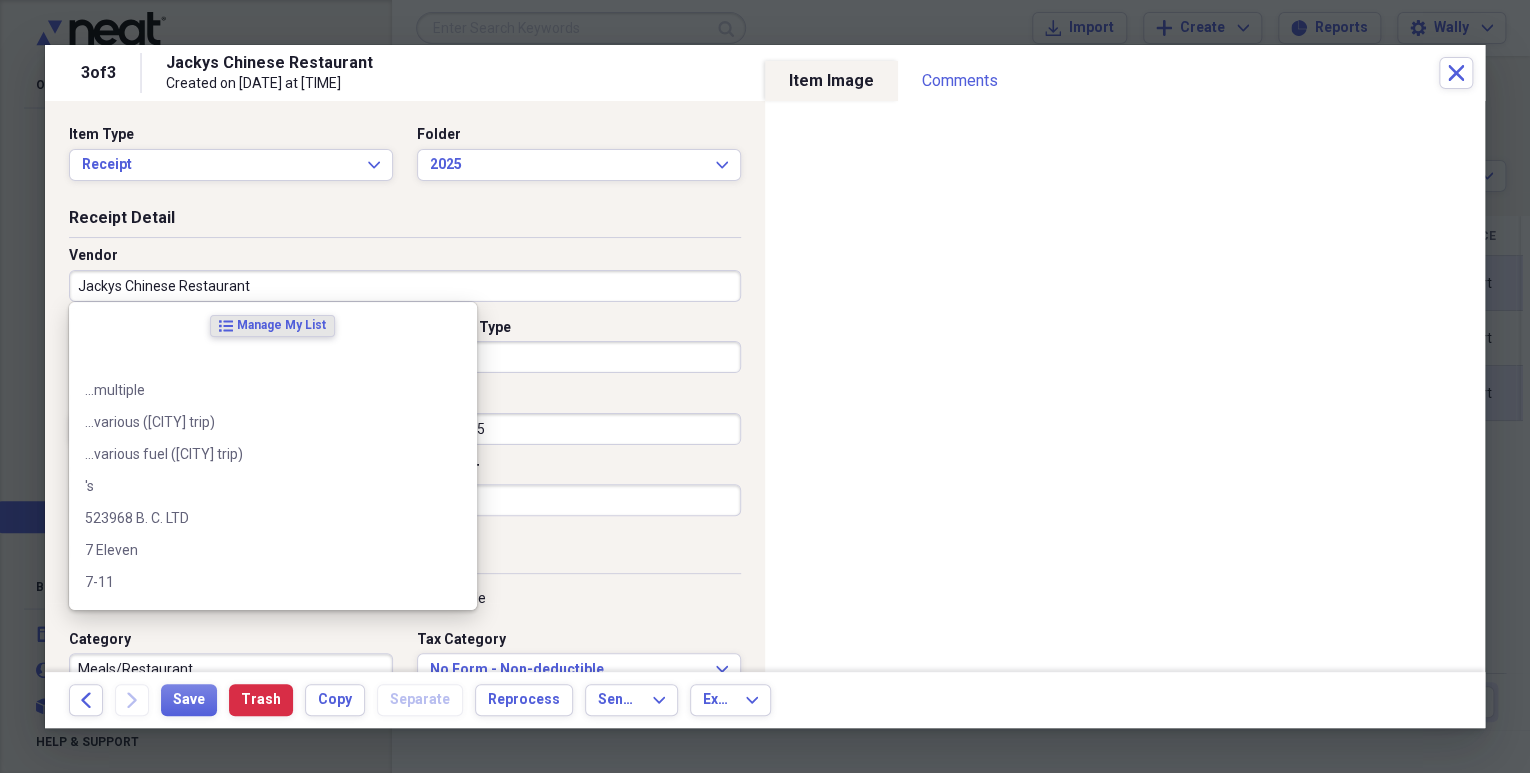 type on "[FIRST]'s Chinese Restaurant" 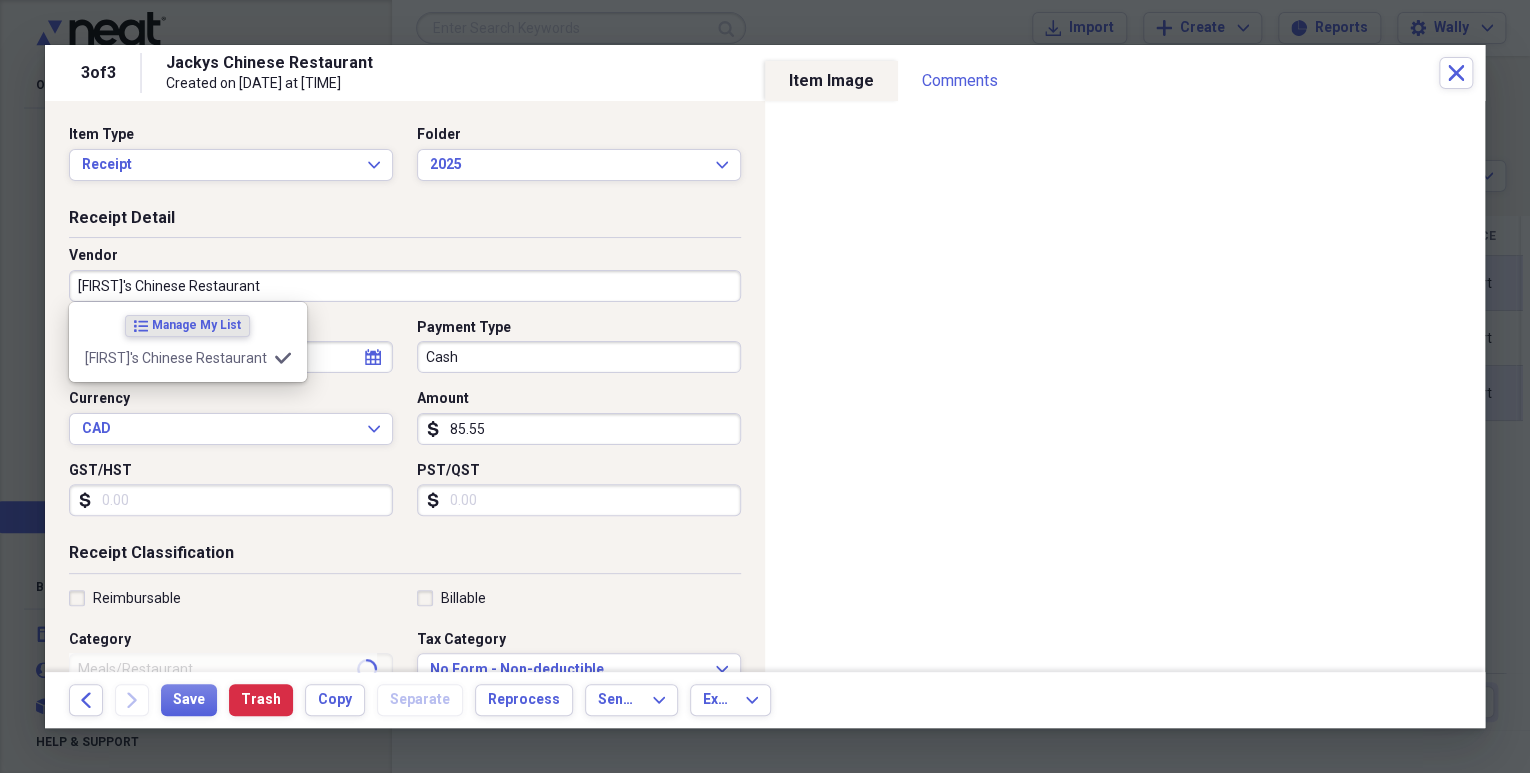 type on "Meals/Restaurants" 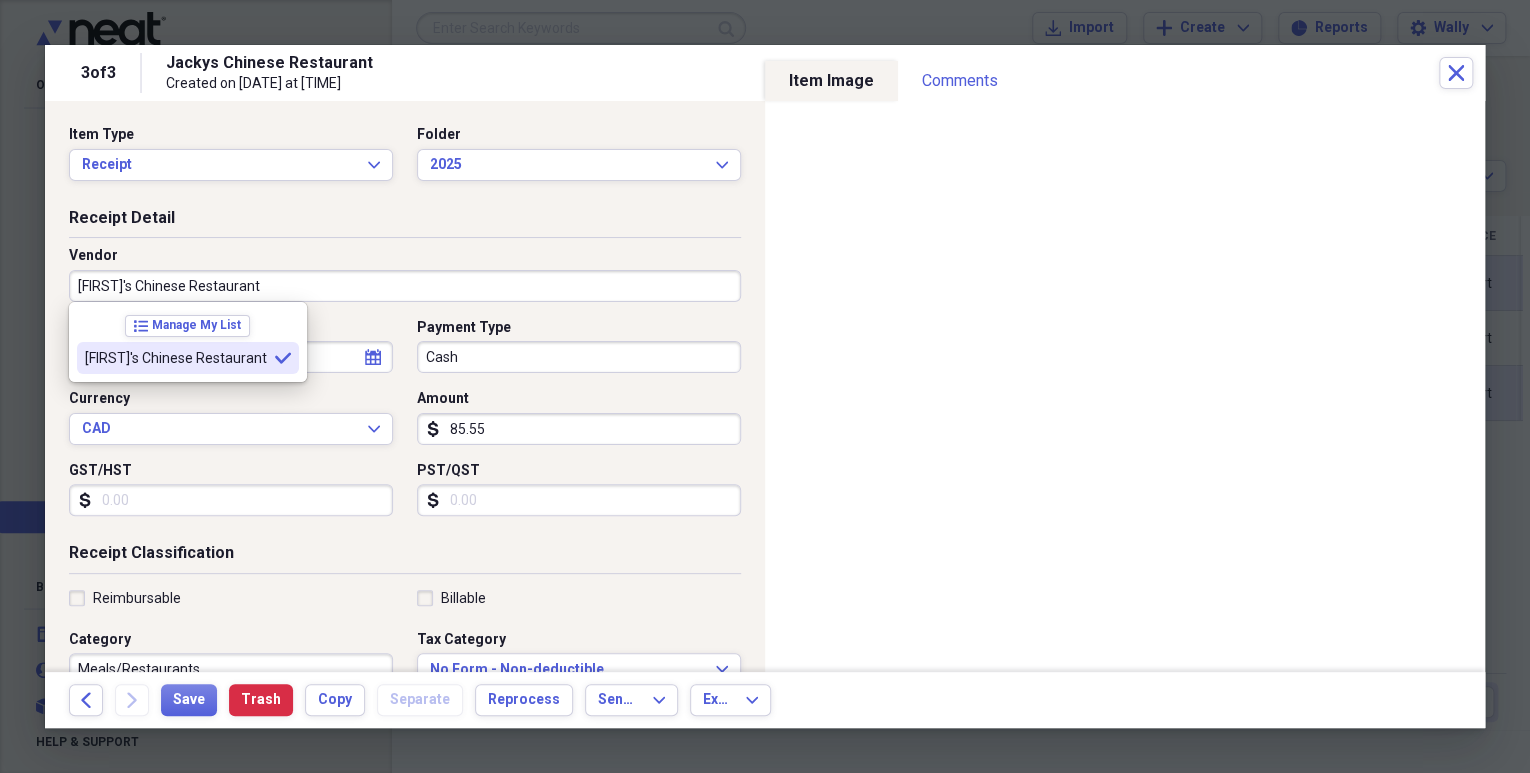 type on "[FIRST]'s Chinese Restaurant" 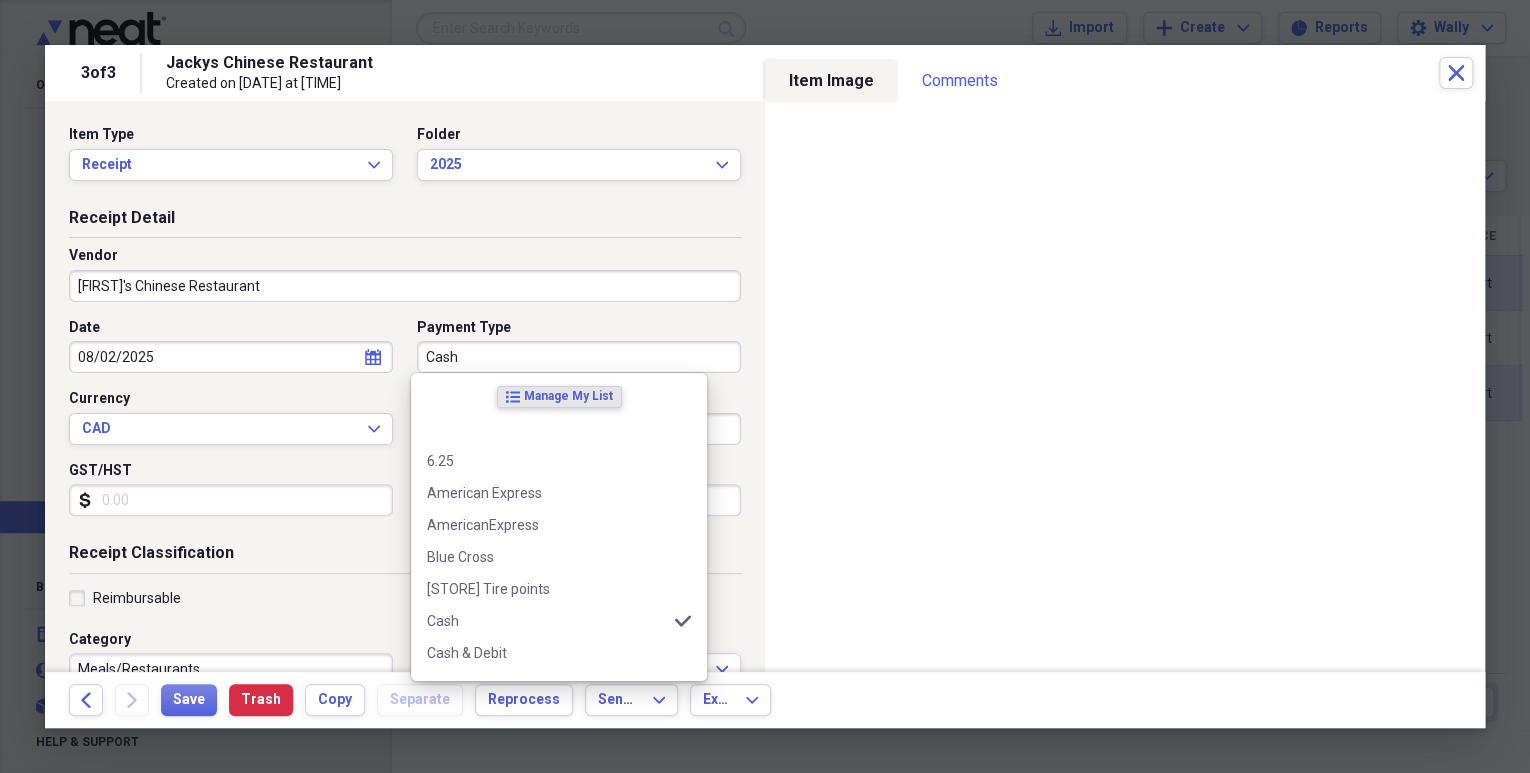 click on "Cash" at bounding box center (579, 357) 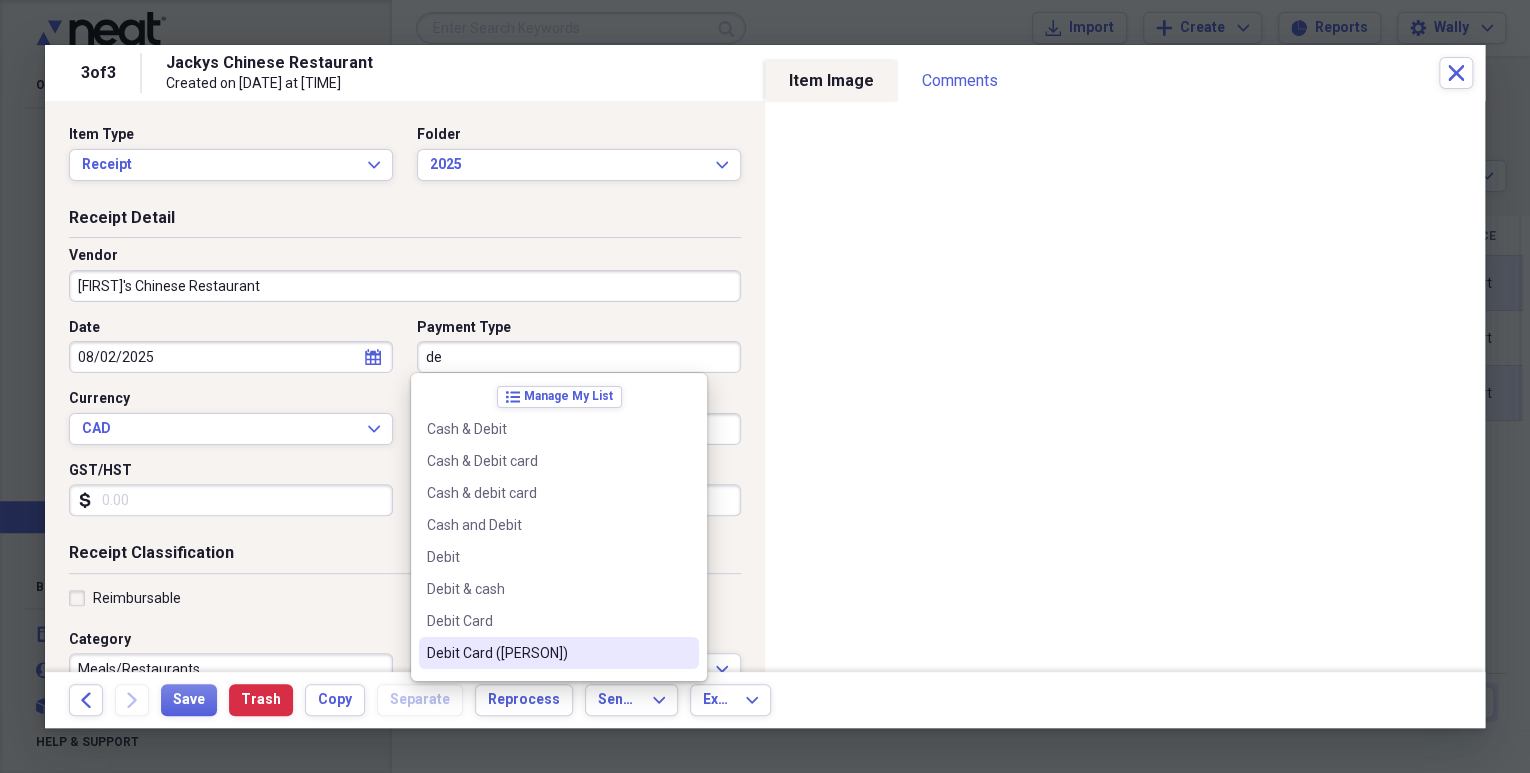 click on "Debit Card ([PERSON])" at bounding box center (547, 653) 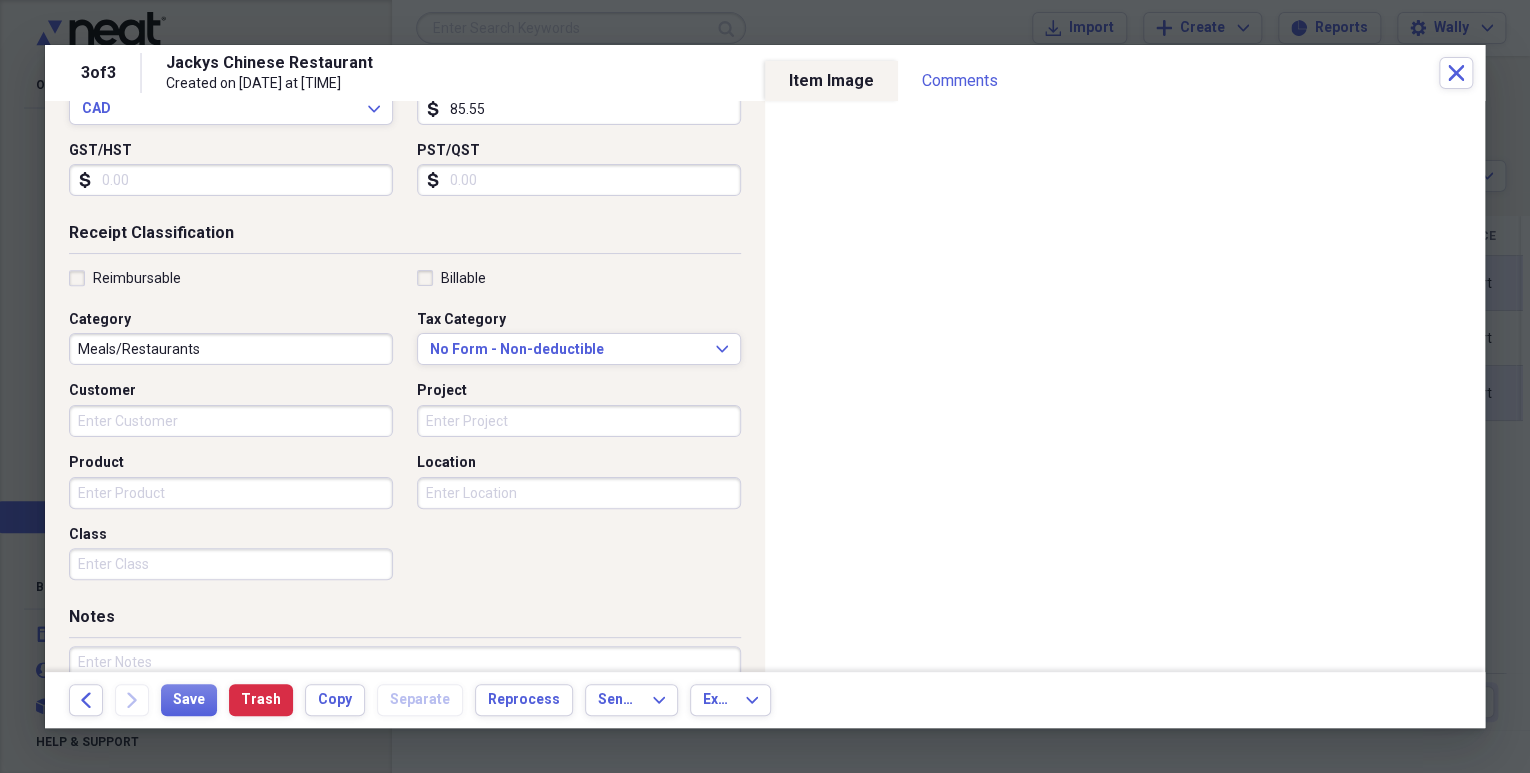 scroll, scrollTop: 448, scrollLeft: 0, axis: vertical 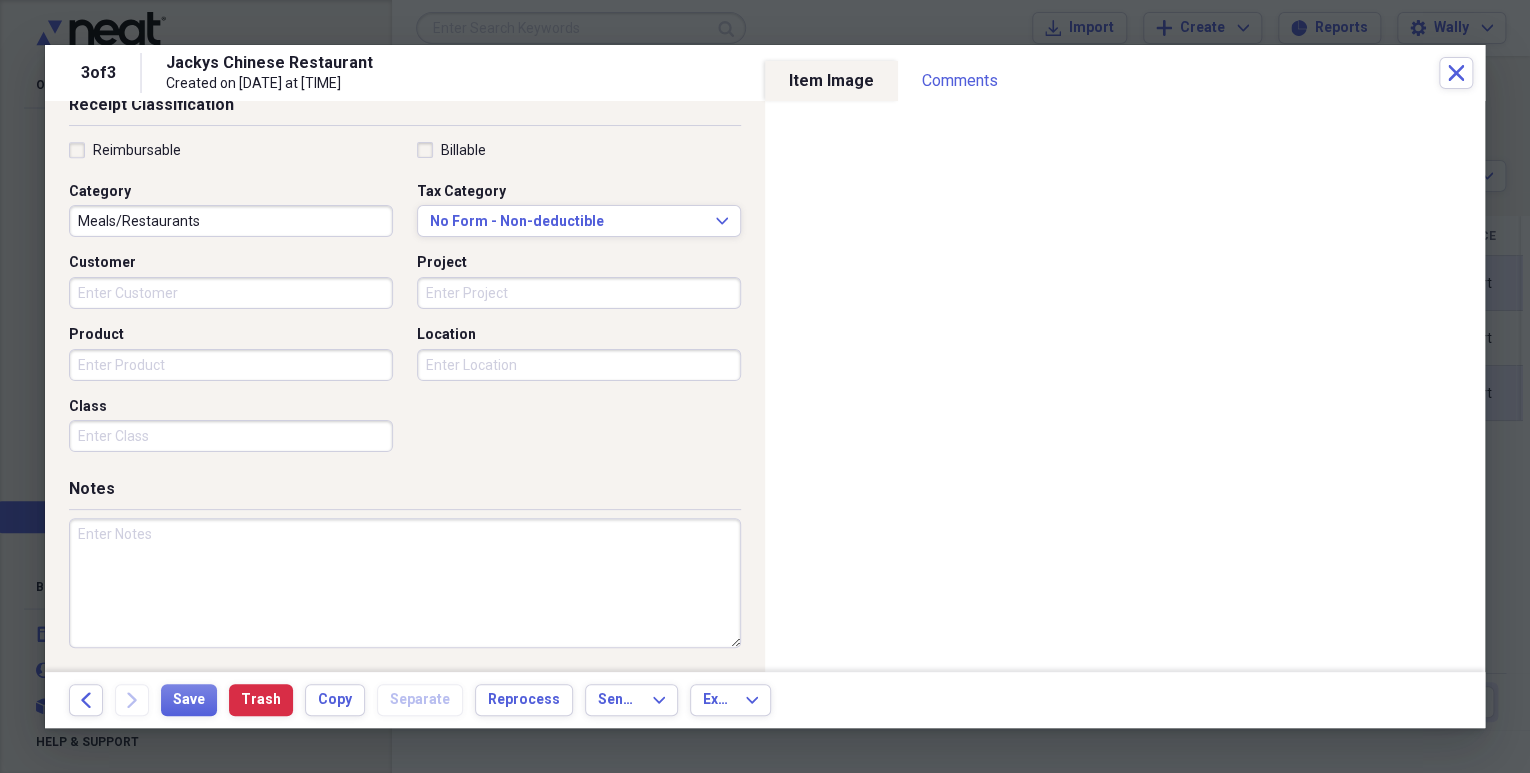 click at bounding box center (405, 583) 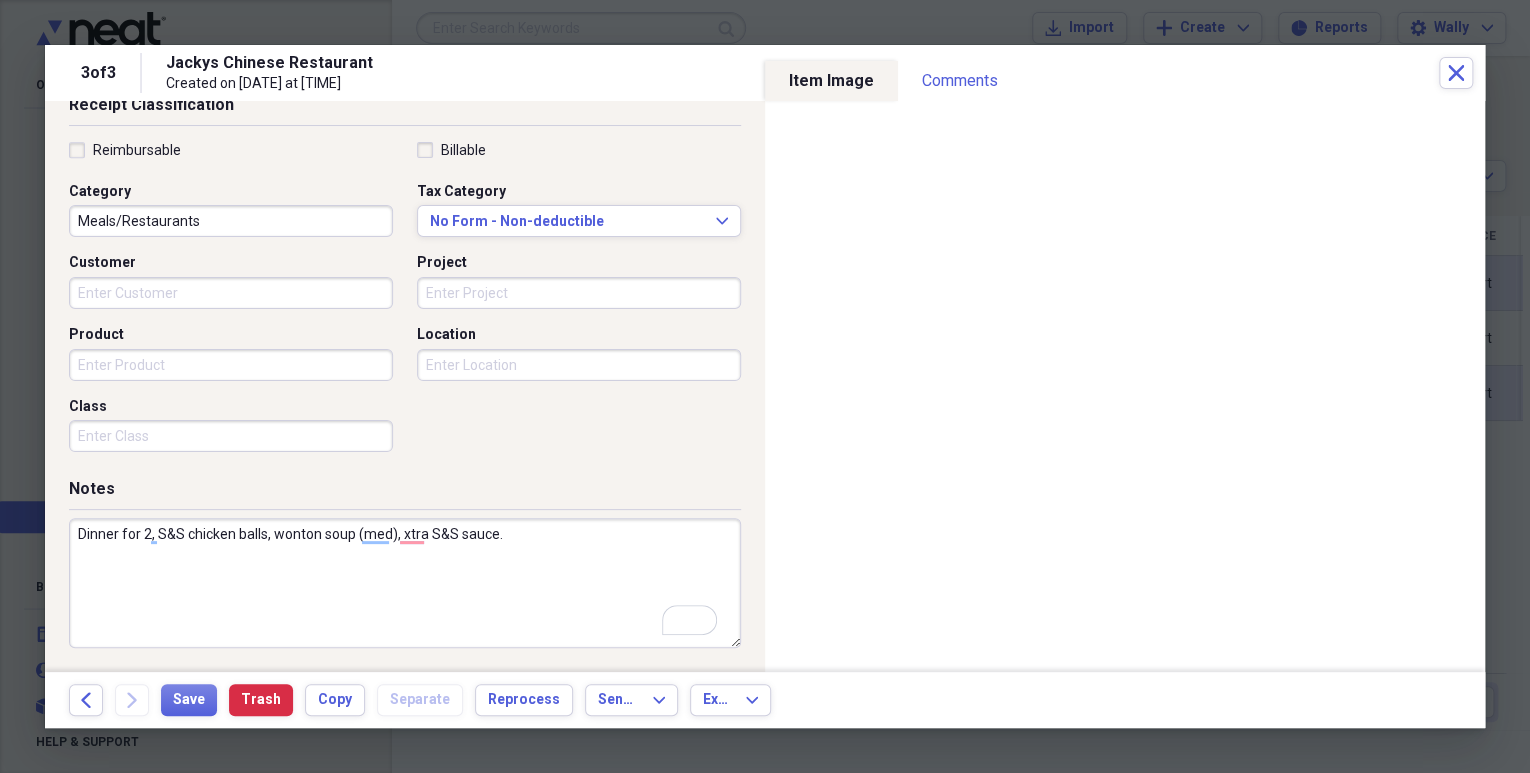 click on "Dinner for 2, S&S chicken balls, wonton soup (med), xtra S&S sauce." at bounding box center (405, 583) 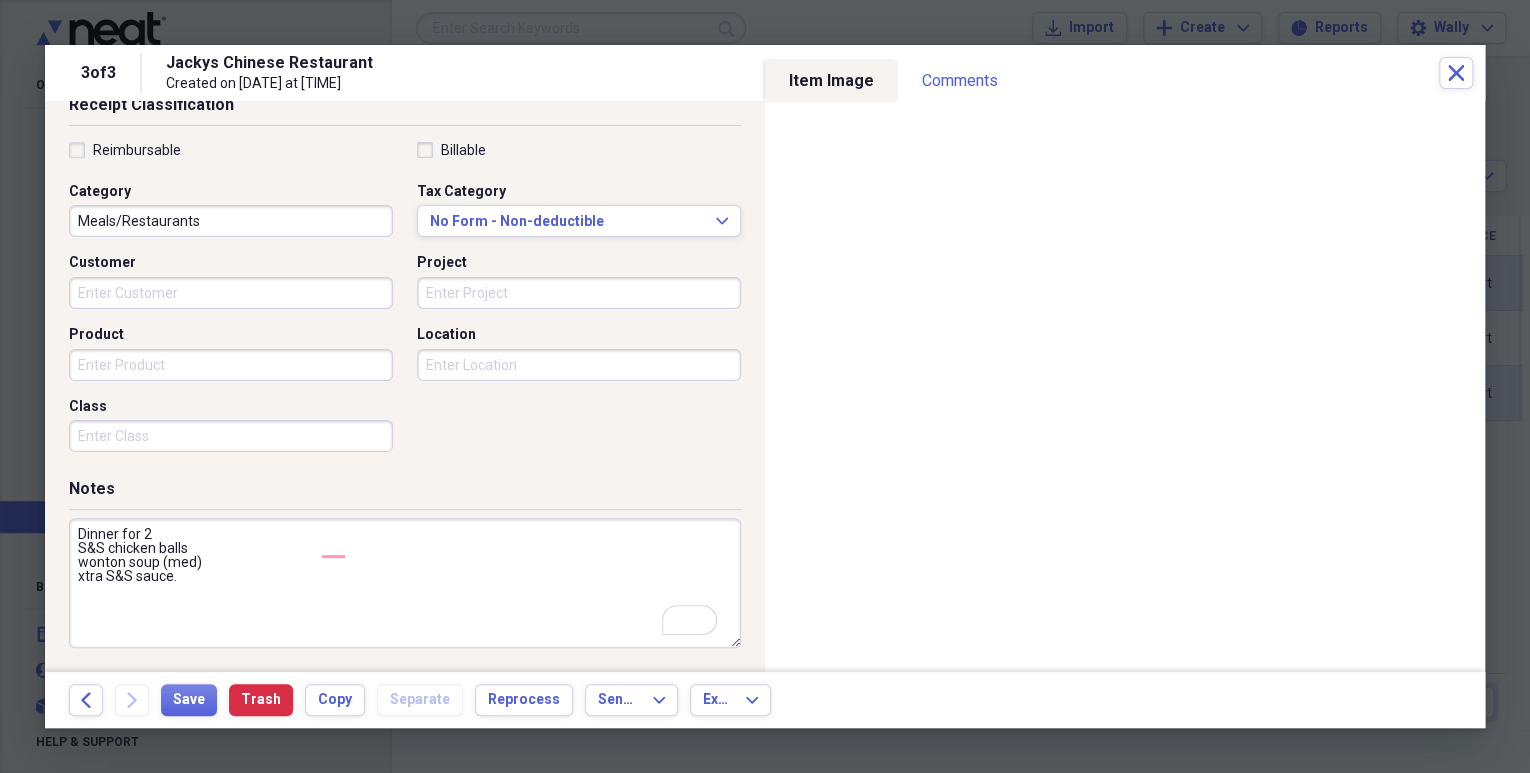 click on "Dinner for 2
S&S chicken balls
wonton soup (med)
xtra S&S sauce." at bounding box center [405, 583] 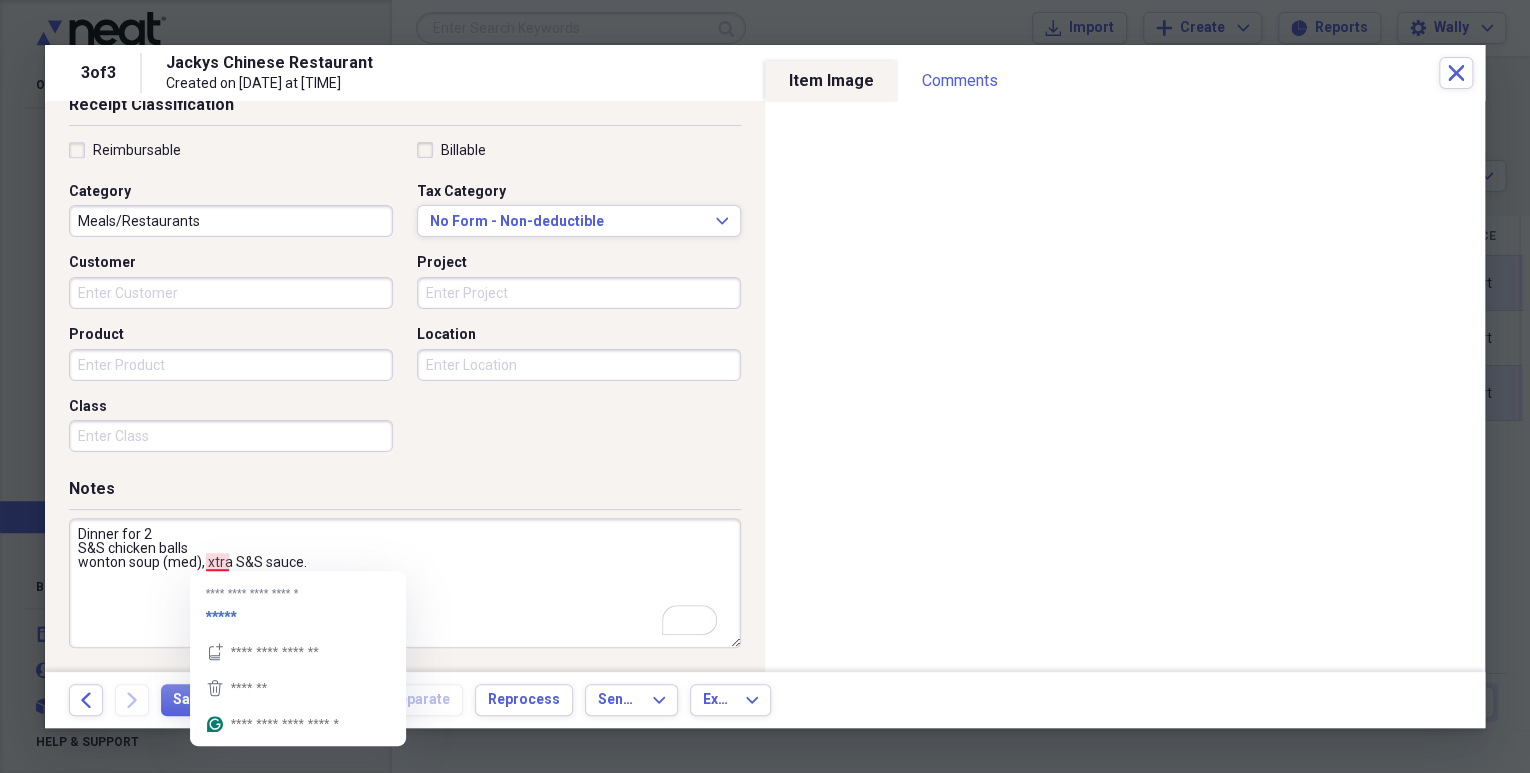 click on "Dinner for 2
S&S chicken balls
wonton soup (med), xtra S&S sauce." at bounding box center [405, 583] 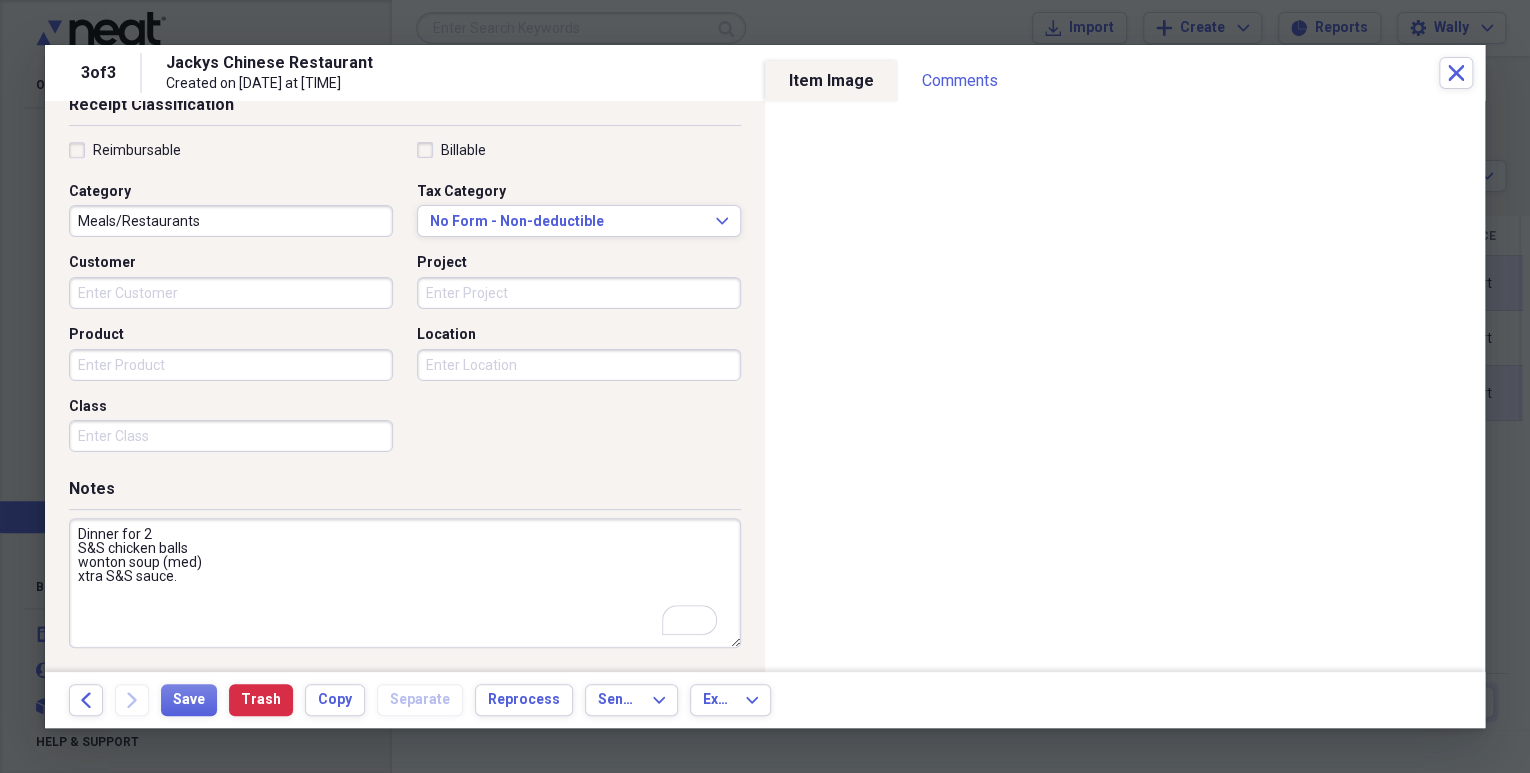 click on "Dinner for 2
S&S chicken balls
wonton soup (med)
xtra S&S sauce." at bounding box center (405, 583) 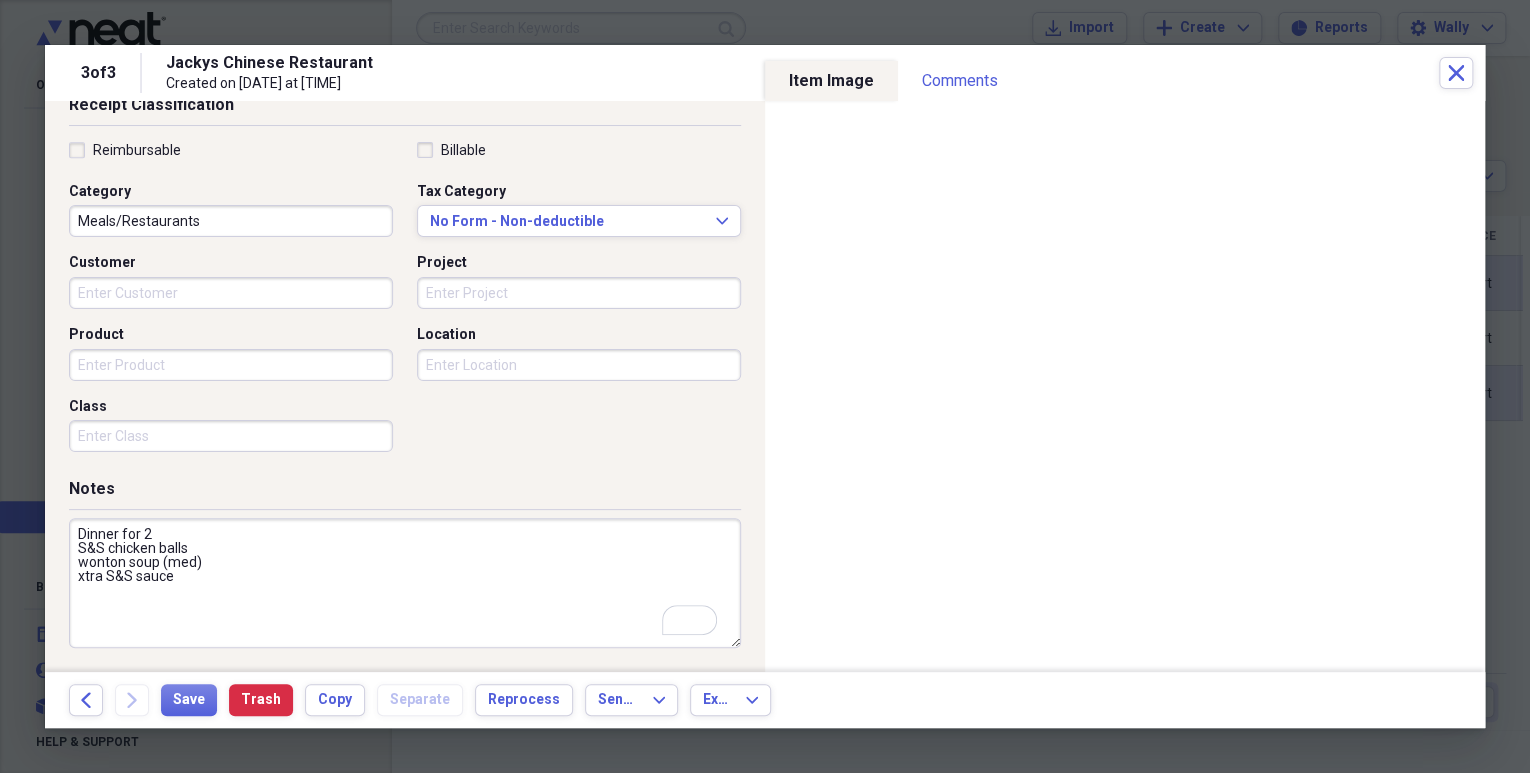 click on "Dinner for 2
S&S chicken balls
wonton soup (med)
xtra S&S sauce" at bounding box center (405, 583) 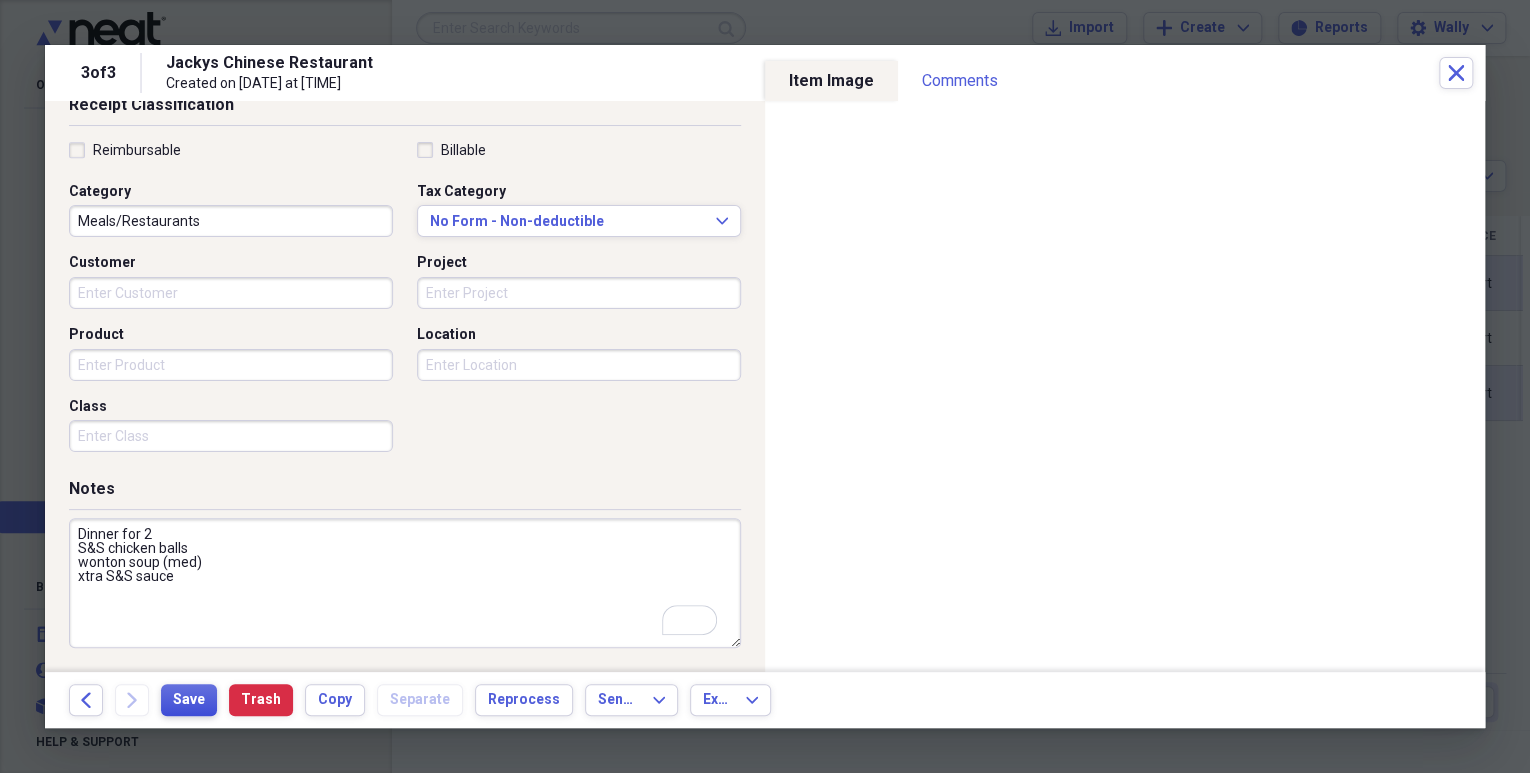click on "Save" at bounding box center [189, 700] 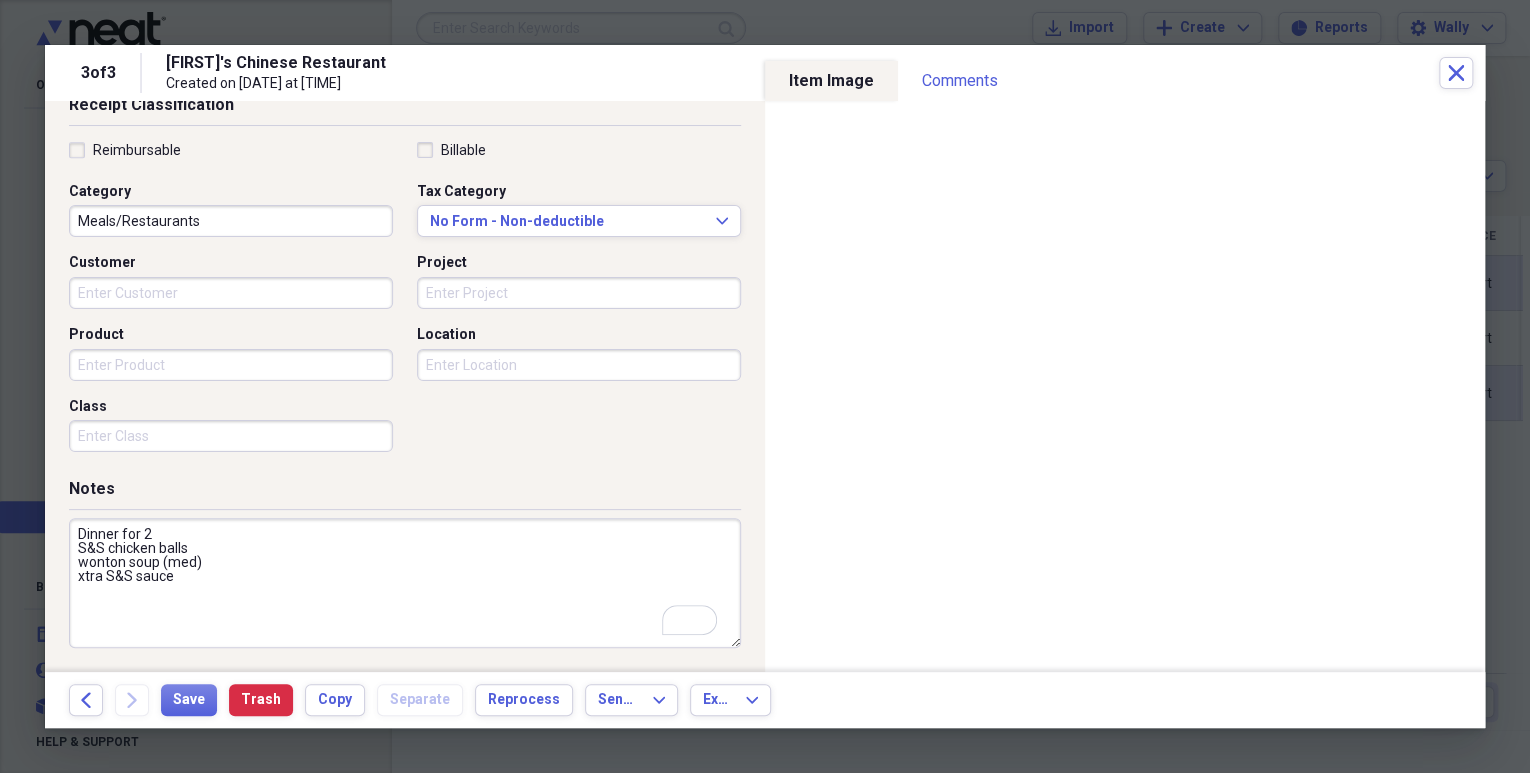 click on "Dinner for 2
S&S chicken balls
wonton soup (med)
xtra S&S sauce" at bounding box center (405, 583) 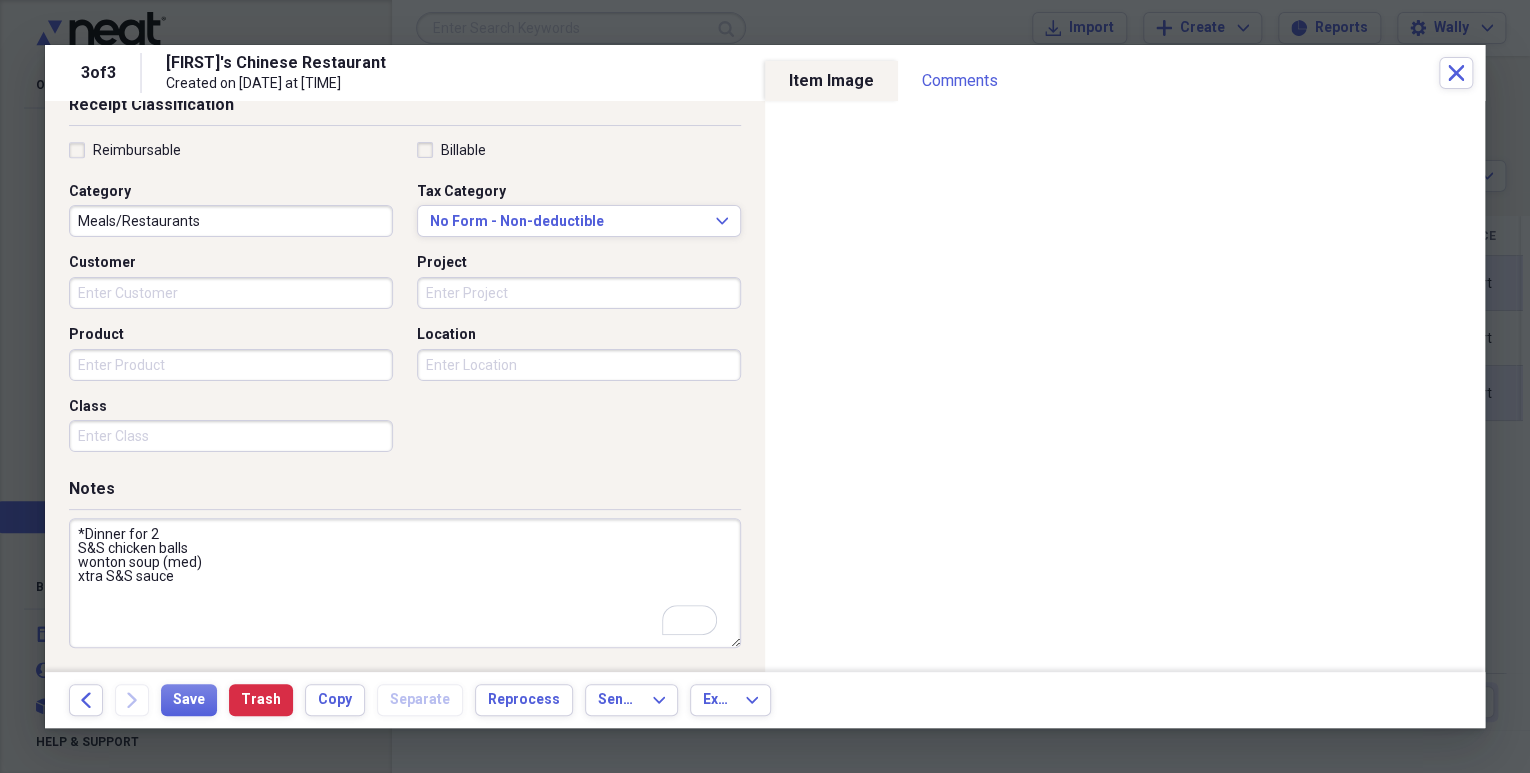 click on "*Dinner for 2
S&S chicken balls
wonton soup (med)
xtra S&S sauce" at bounding box center (405, 583) 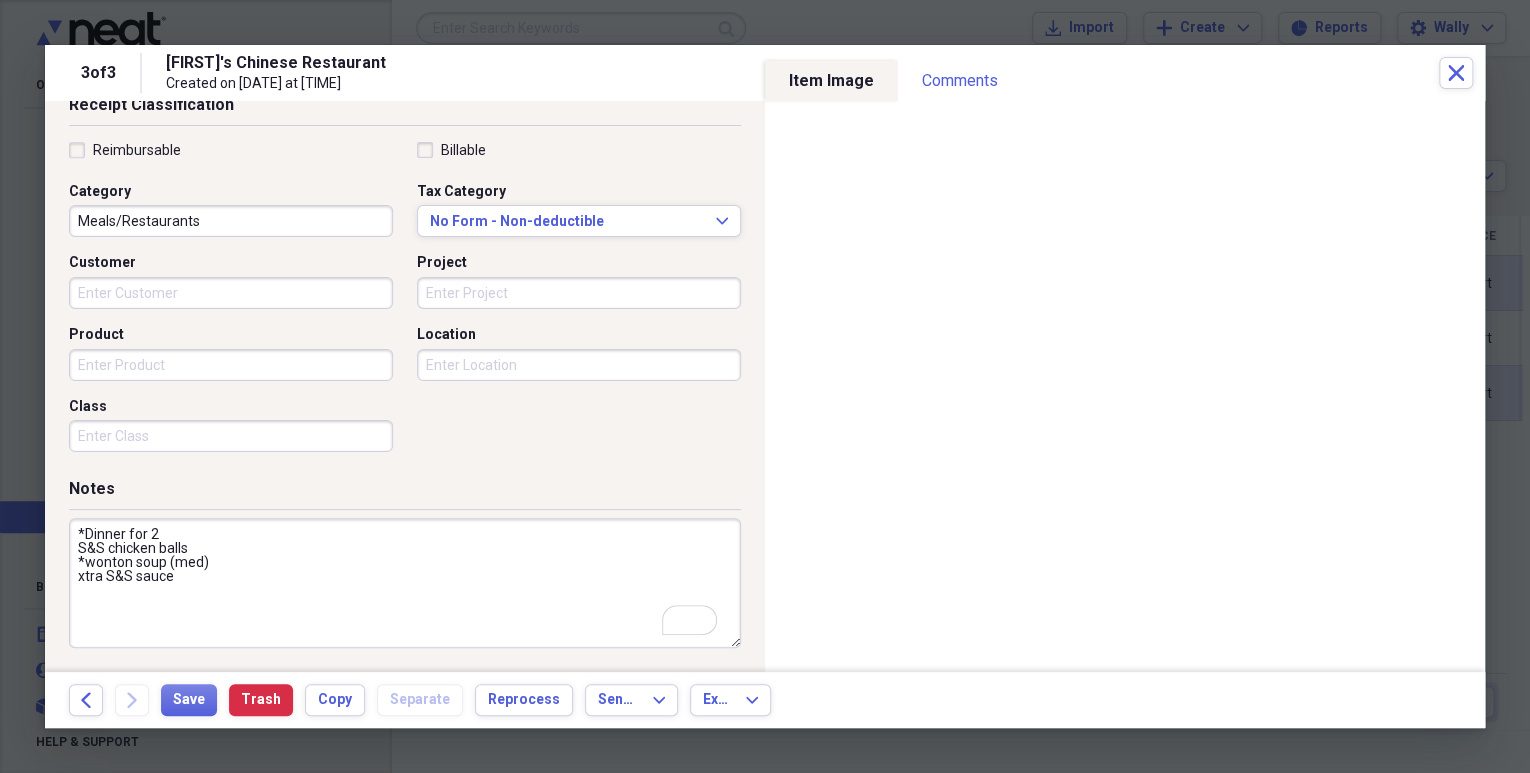 click on "*Dinner for 2
S&S chicken balls
*wonton soup (med)
xtra S&S sauce" at bounding box center (405, 583) 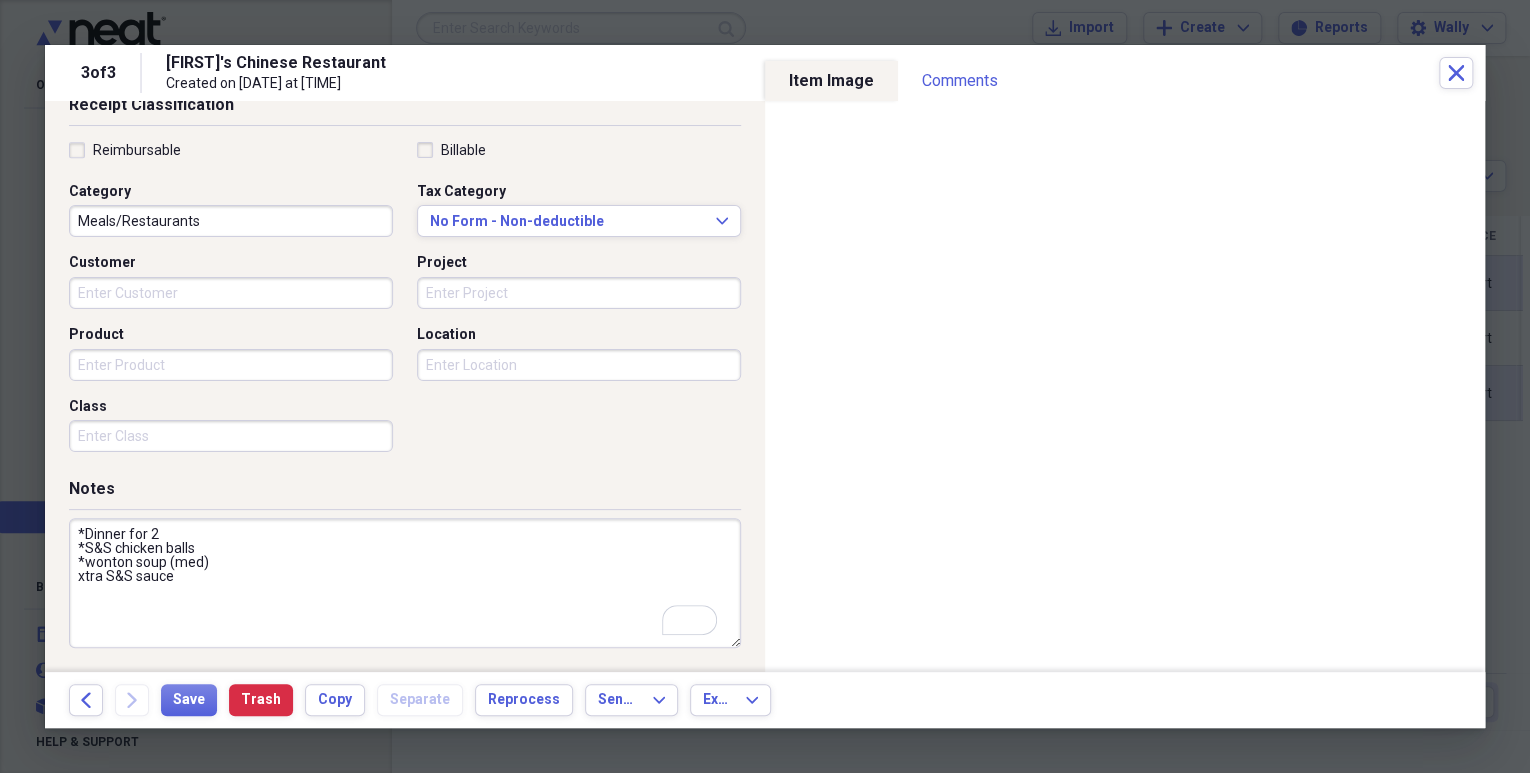click on "*Dinner for 2
*S&S chicken balls
*wonton soup (med)
xtra S&S sauce" at bounding box center [405, 583] 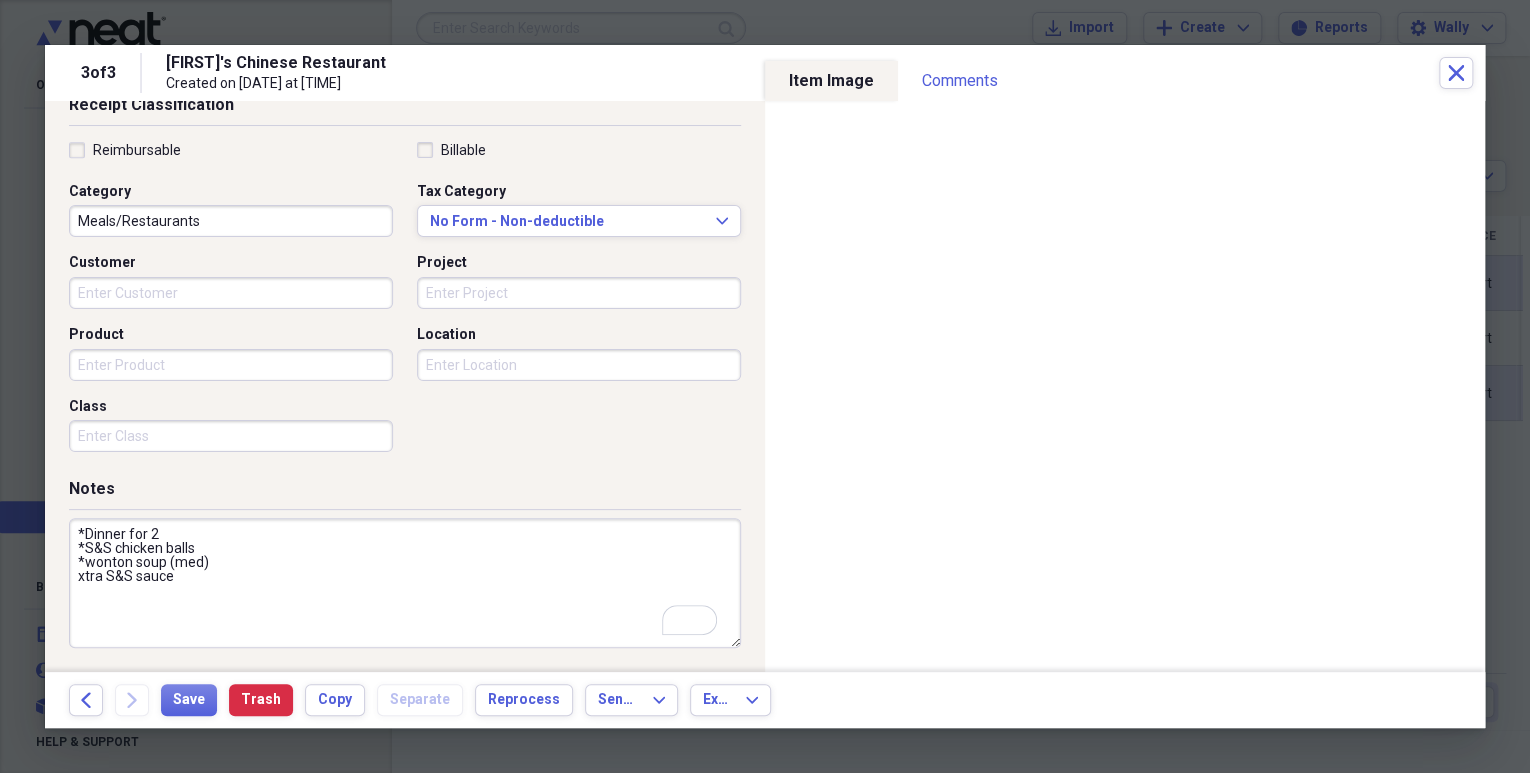 click on "*Dinner for 2
*S&S chicken balls
*wonton soup (med)
xtra S&S sauce" at bounding box center (405, 583) 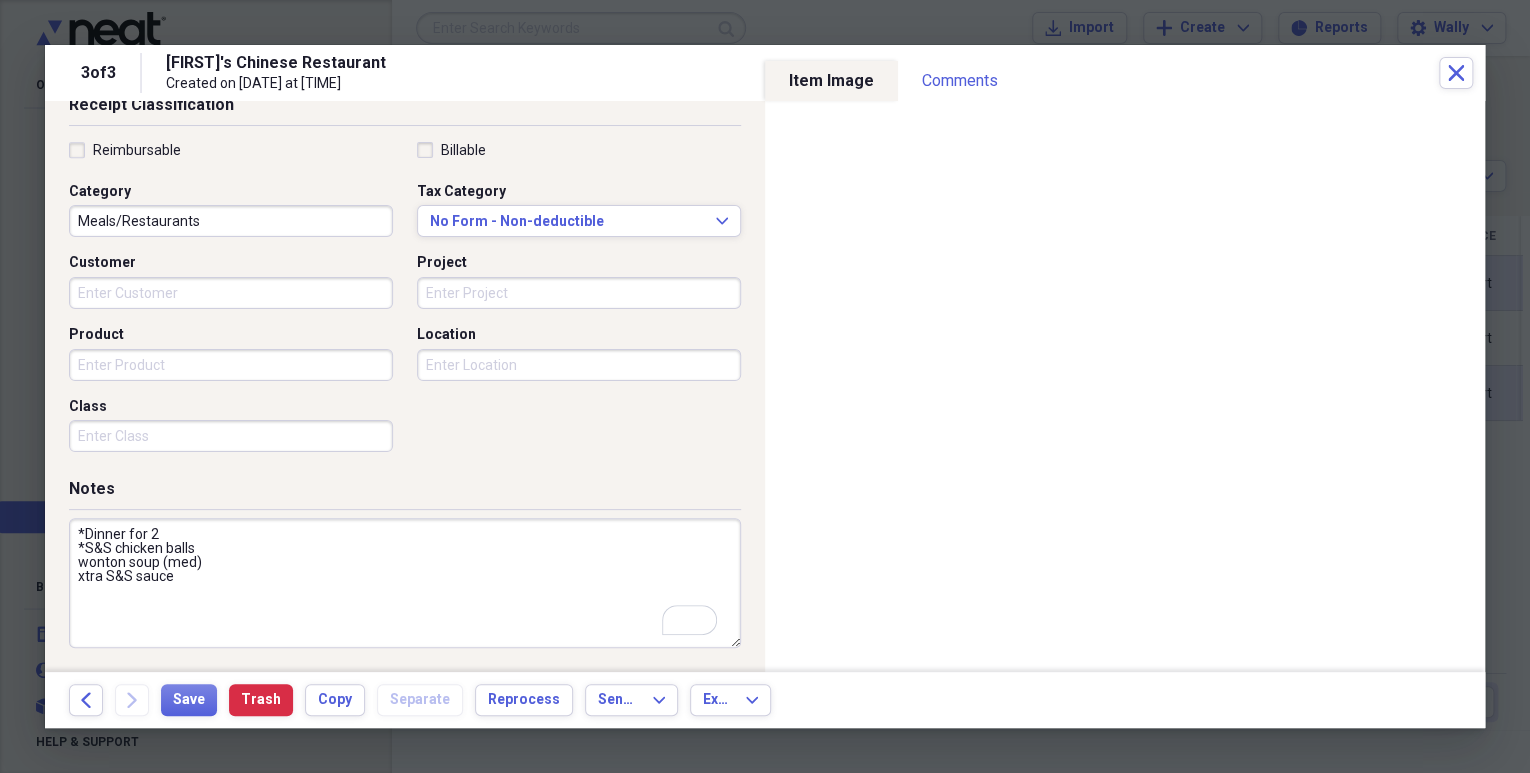 click on "*Dinner for 2
*S&S chicken balls
wonton soup (med)
xtra S&S sauce" at bounding box center (405, 583) 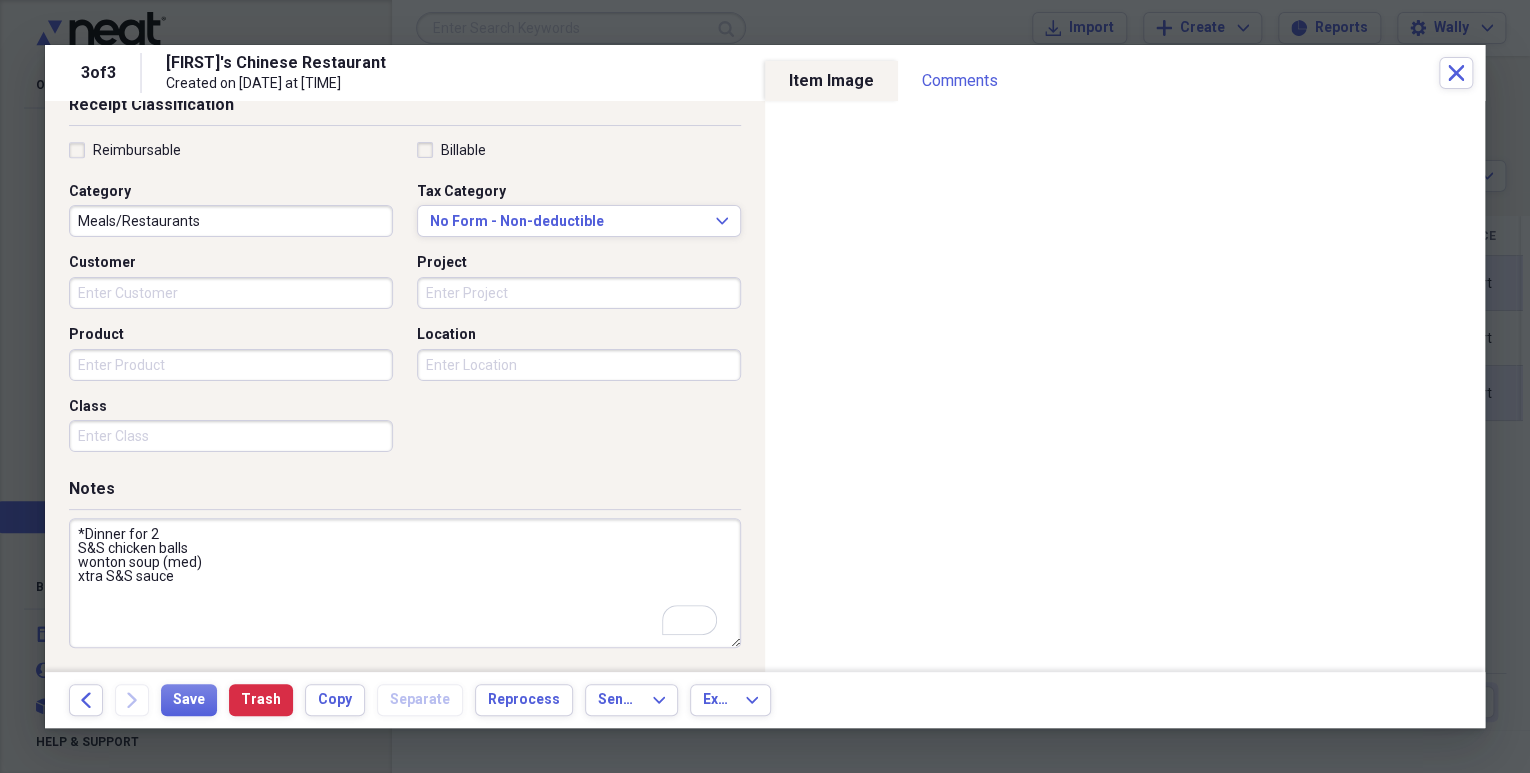 click on "*Dinner for 2
S&S chicken balls
wonton soup (med)
xtra S&S sauce" at bounding box center (405, 583) 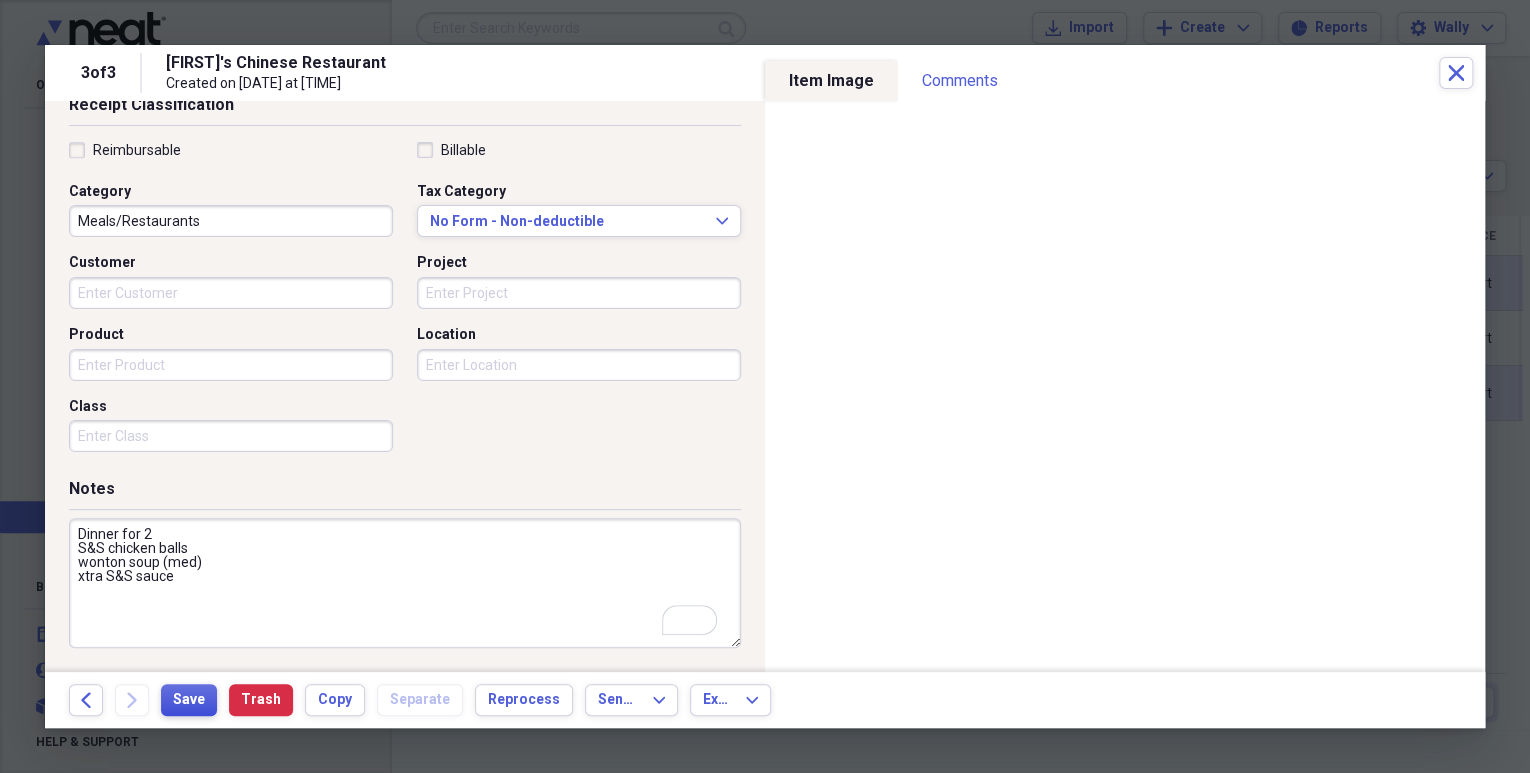 click on "Save" at bounding box center (189, 700) 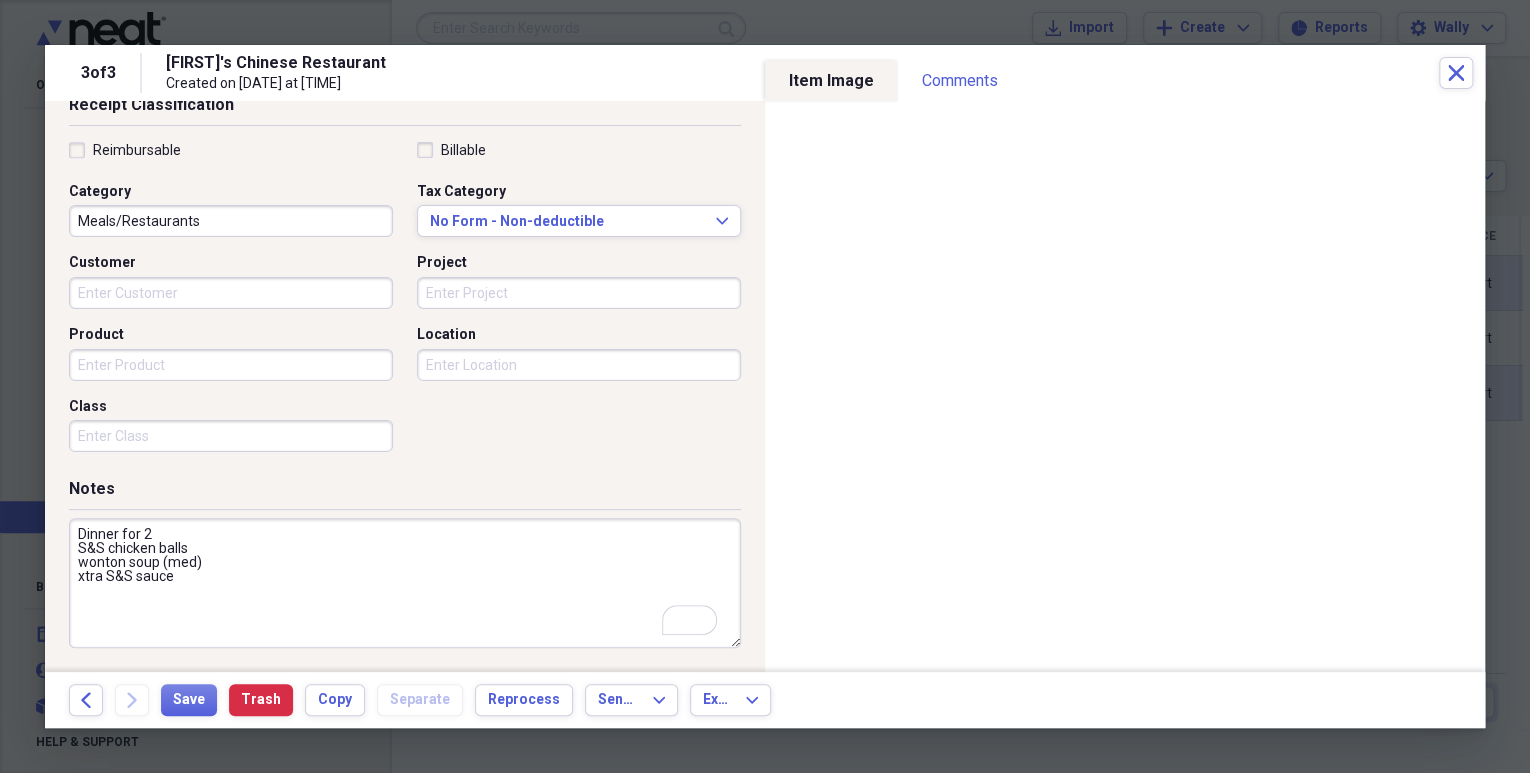 click on "Dinner for 2
S&S chicken balls
wonton soup (med)
xtra S&S sauce" at bounding box center (405, 583) 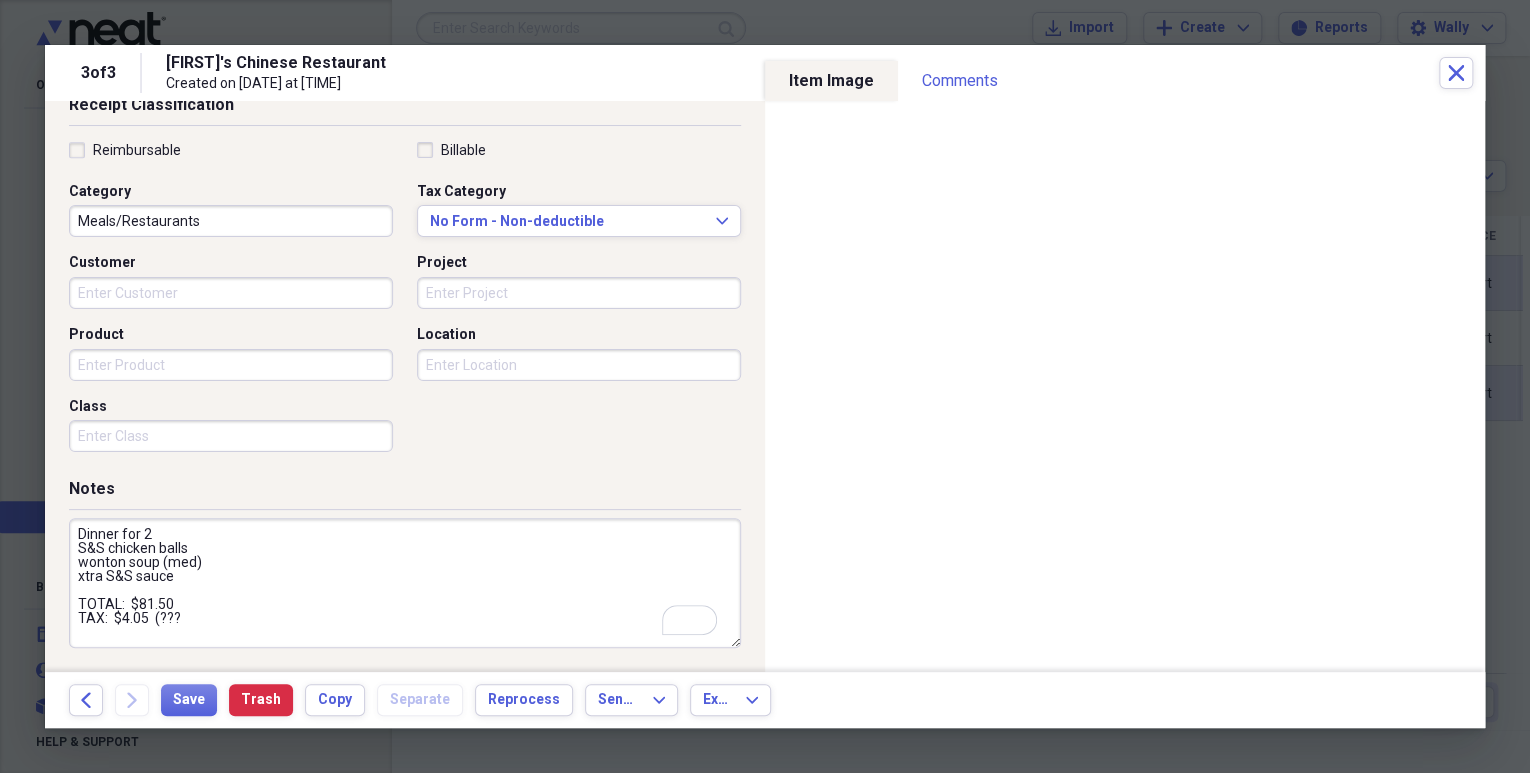 click on "Dinner for 2
S&S chicken balls
wonton soup (med)
xtra S&S sauce
TOTAL:  $81.50
TAX:  $4.05  (???" at bounding box center (405, 583) 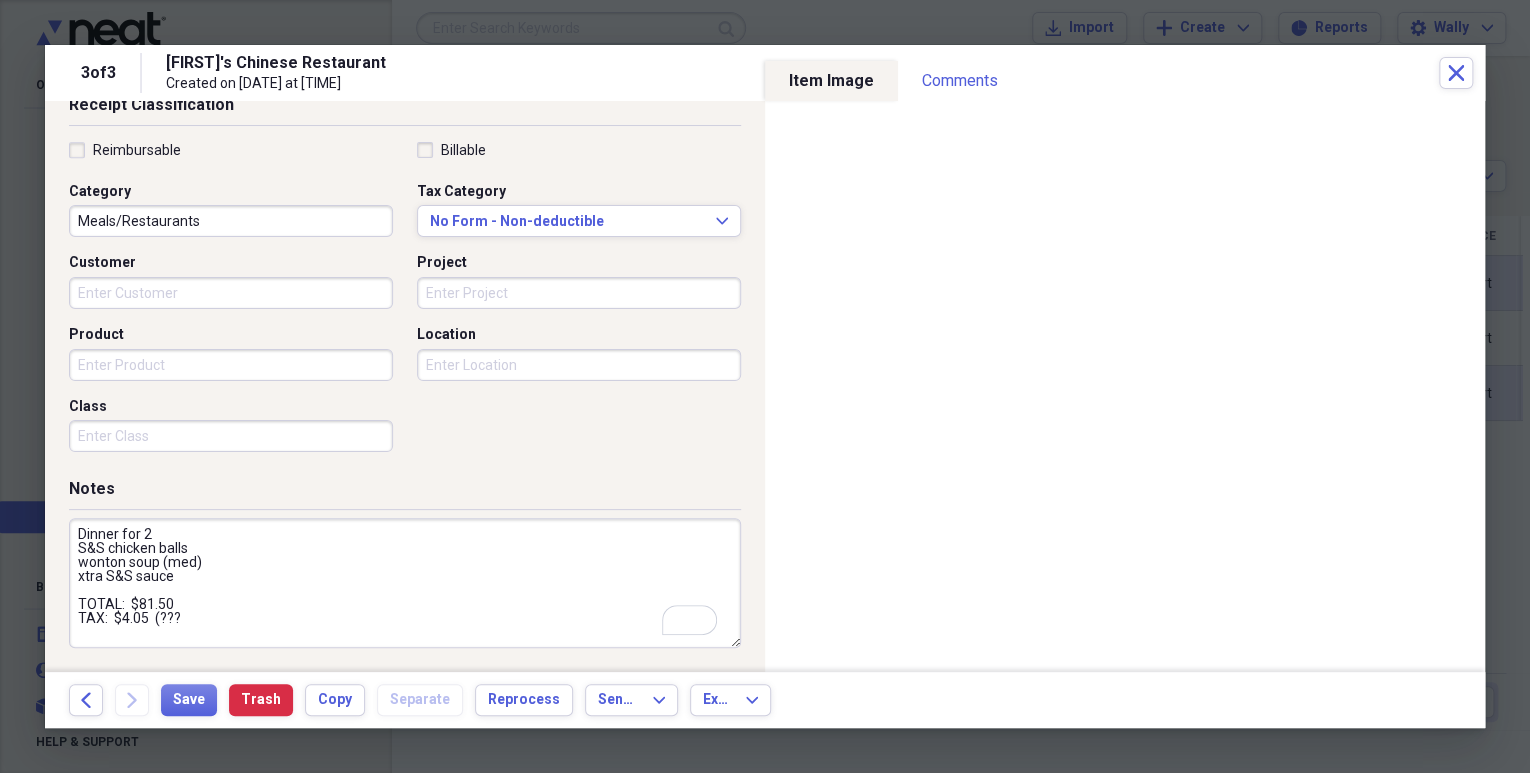 click on "Dinner for 2
S&S chicken balls
wonton soup (med)
xtra S&S sauce
TOTAL:  $81.50
TAX:  $4.05  (???" at bounding box center (405, 583) 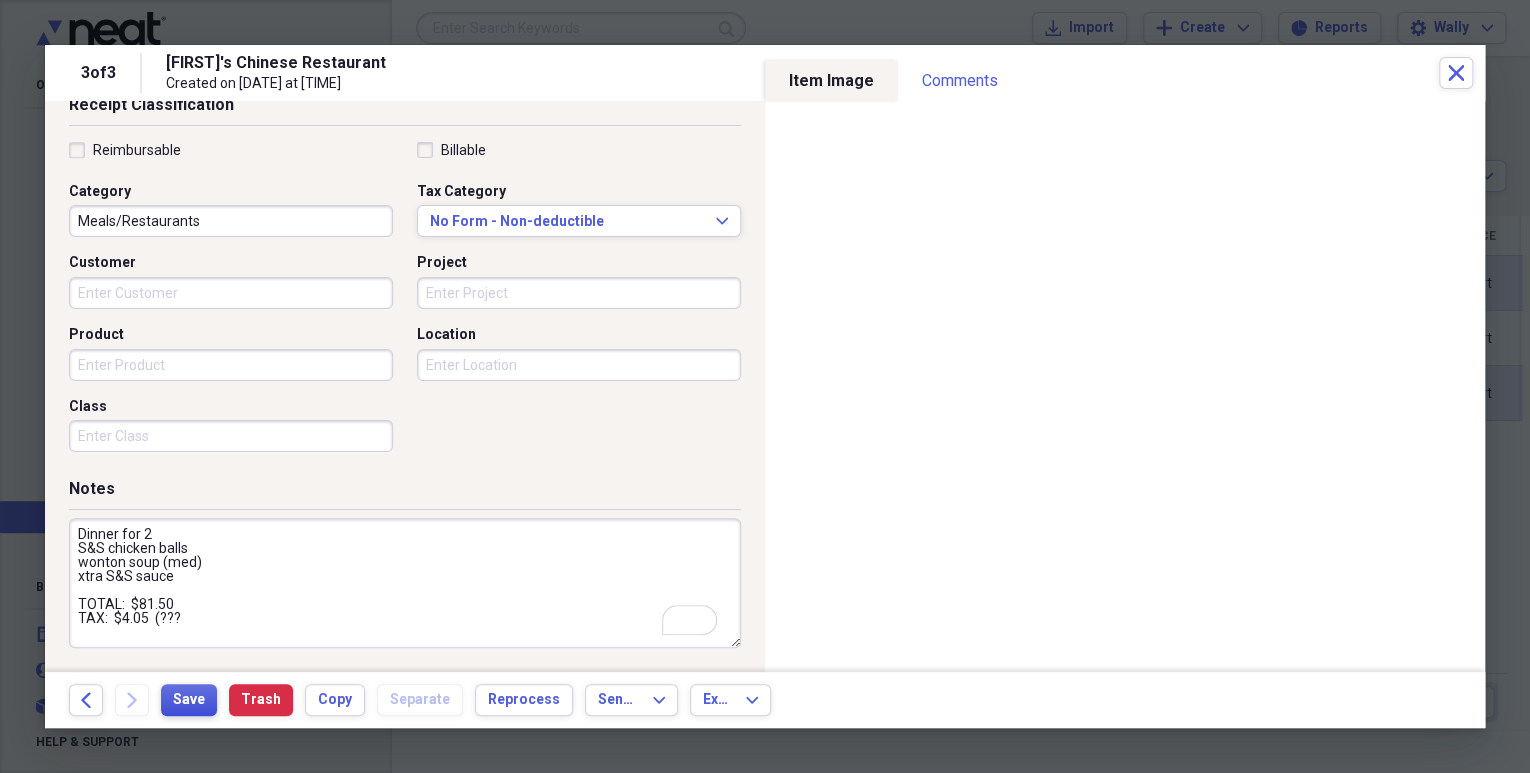 type on "Dinner for 2
S&S chicken balls
wonton soup (med)
xtra S&S sauce
TOTAL:  $81.50
TAX:  $4.05  (???" 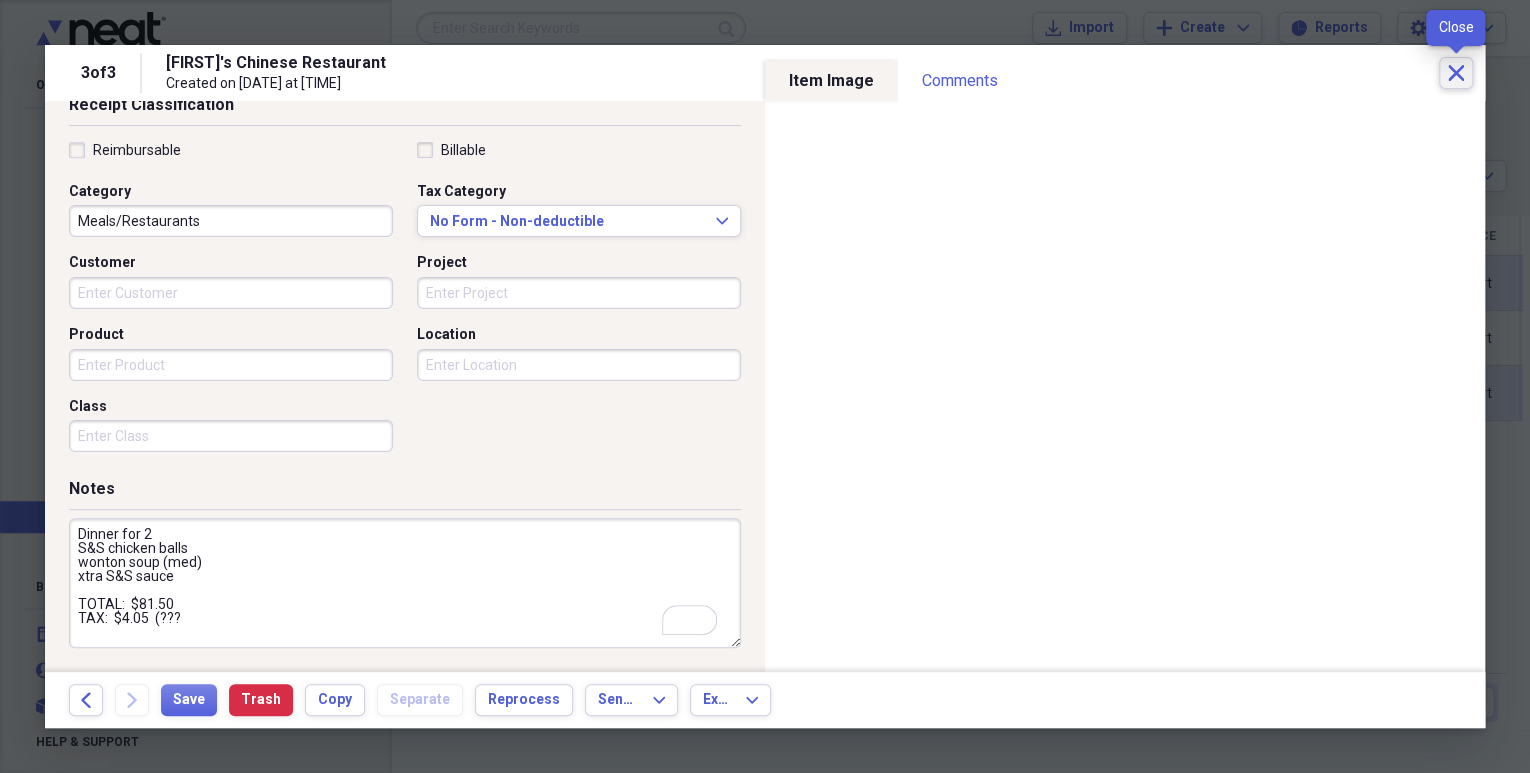 click on "Close" at bounding box center (1456, 73) 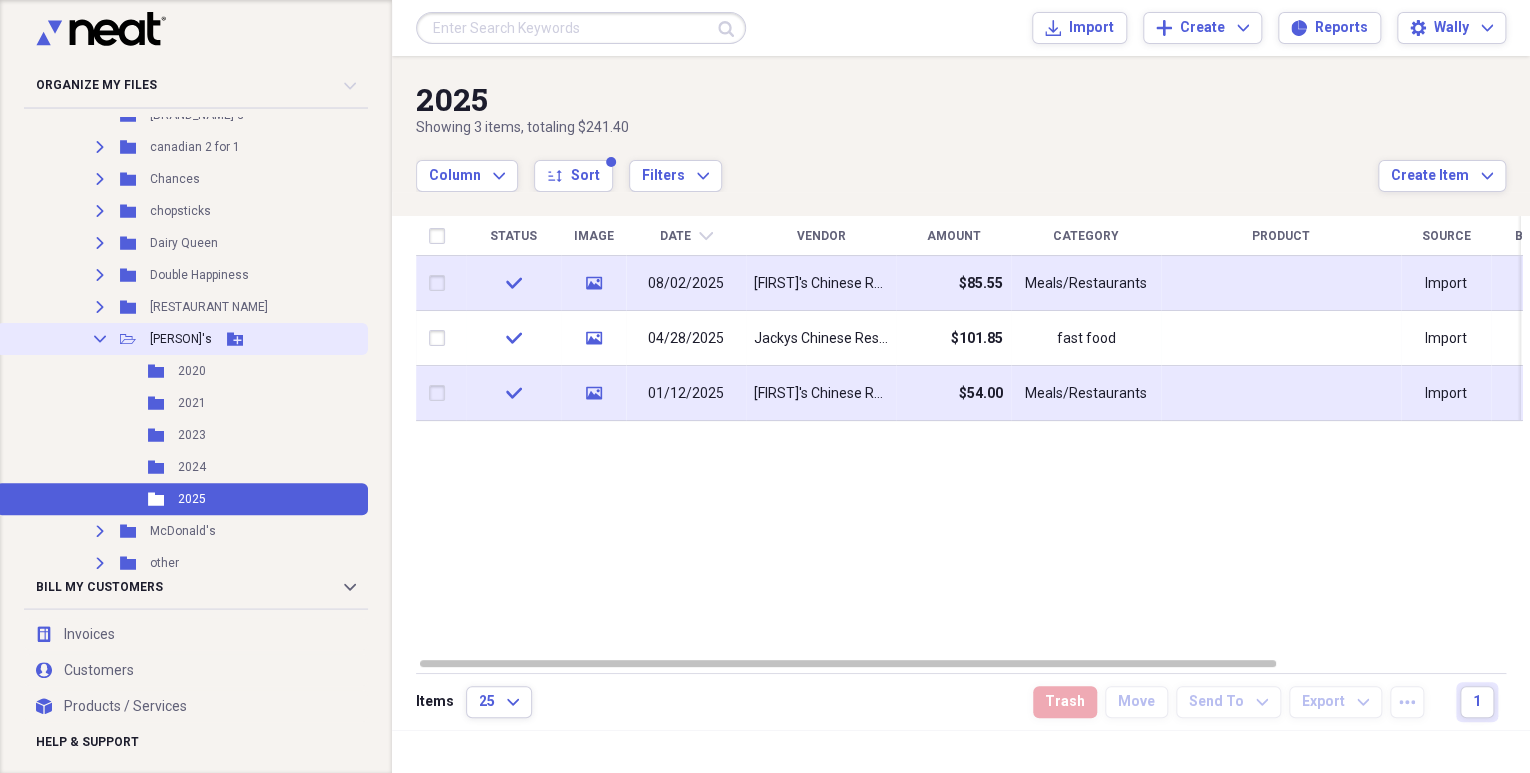 scroll, scrollTop: 480, scrollLeft: 0, axis: vertical 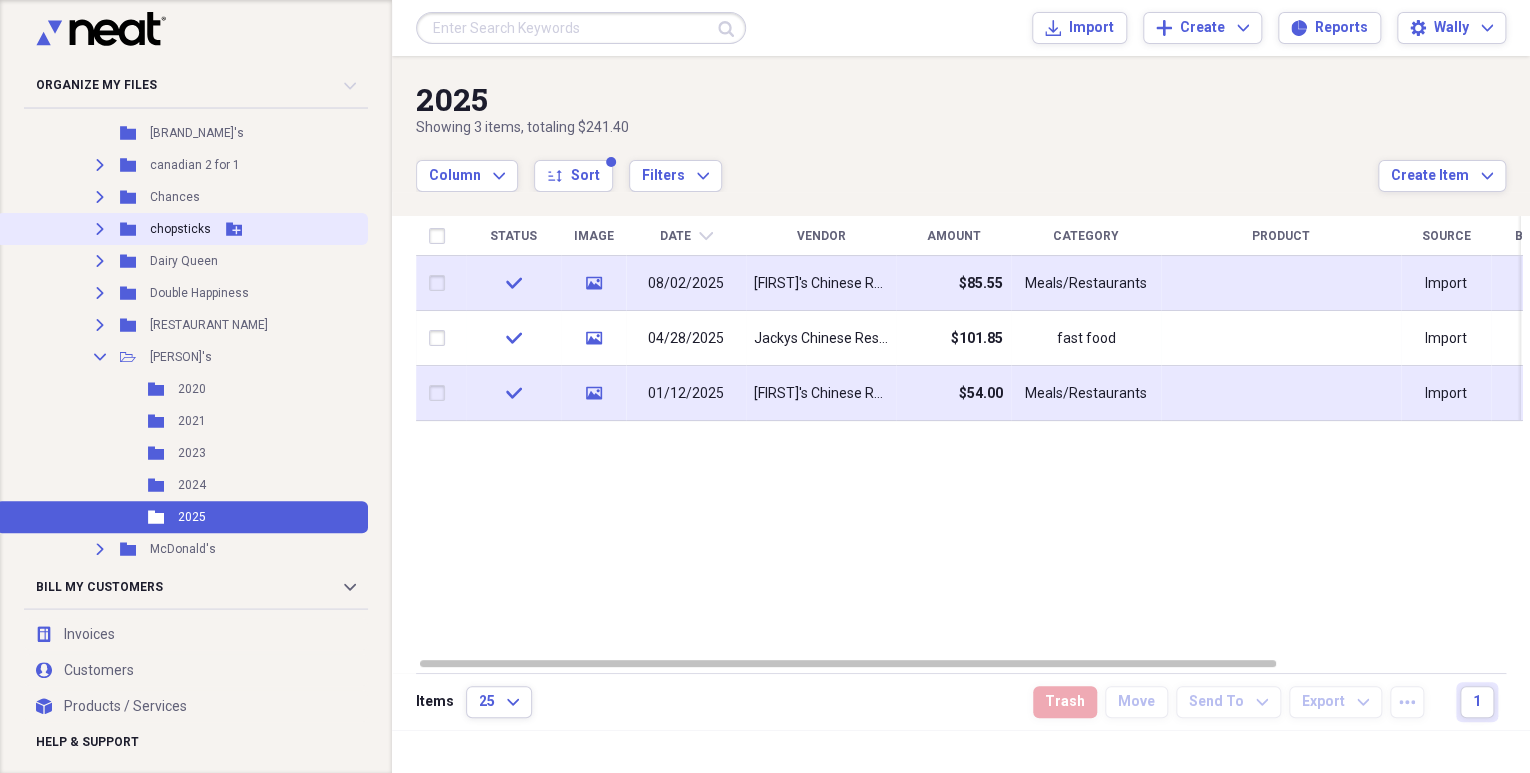 click 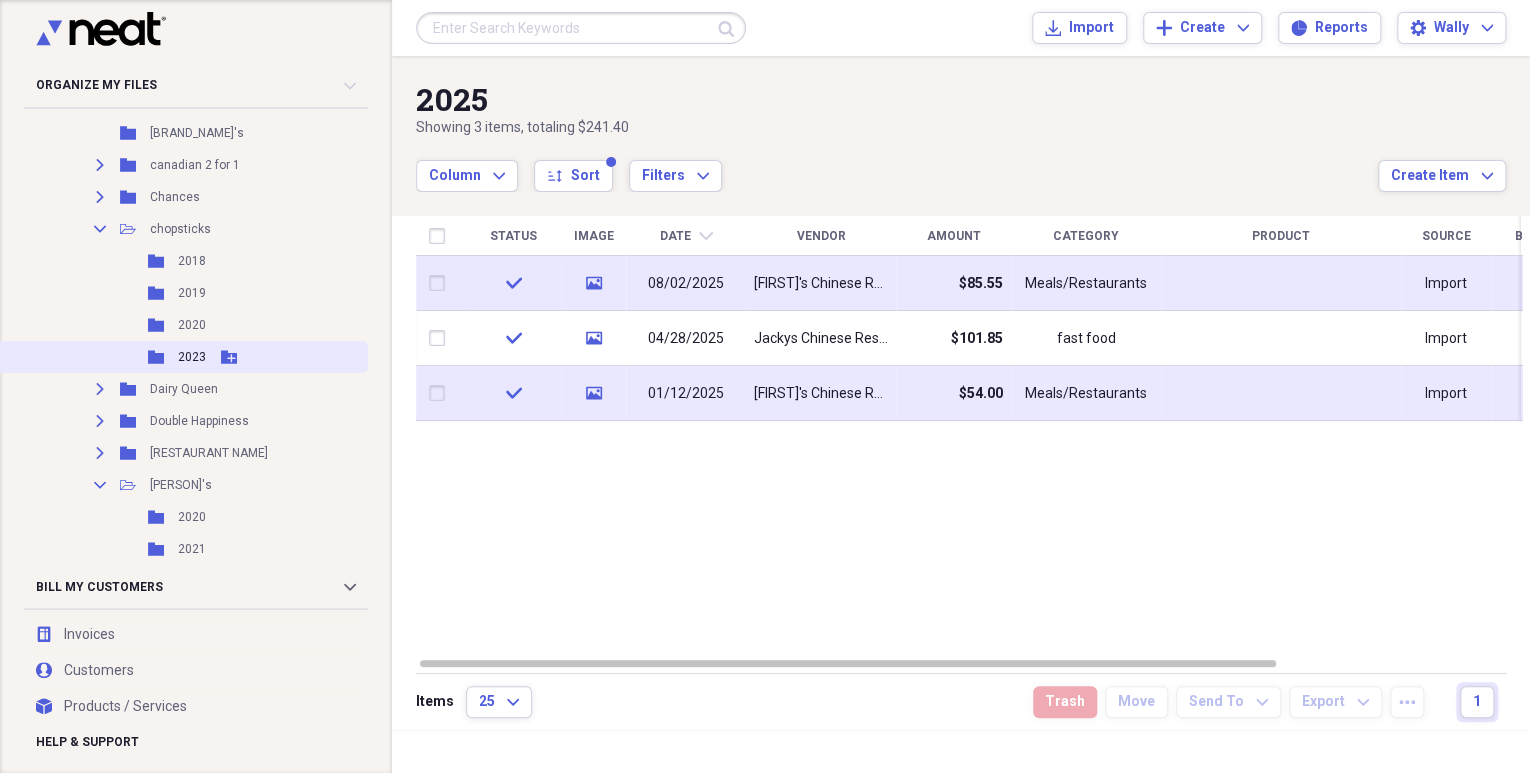 click on "2023" at bounding box center (192, 357) 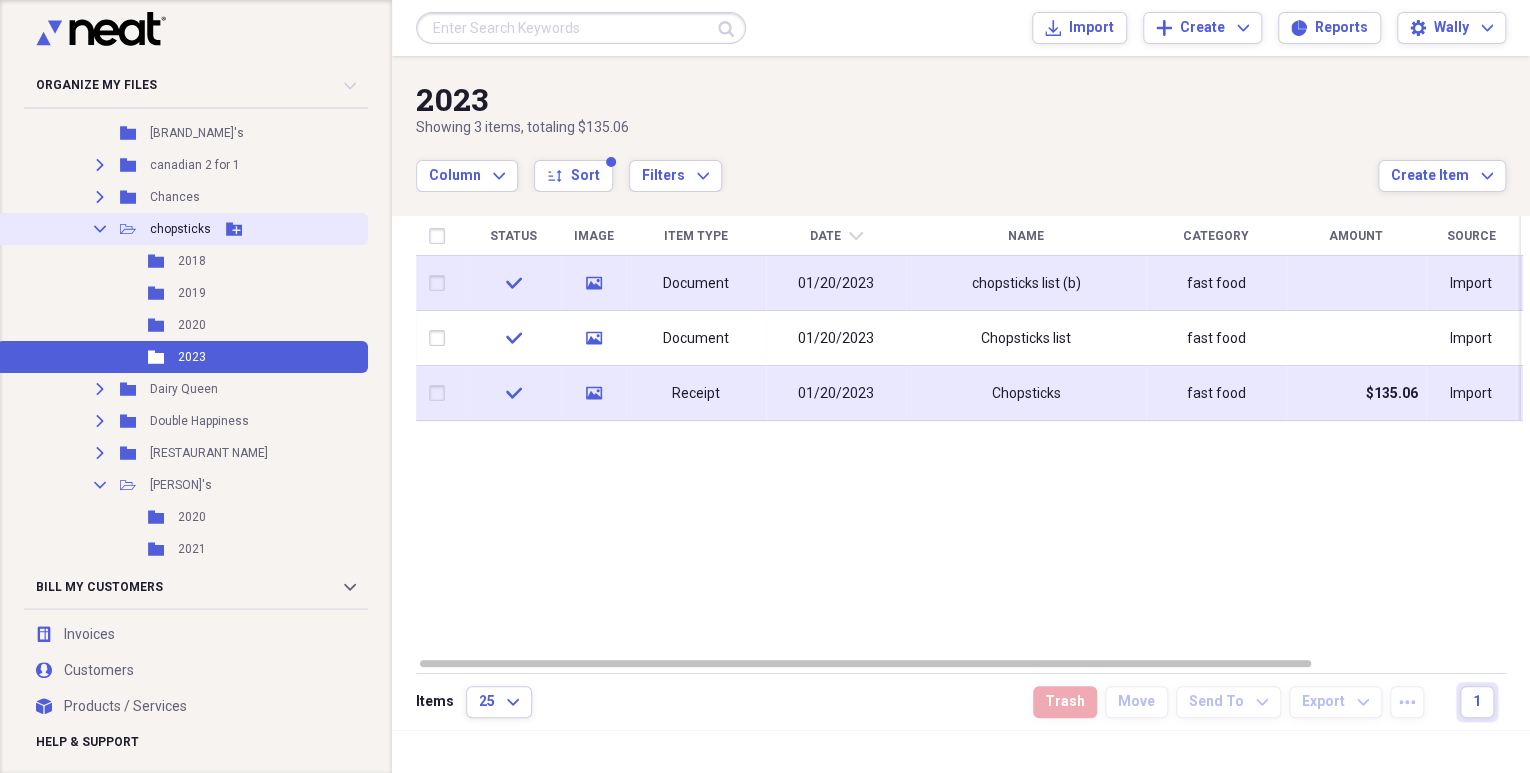 click on "Collapse" 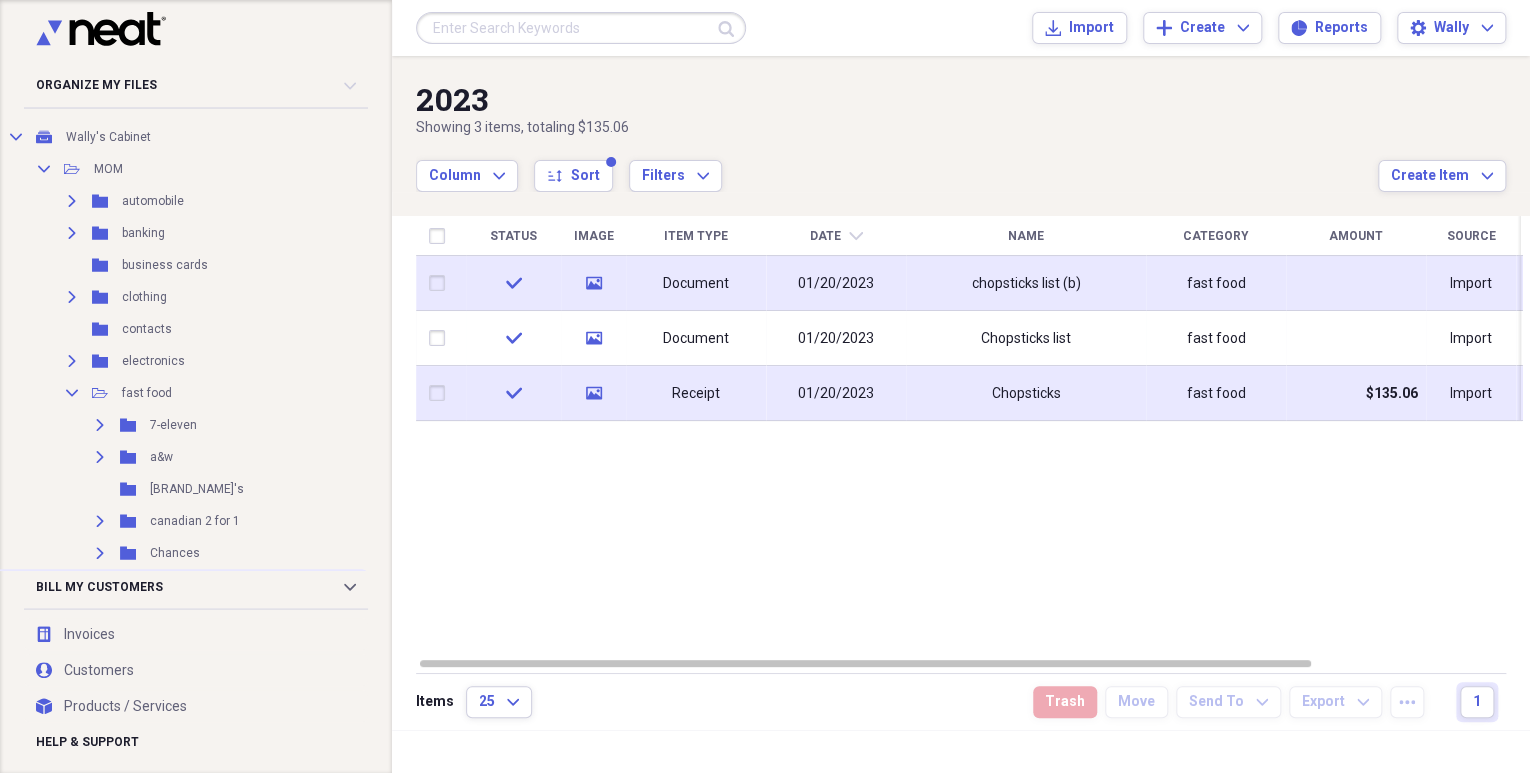 scroll, scrollTop: 80, scrollLeft: 0, axis: vertical 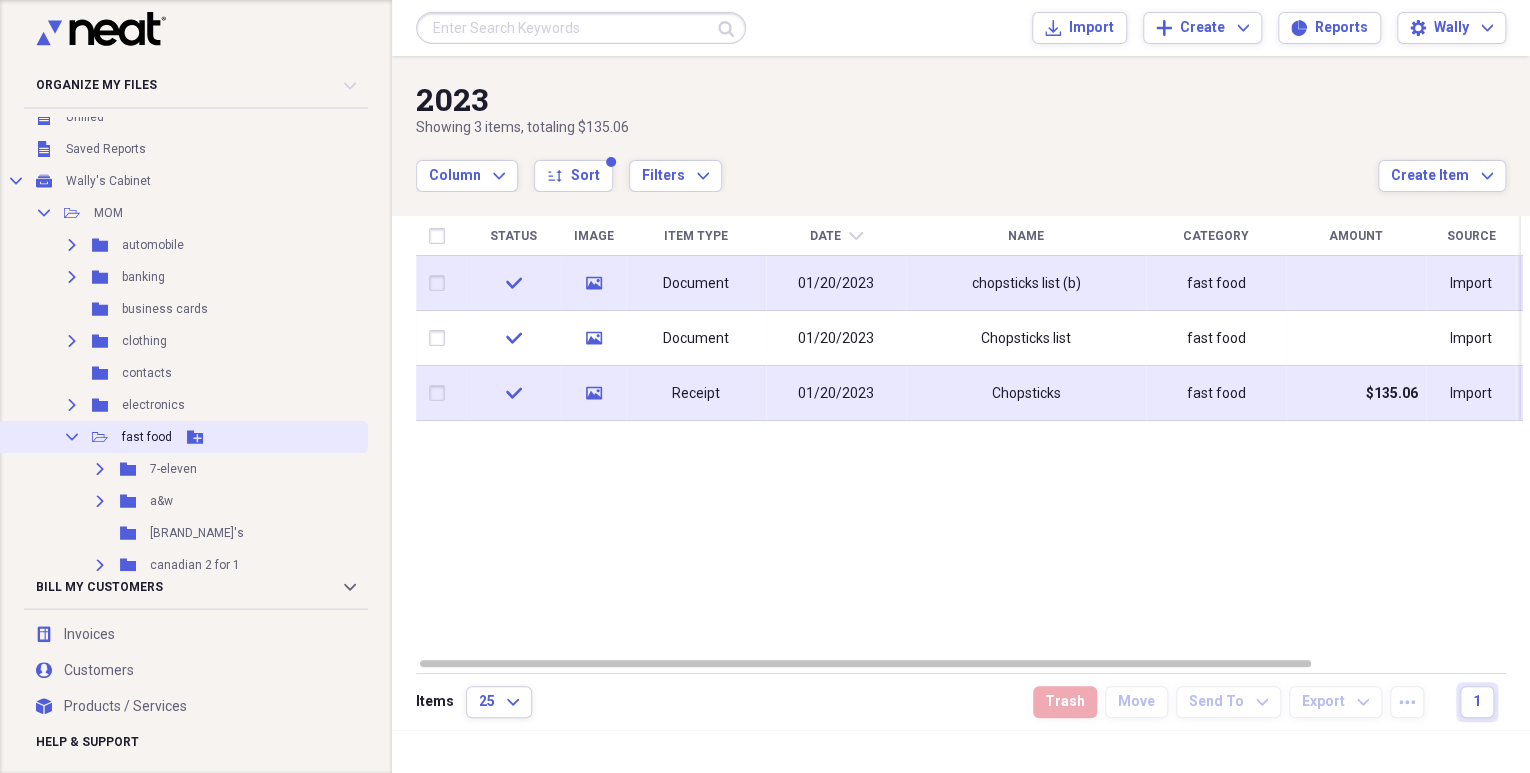 click on "Collapse" 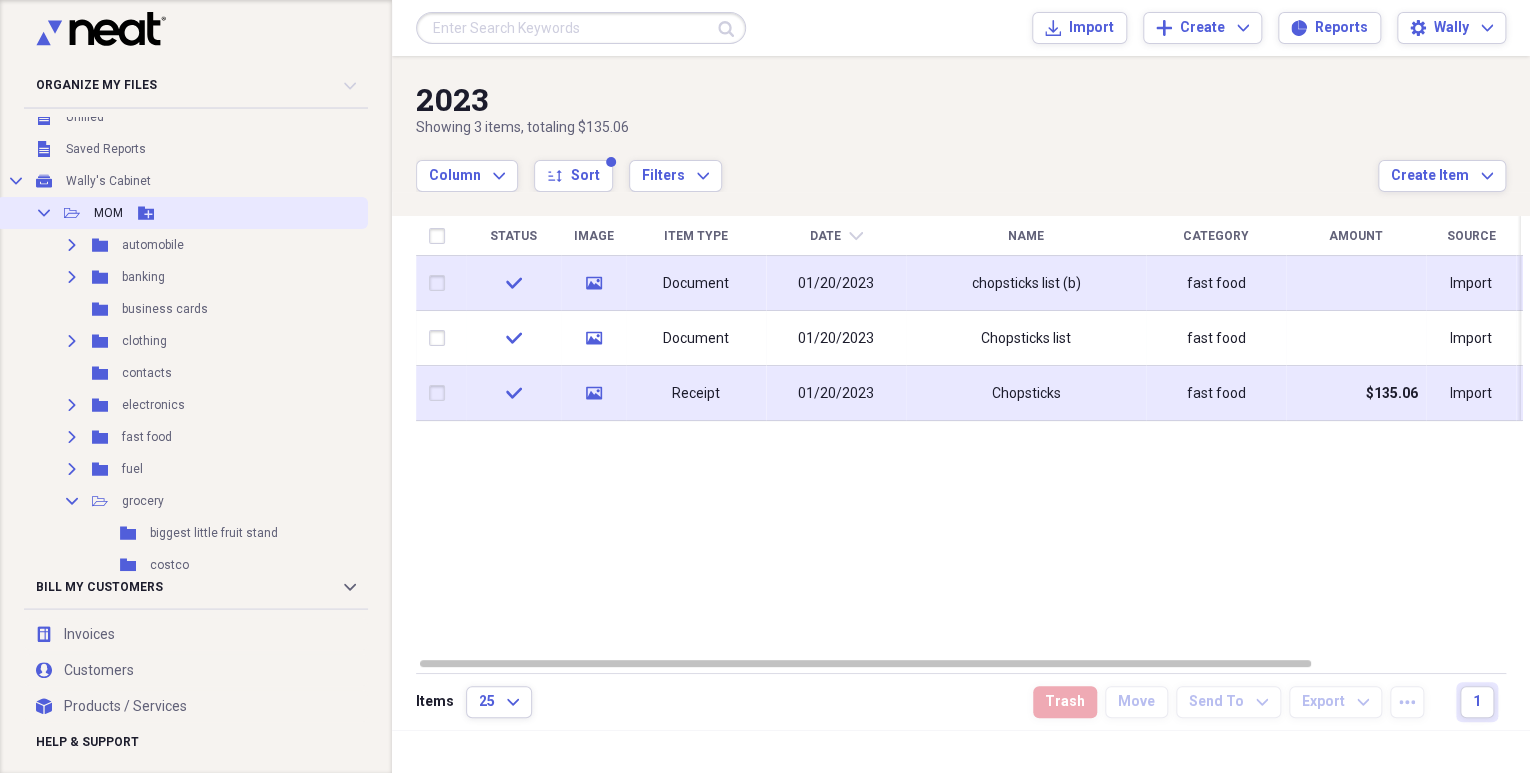 click on "Collapse" at bounding box center (44, 213) 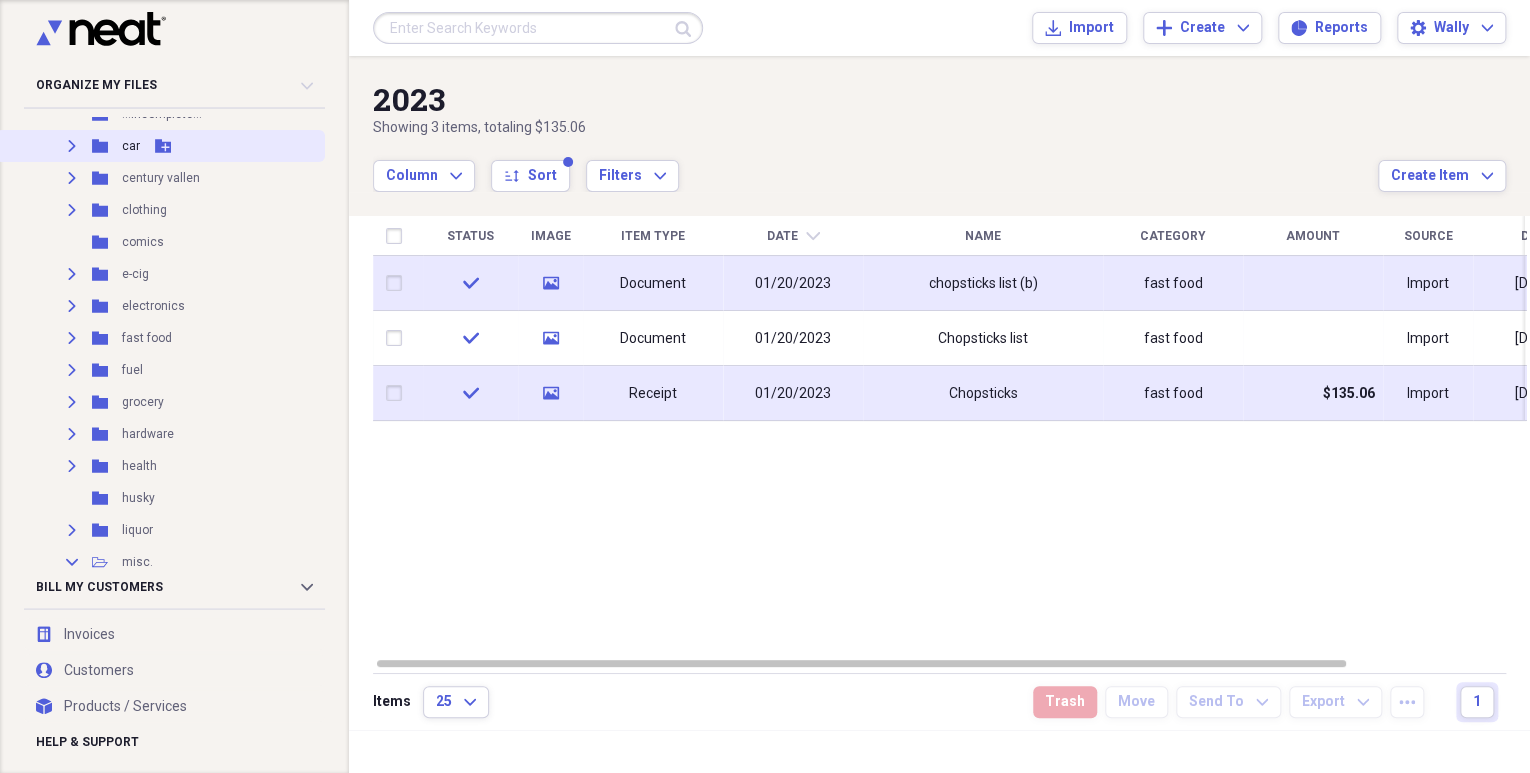 scroll, scrollTop: 320, scrollLeft: 0, axis: vertical 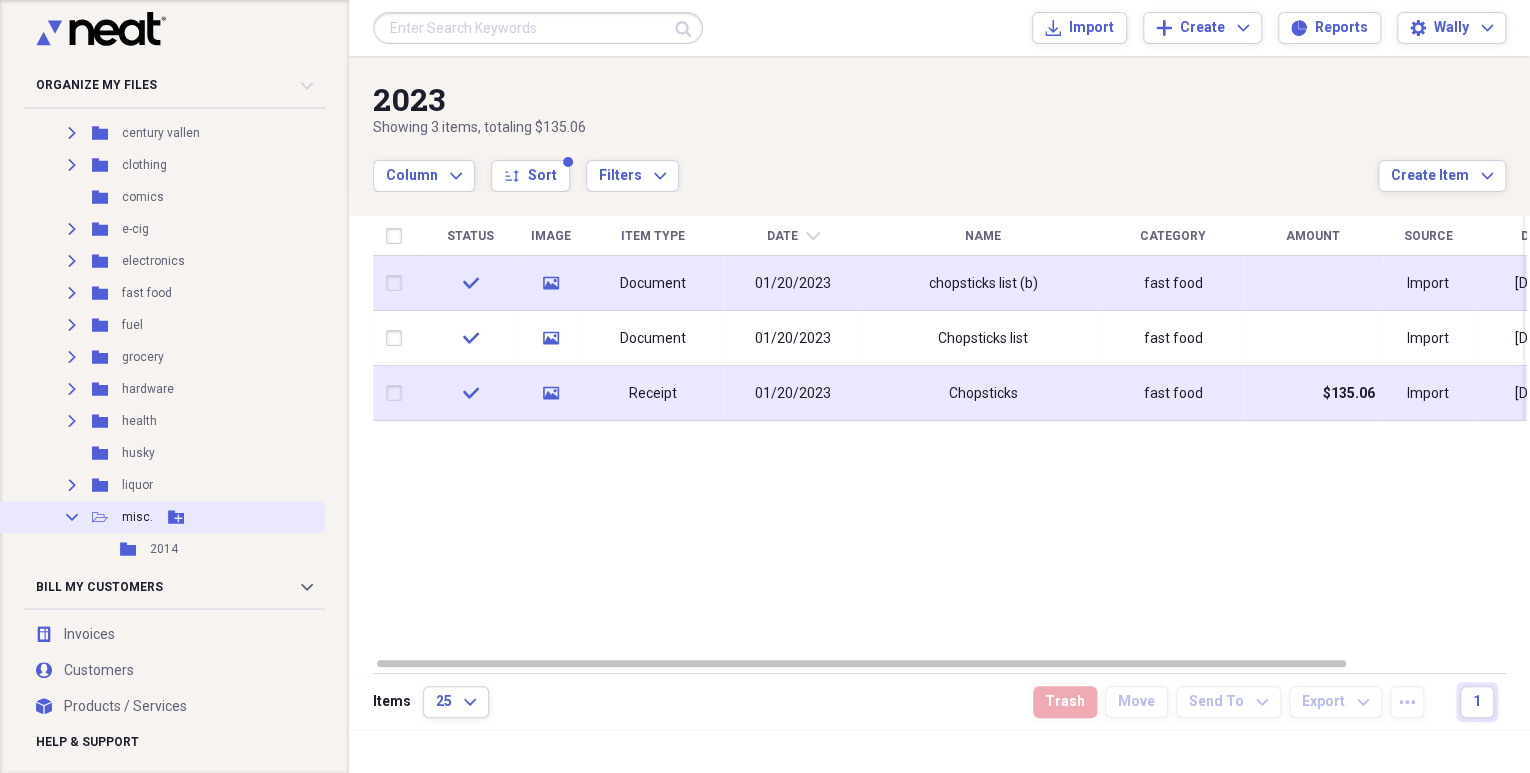 click on "Collapse" at bounding box center (72, 517) 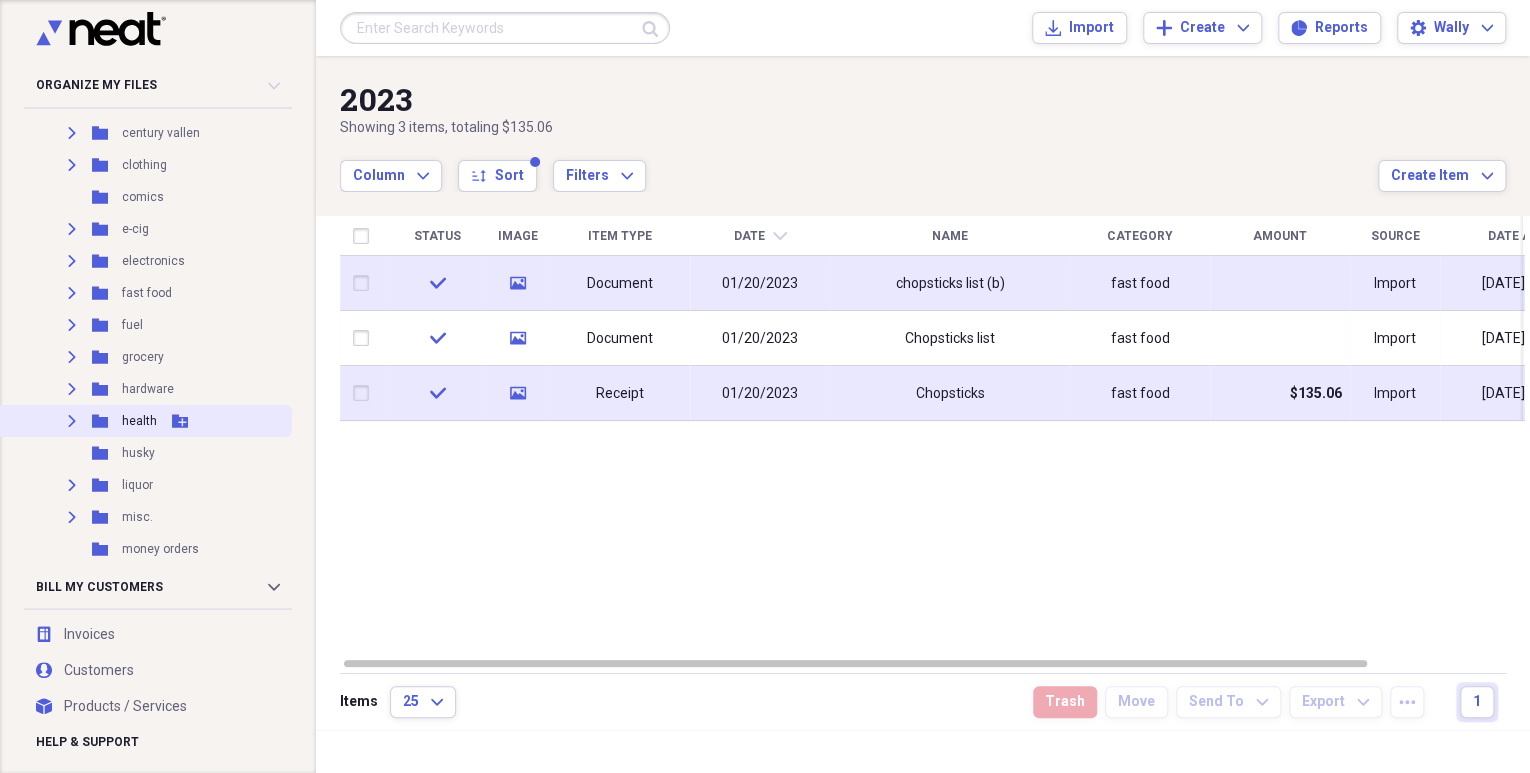 click on "Expand" at bounding box center [72, 421] 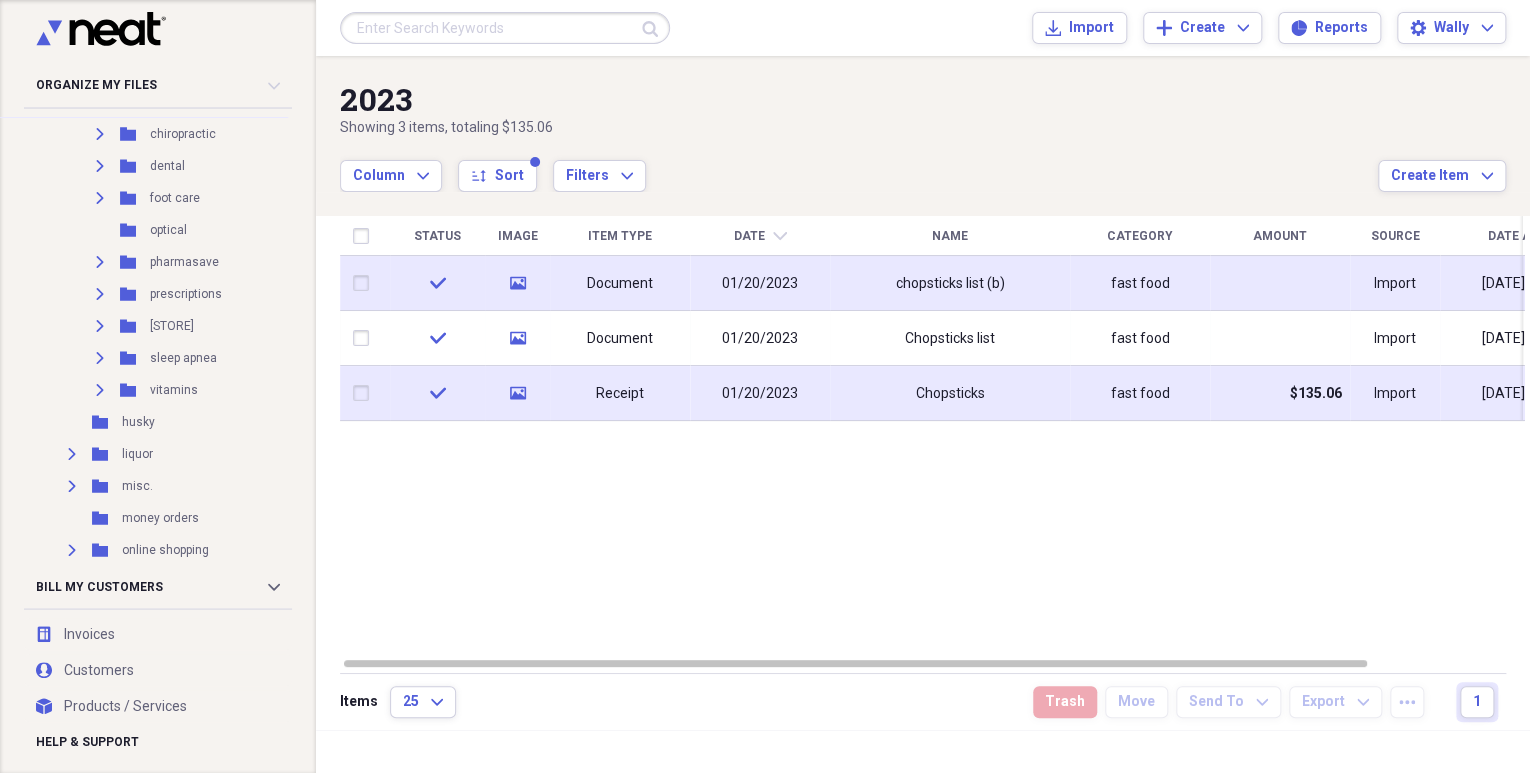 scroll, scrollTop: 640, scrollLeft: 0, axis: vertical 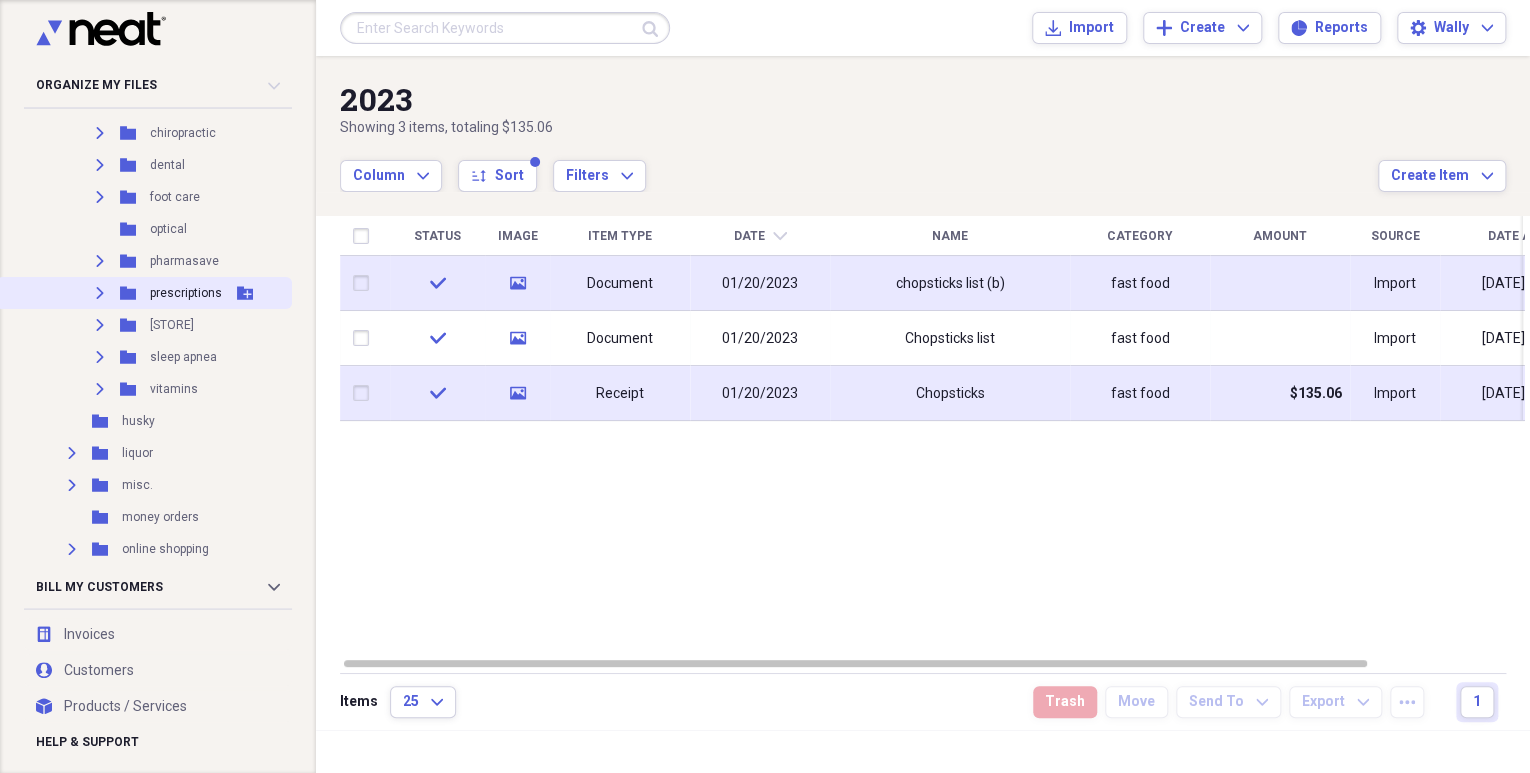 click on "Expand" at bounding box center (100, 293) 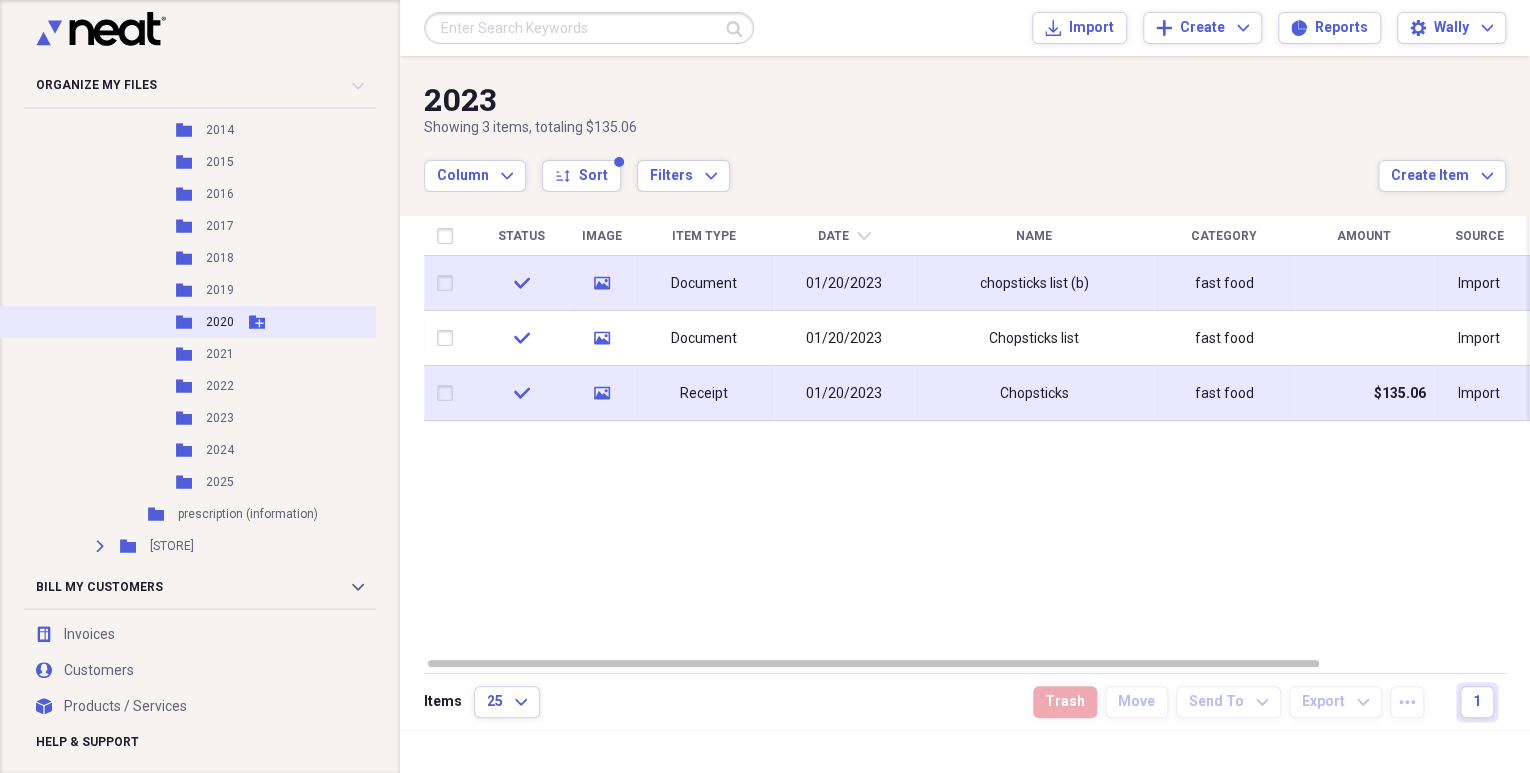 scroll, scrollTop: 960, scrollLeft: 0, axis: vertical 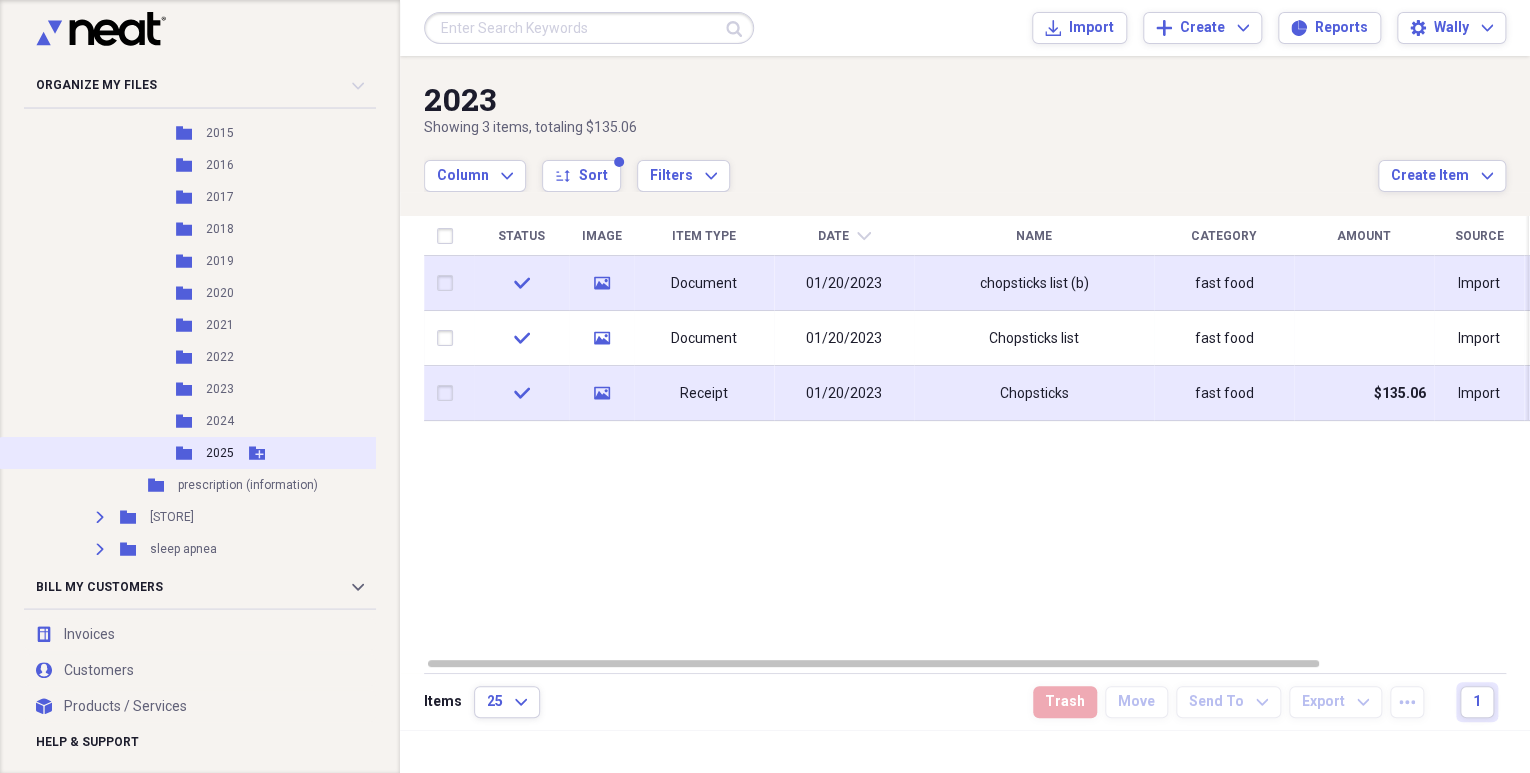 click on "2025" at bounding box center (220, 453) 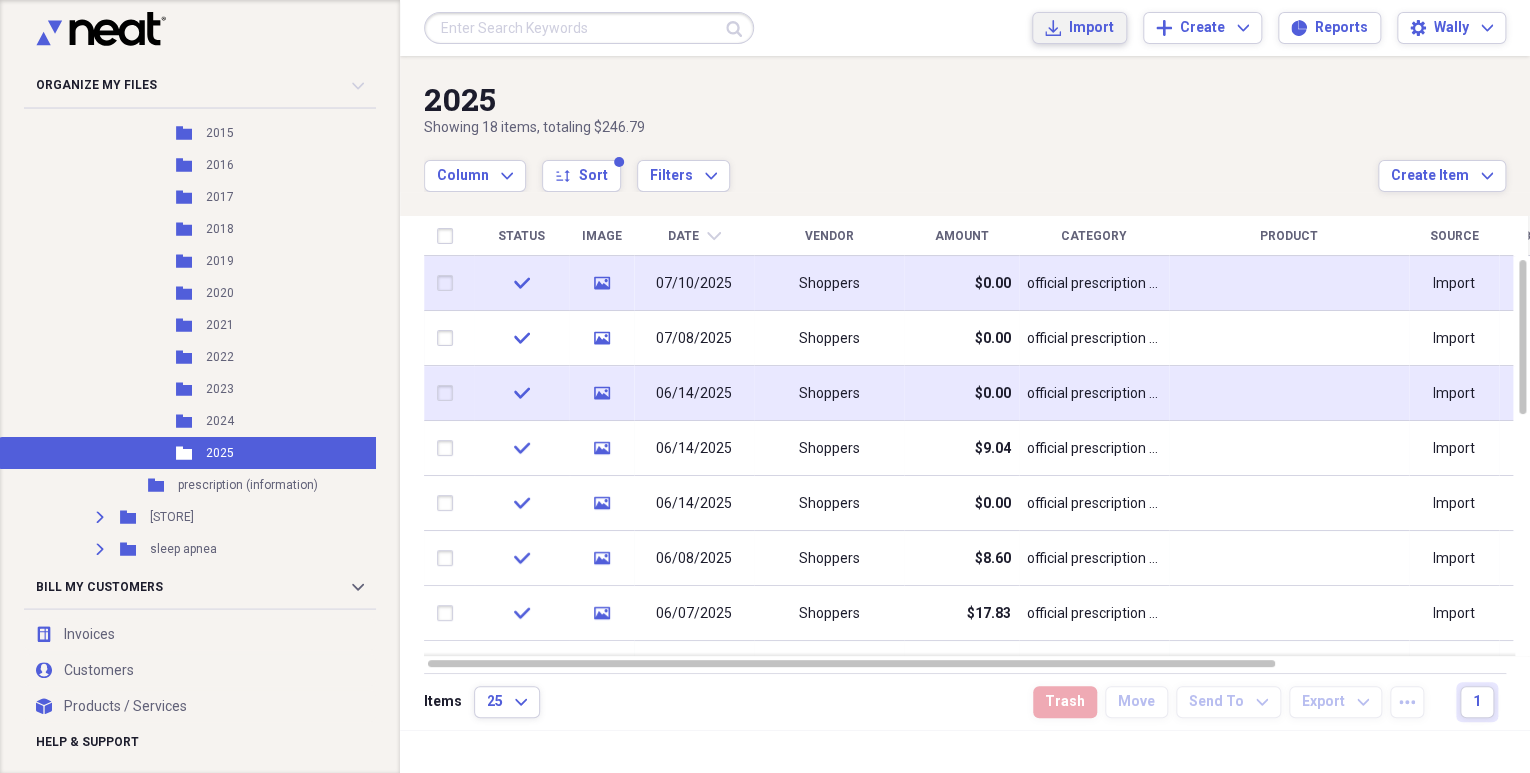 click on "Import" at bounding box center (1091, 28) 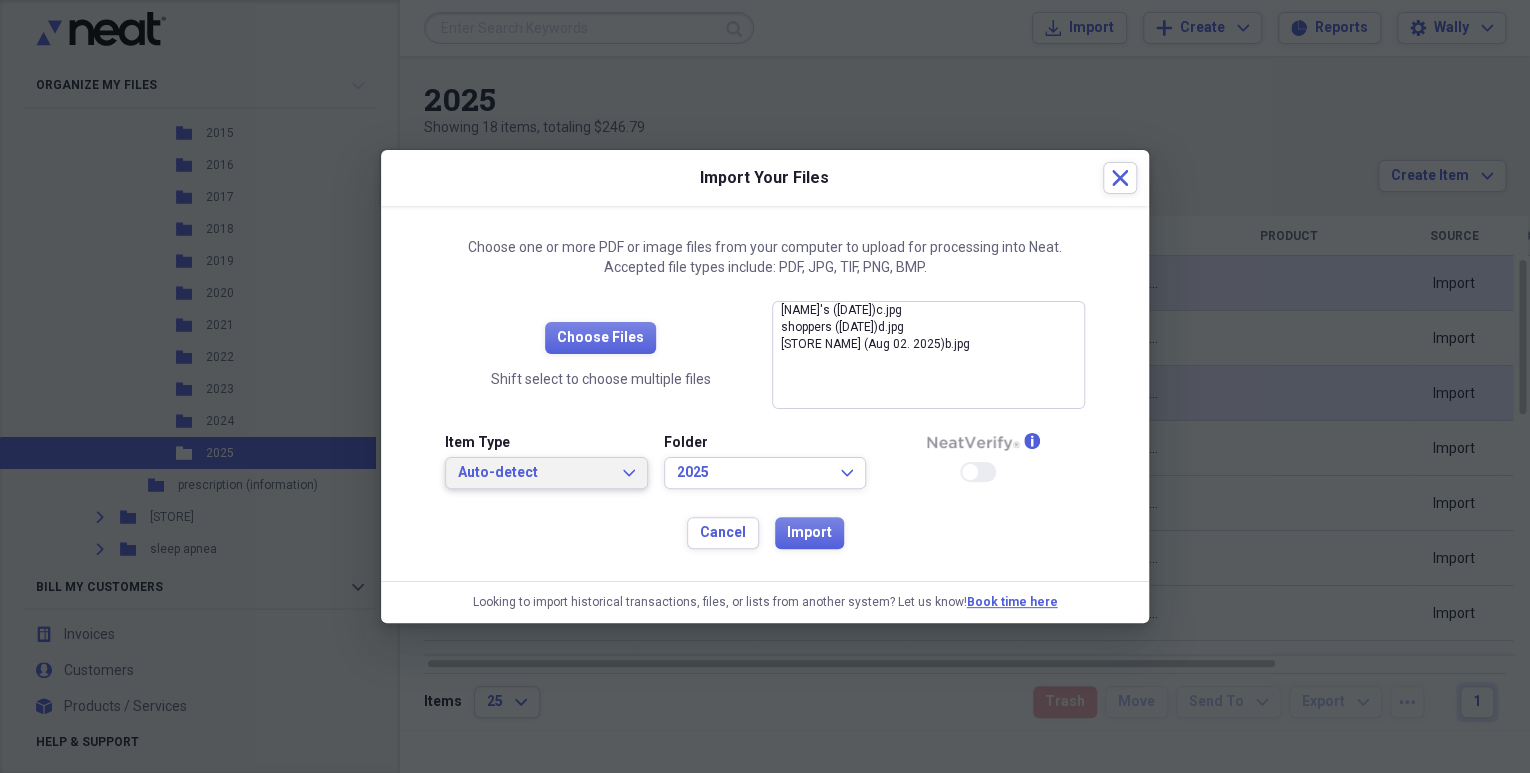 click on "Expand" 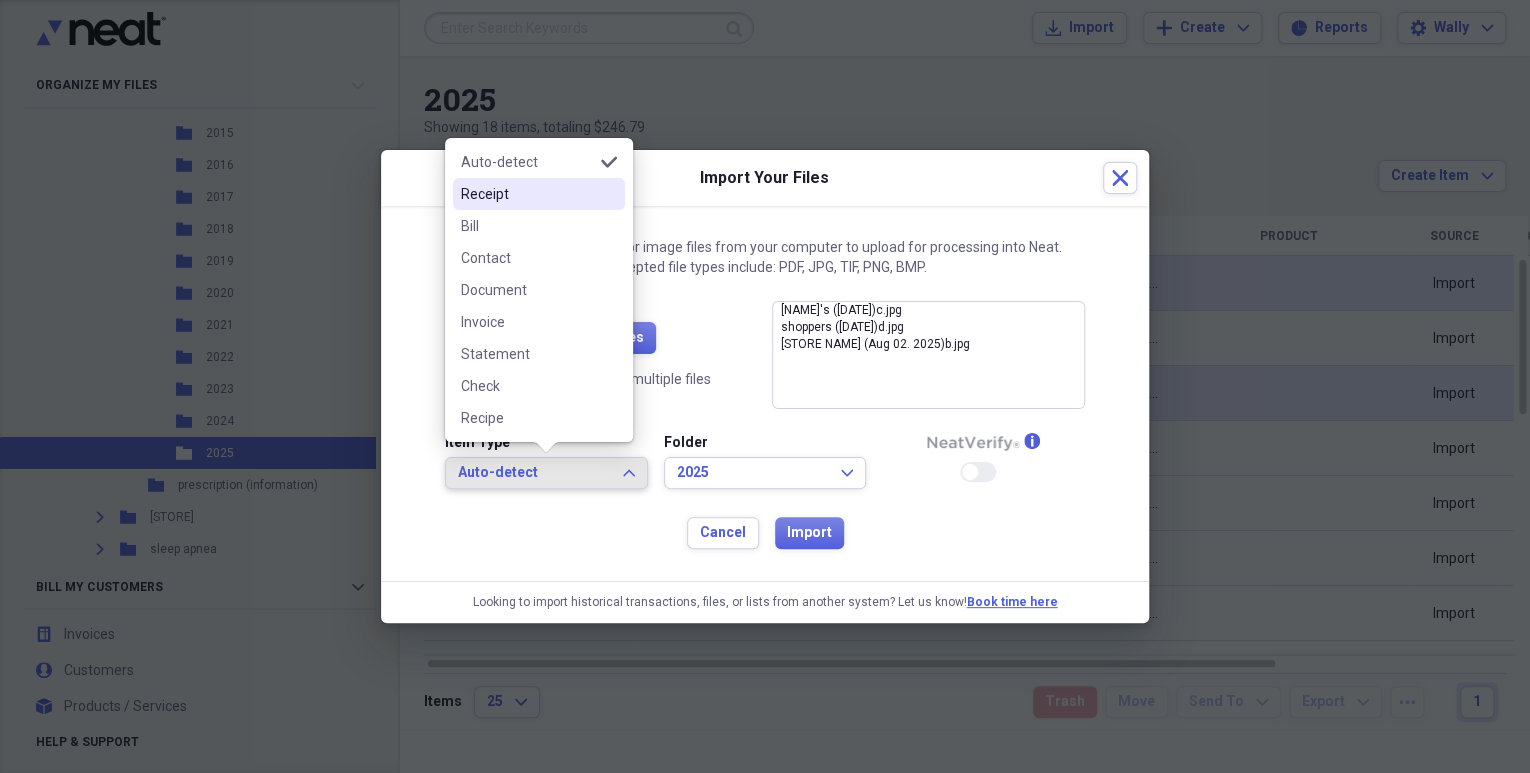 click on "Receipt" at bounding box center [527, 194] 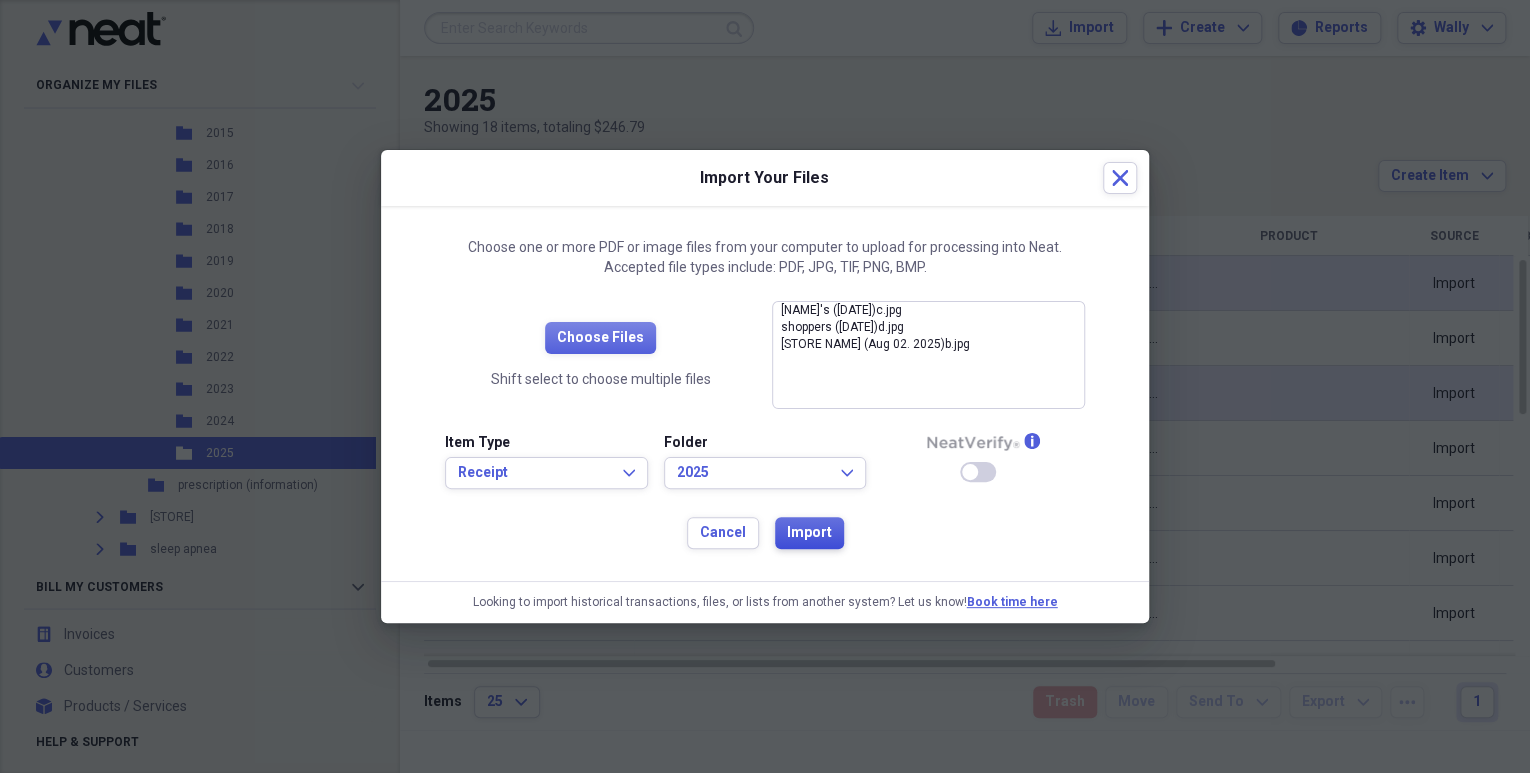 click on "Import" at bounding box center [809, 533] 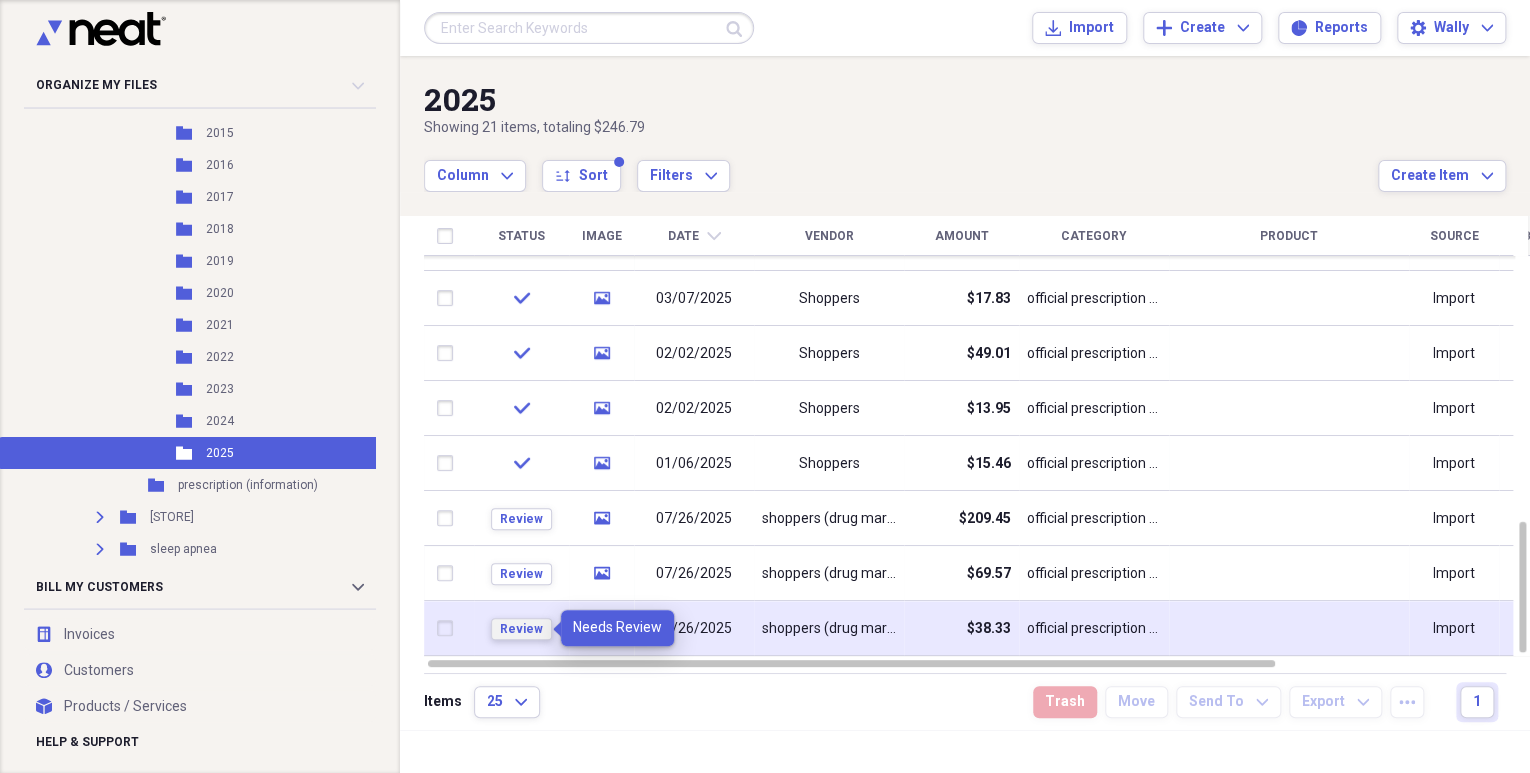 click on "Review" at bounding box center [521, 629] 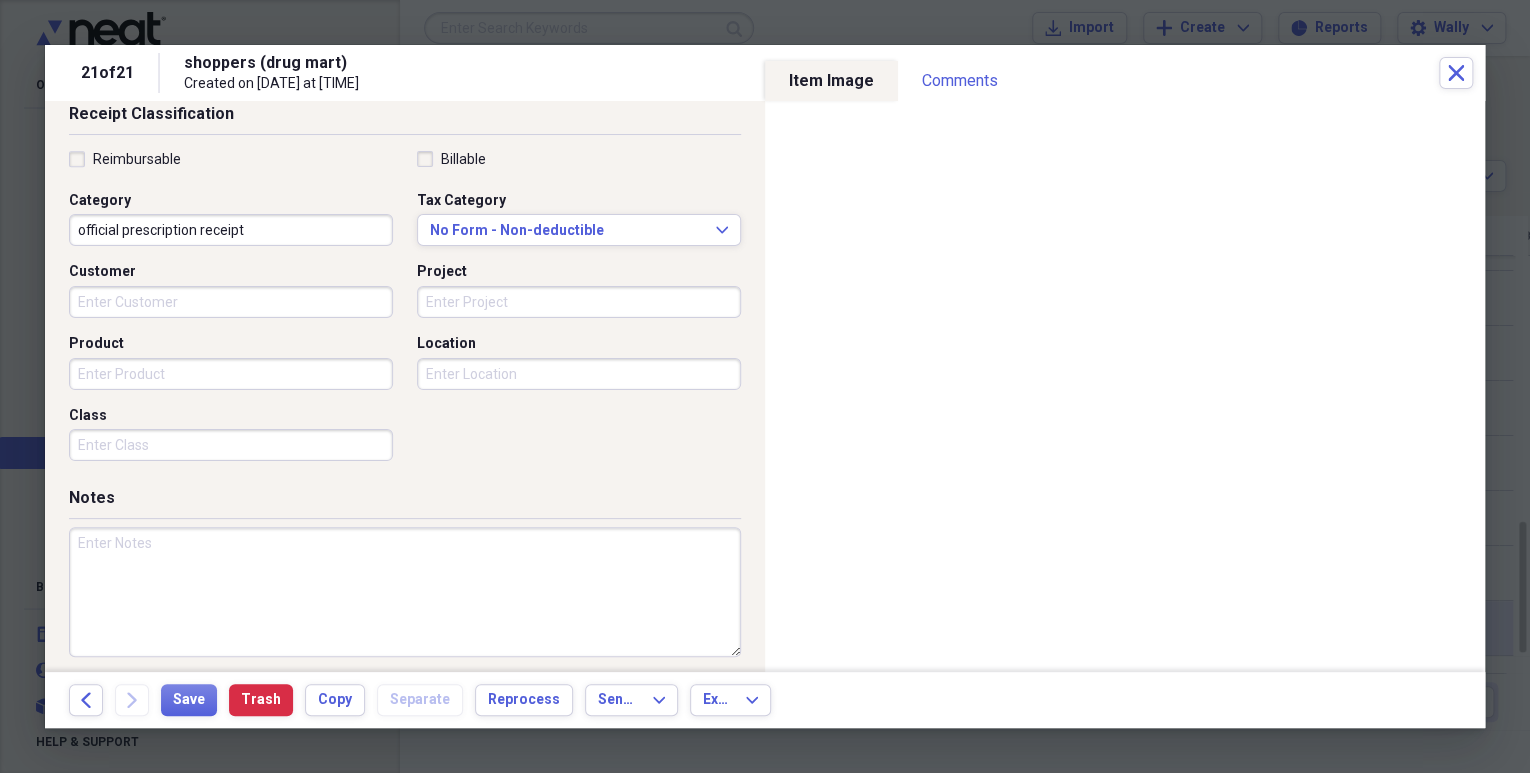 scroll, scrollTop: 448, scrollLeft: 0, axis: vertical 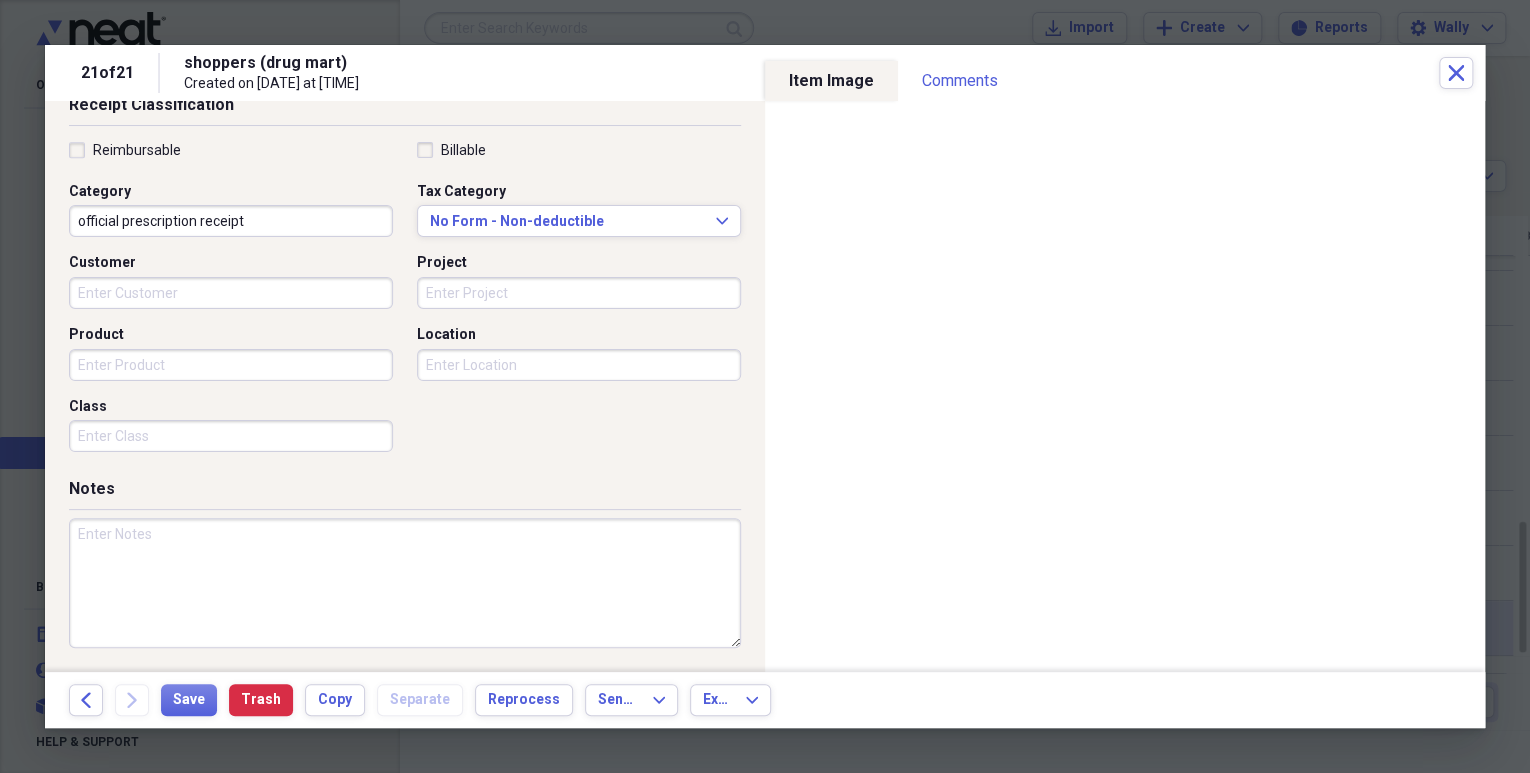click at bounding box center [405, 583] 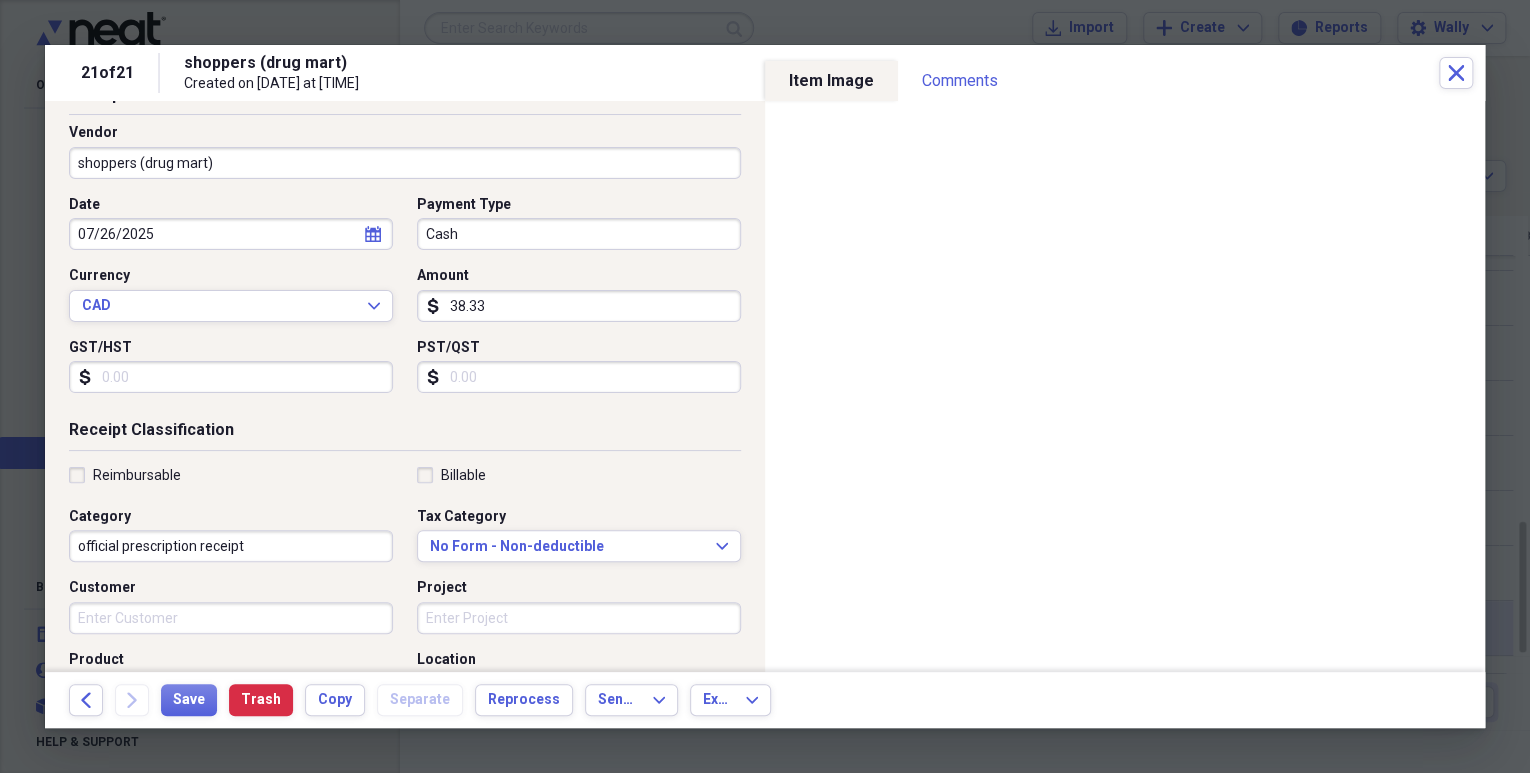 scroll, scrollTop: 0, scrollLeft: 0, axis: both 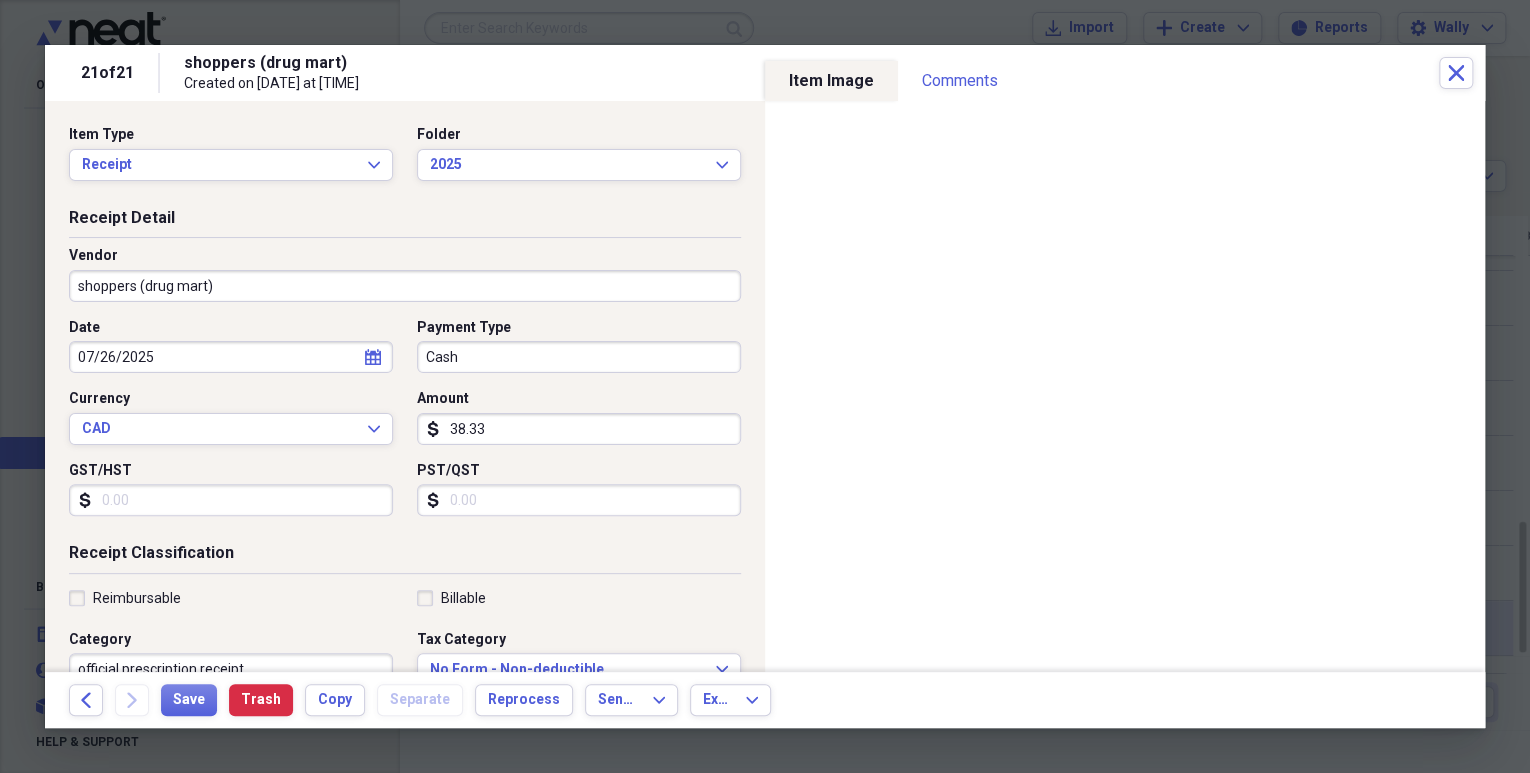 type on "Atorvastitin" 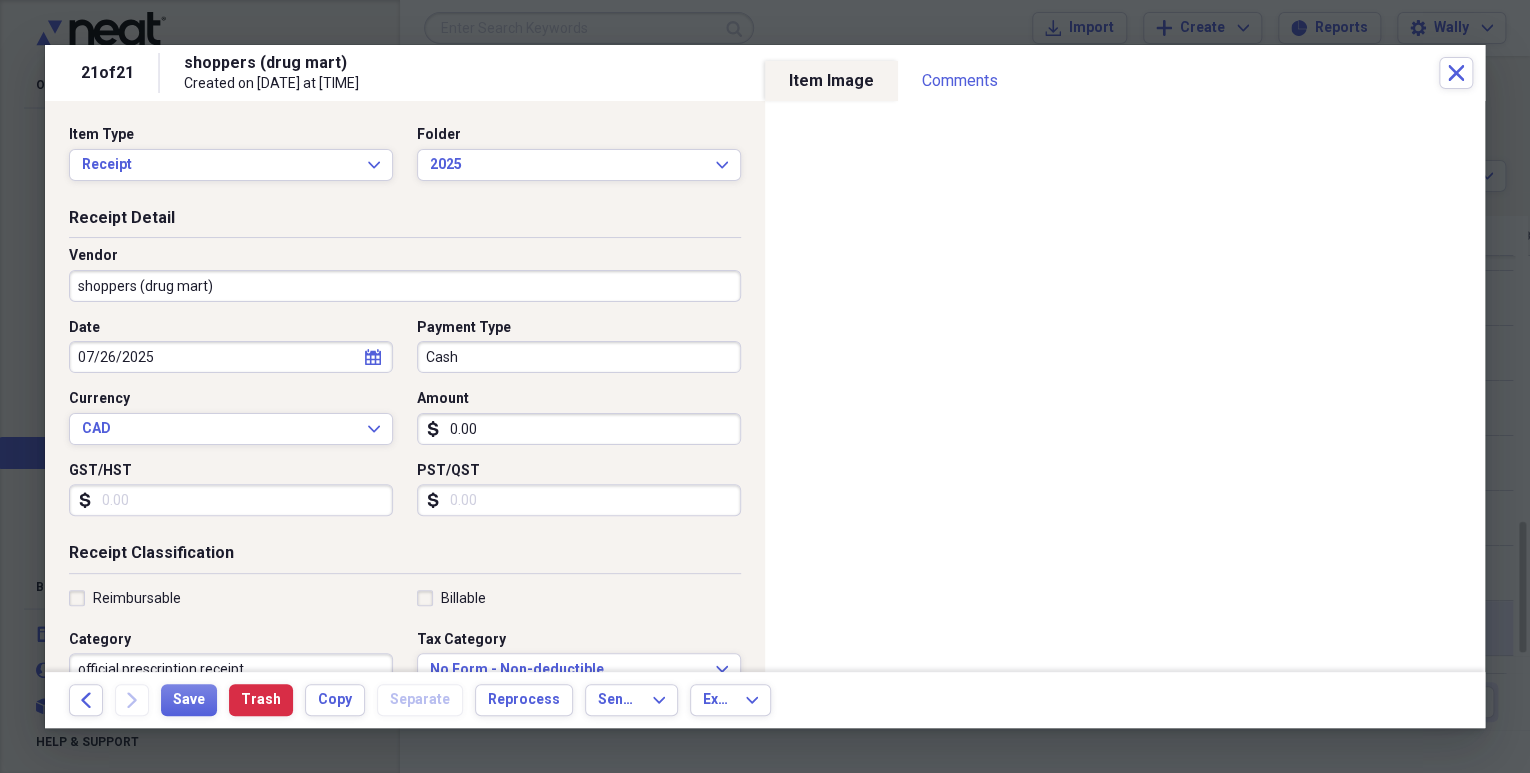 type on "0.00" 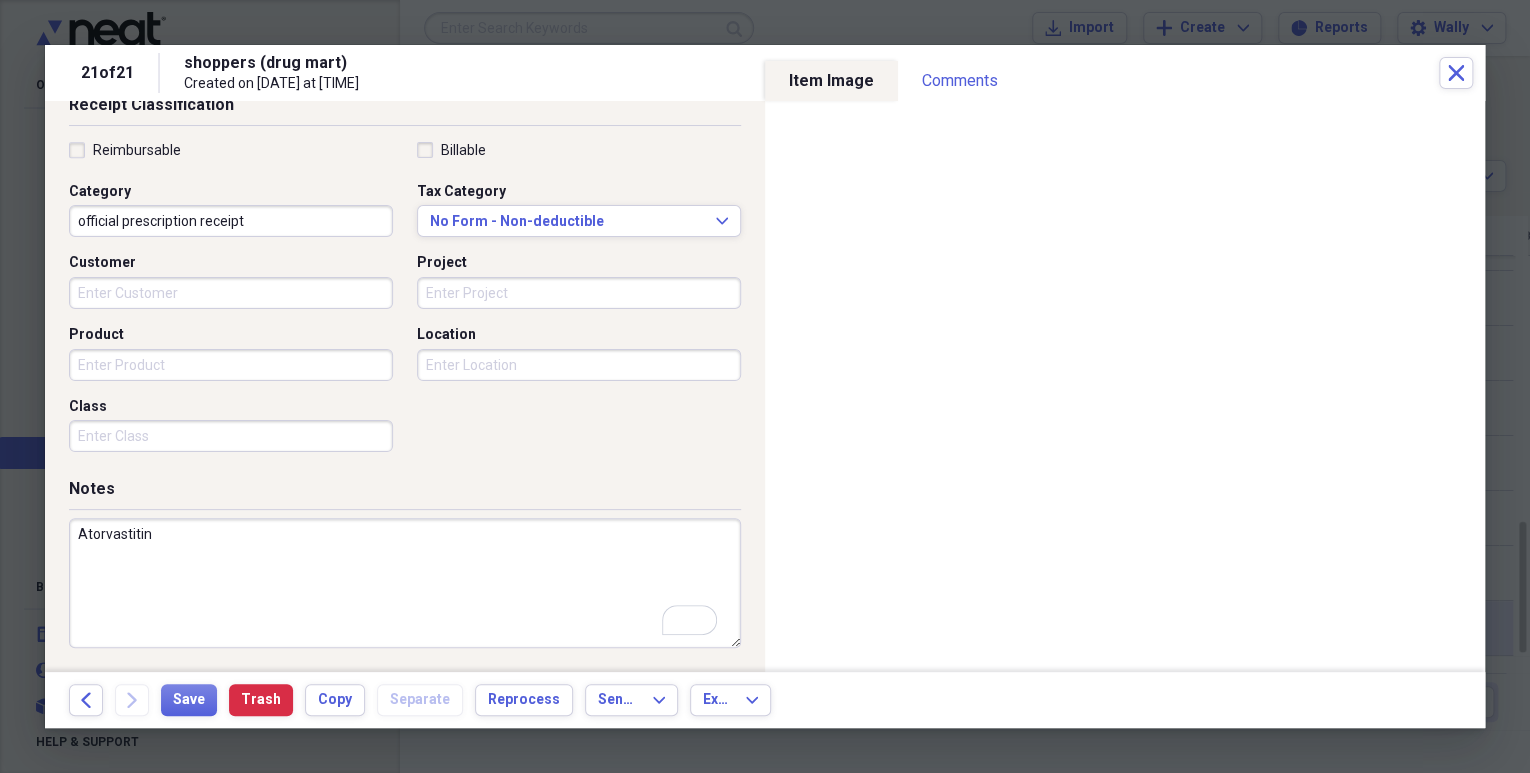 scroll, scrollTop: 448, scrollLeft: 0, axis: vertical 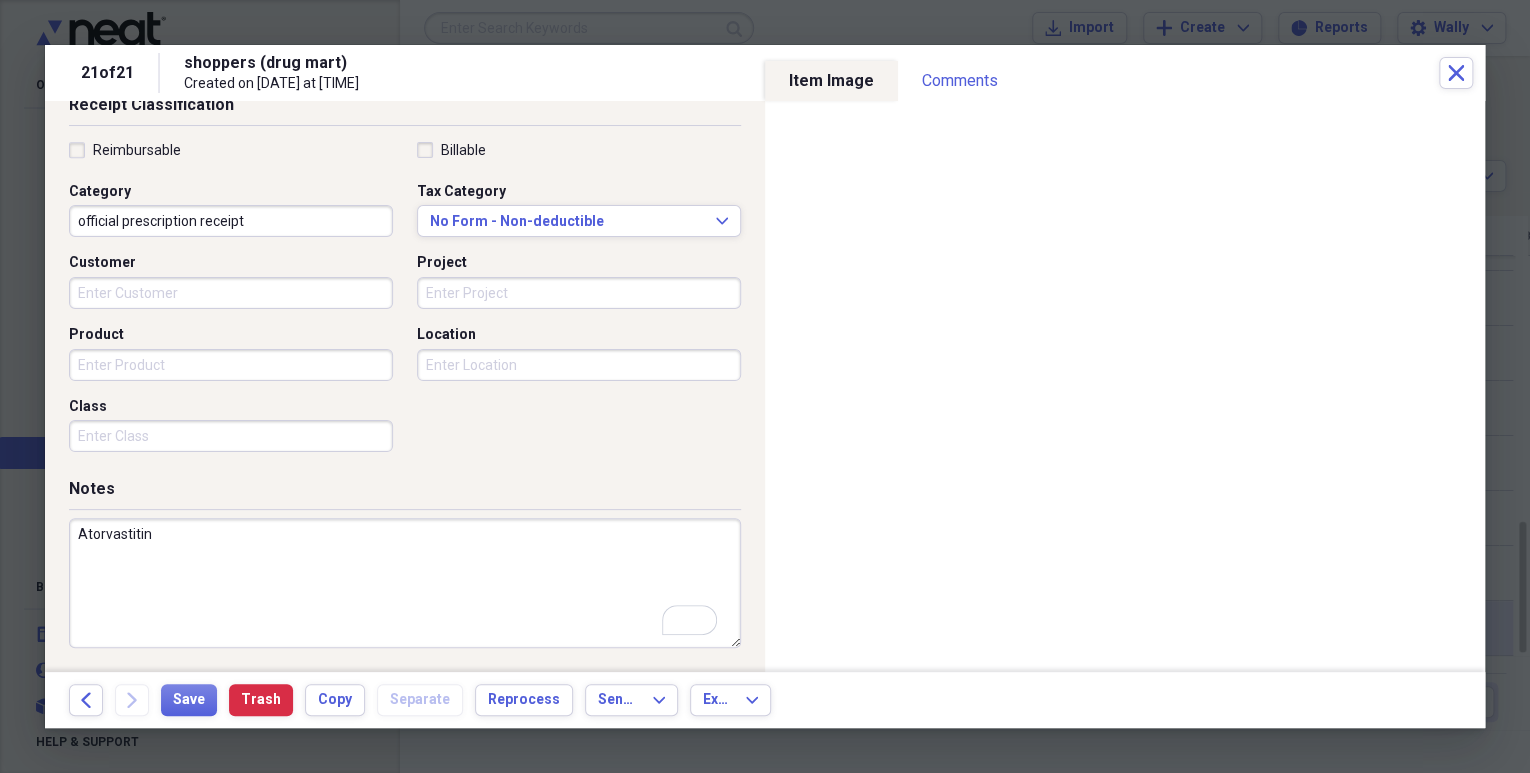 click on "Atorvastitin" at bounding box center (405, 583) 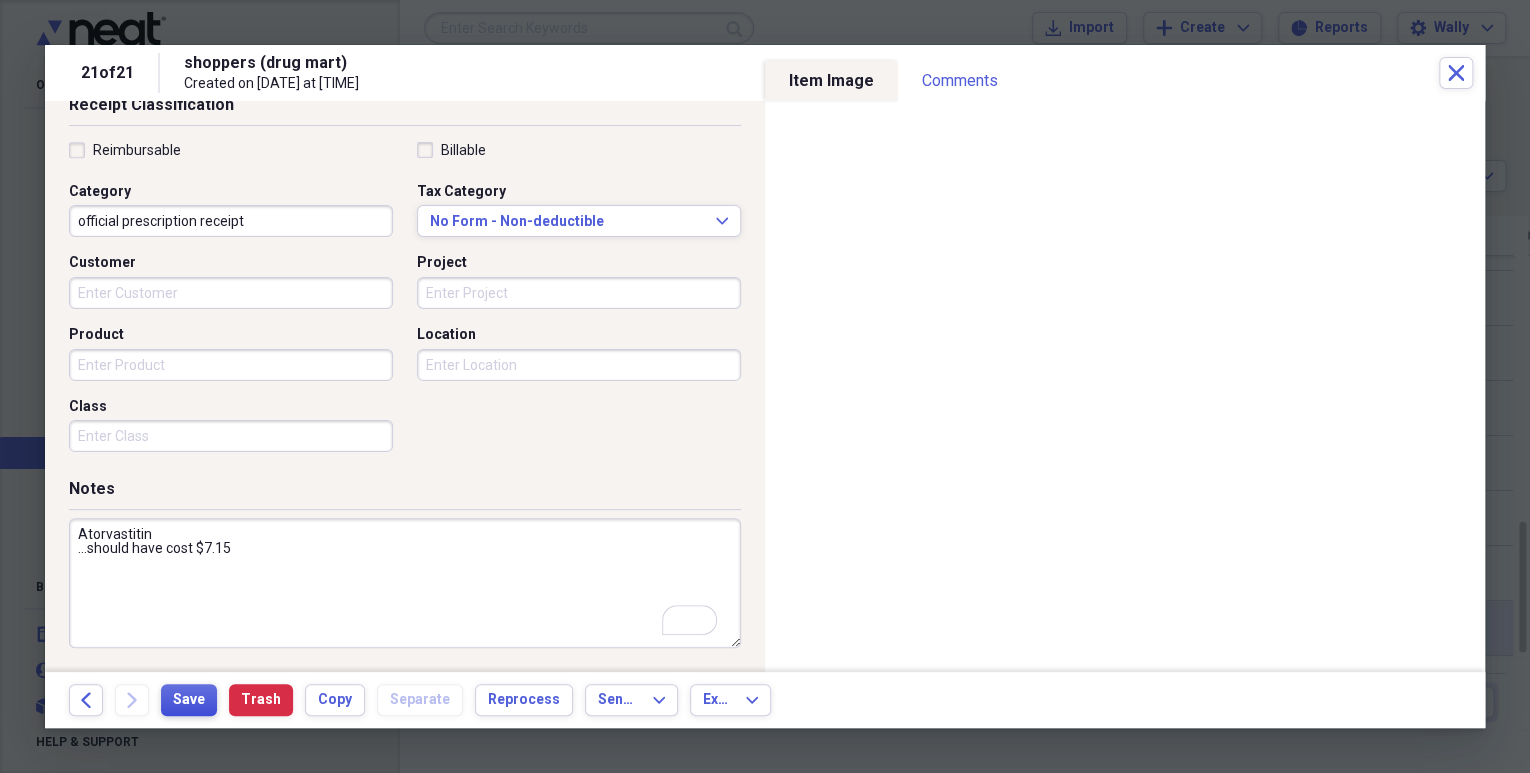 type on "Atorvastitin
...should have cost $7.15" 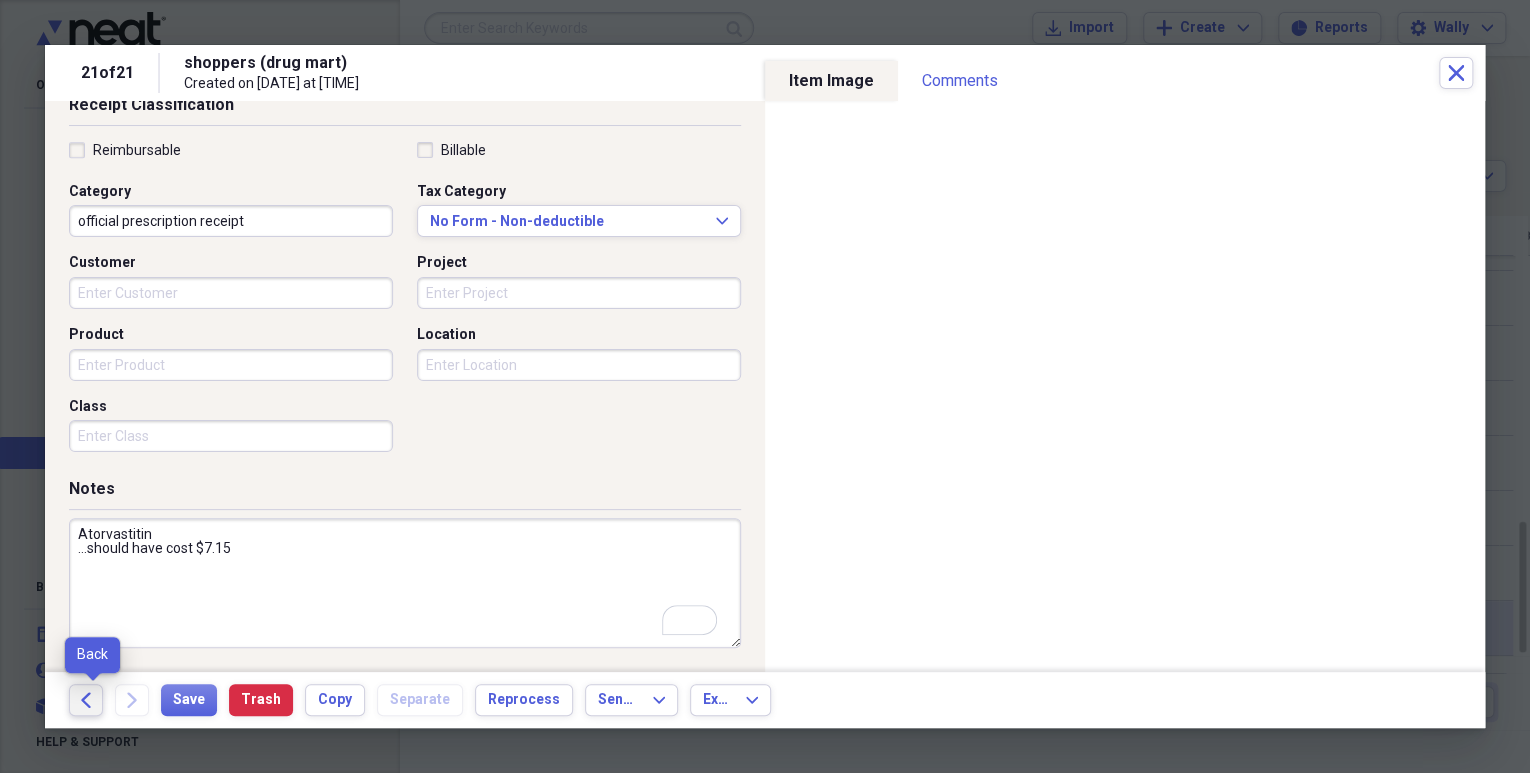 click 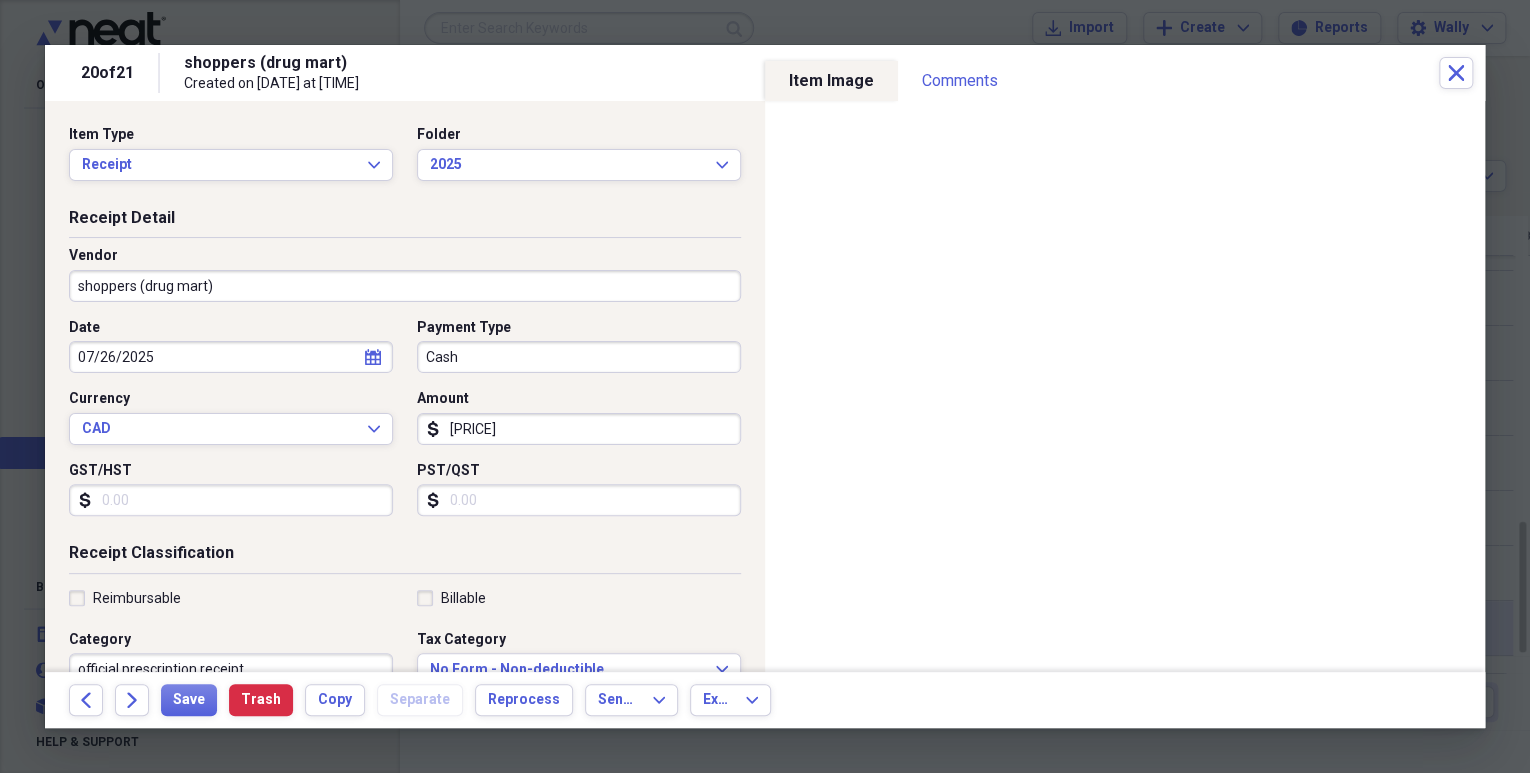 click on "[PRICE]" at bounding box center [579, 429] 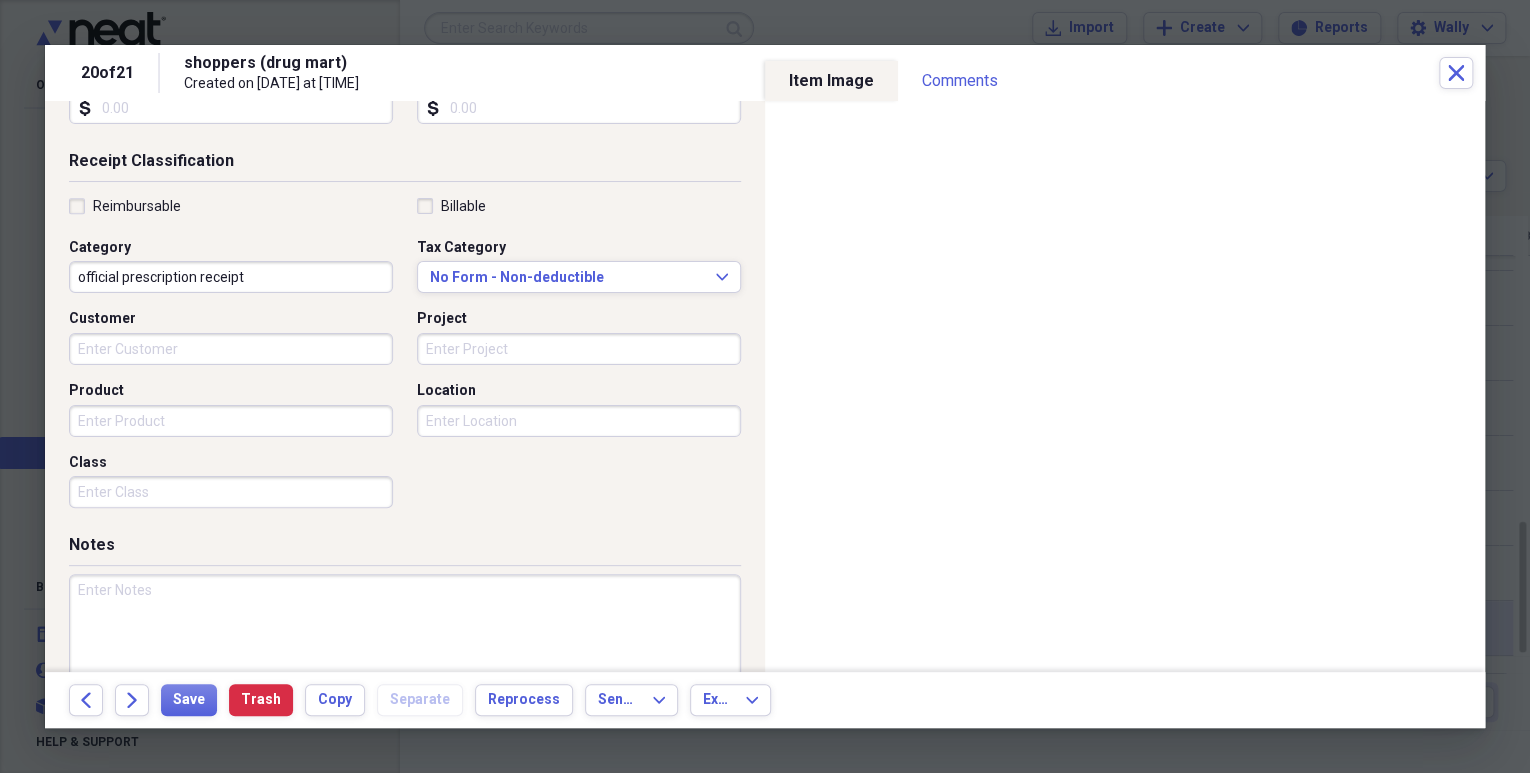 scroll, scrollTop: 400, scrollLeft: 0, axis: vertical 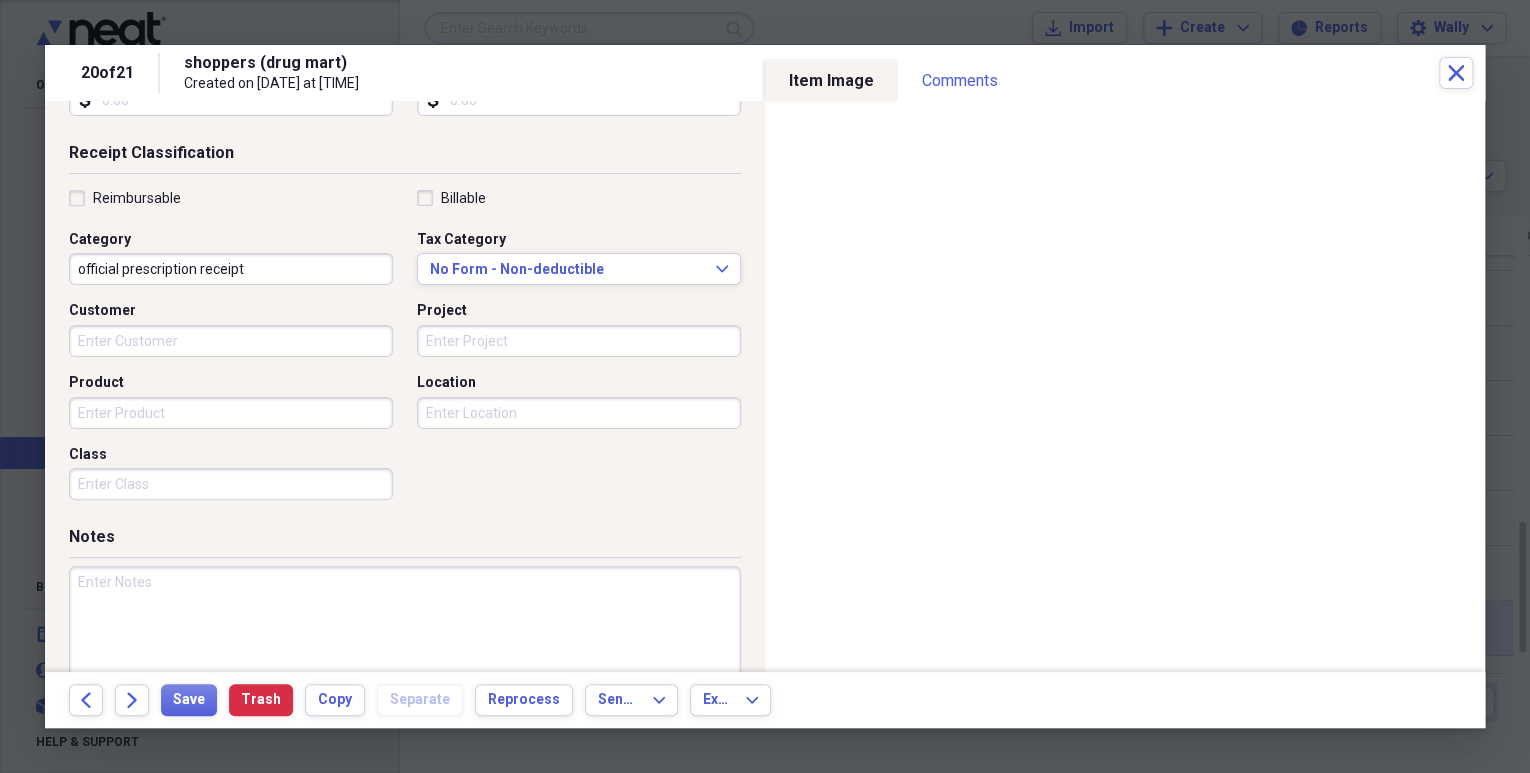 type on "40.20" 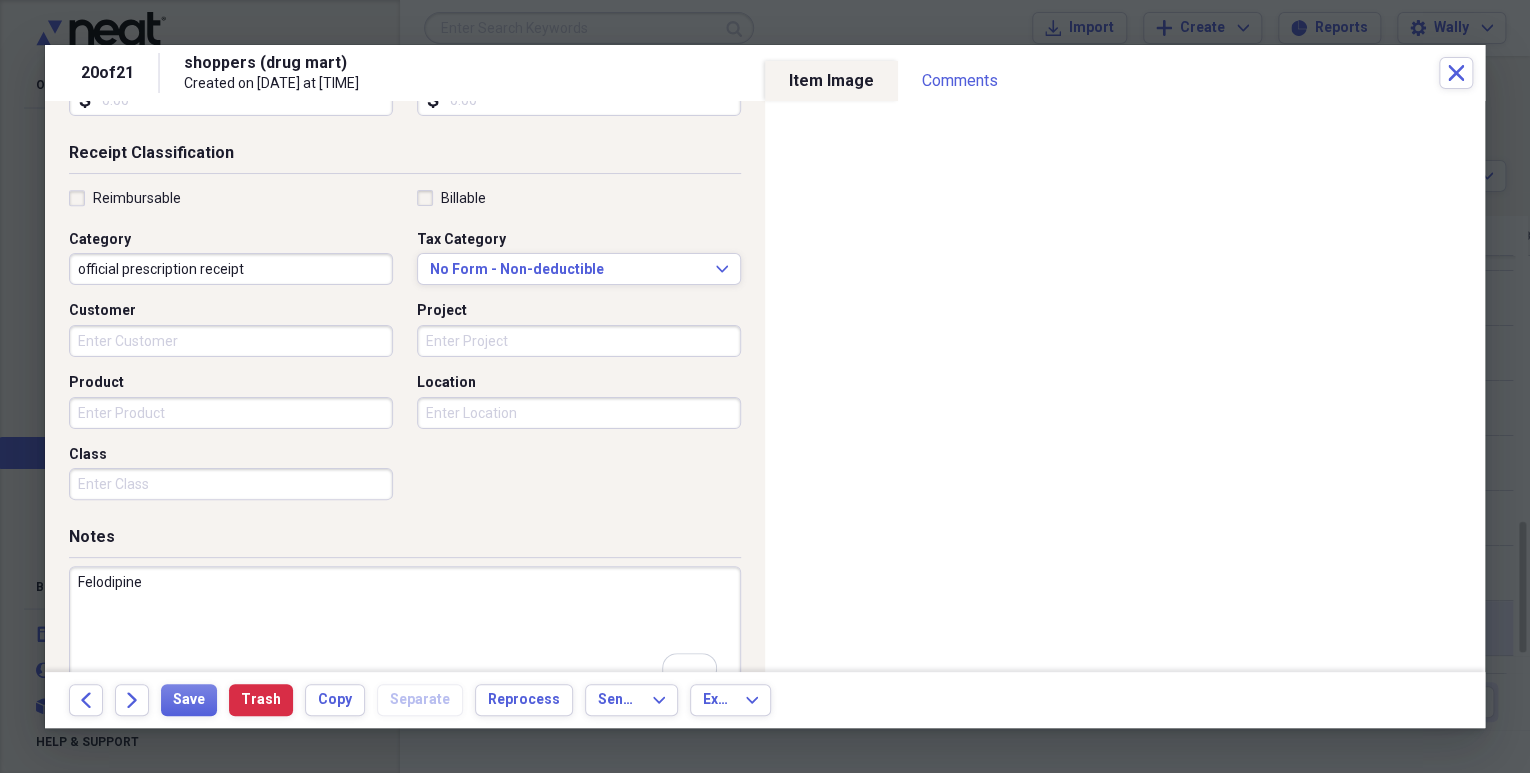 type on "Felodipine" 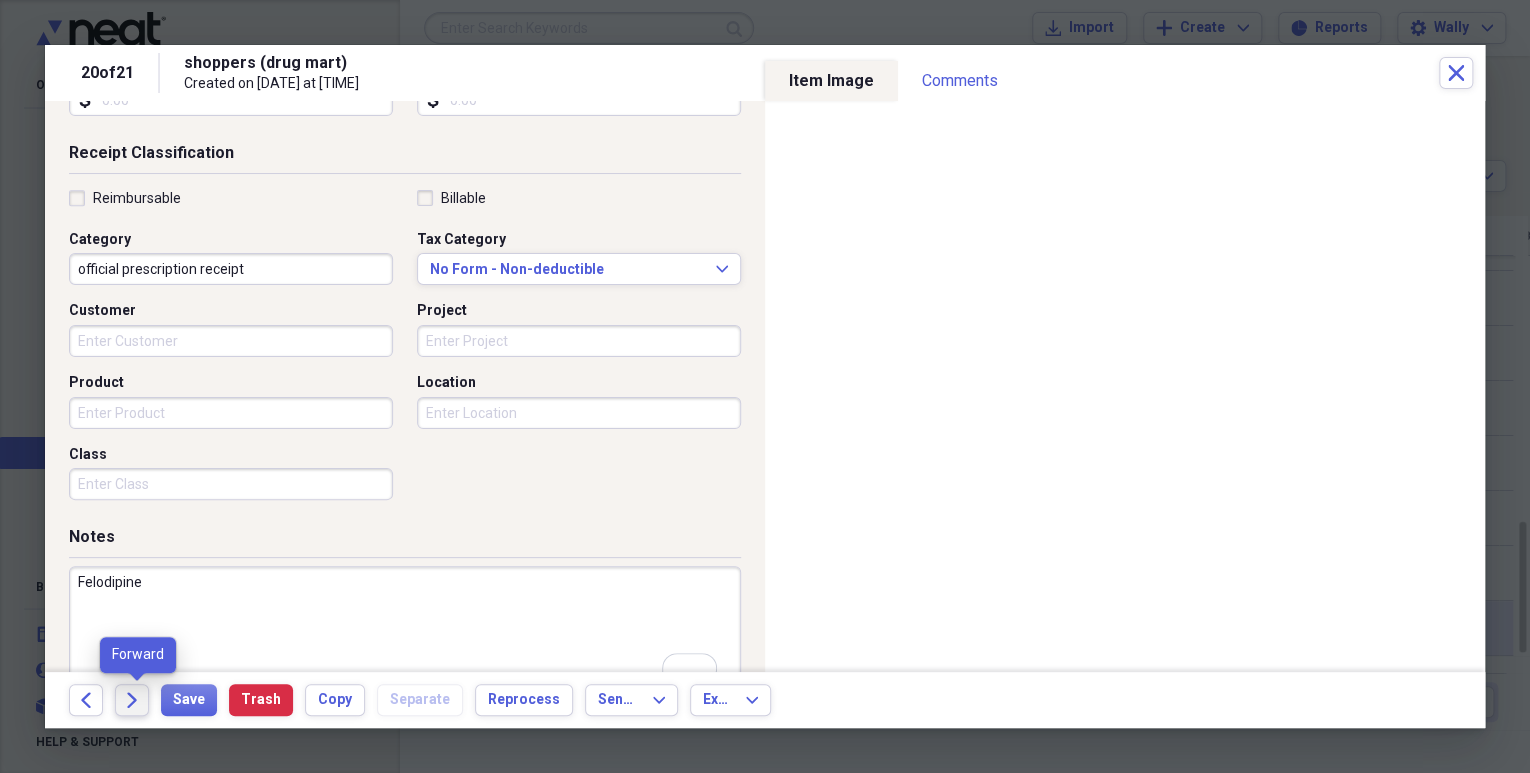 click on "Forward" 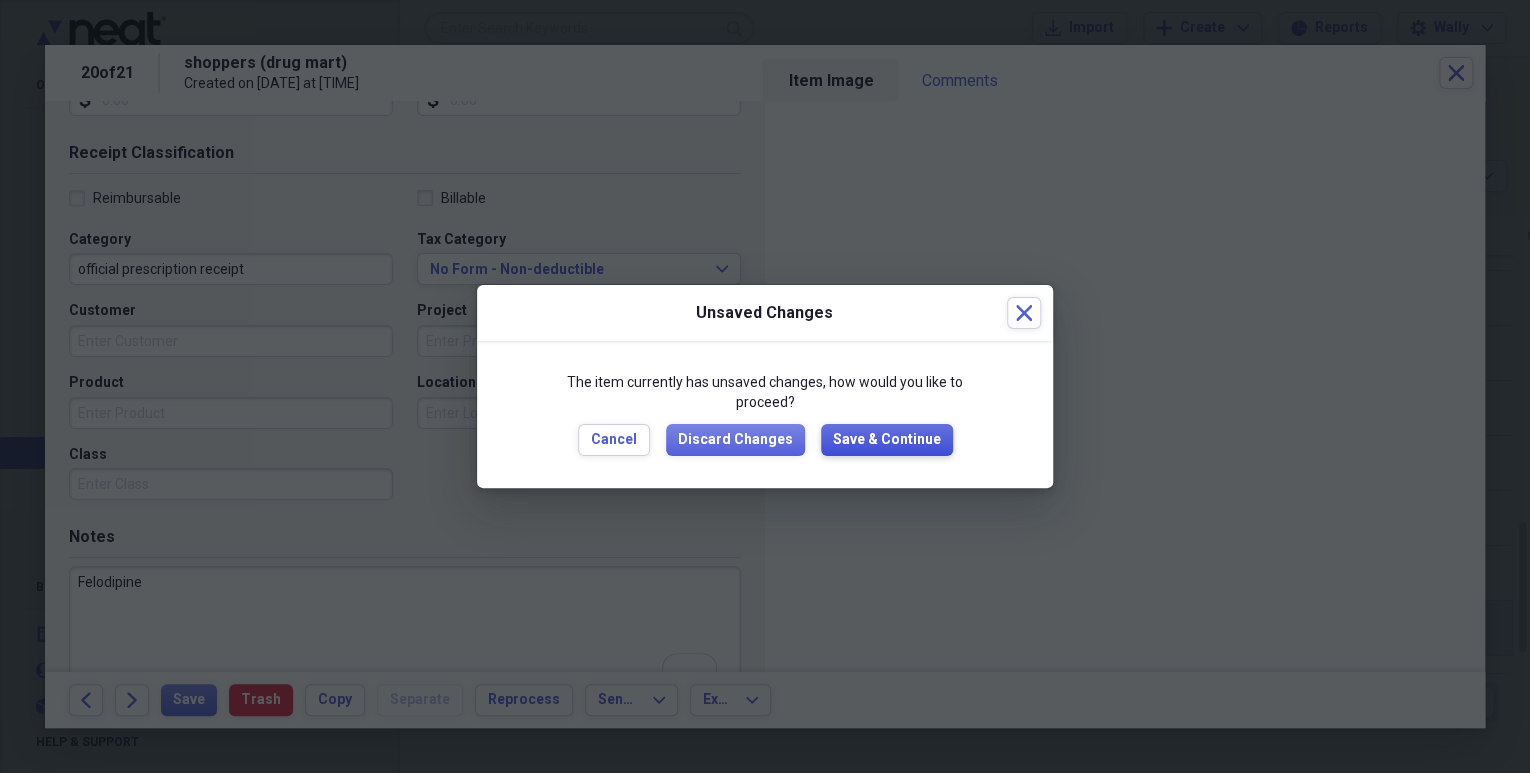 click on "Save & Continue" at bounding box center [887, 440] 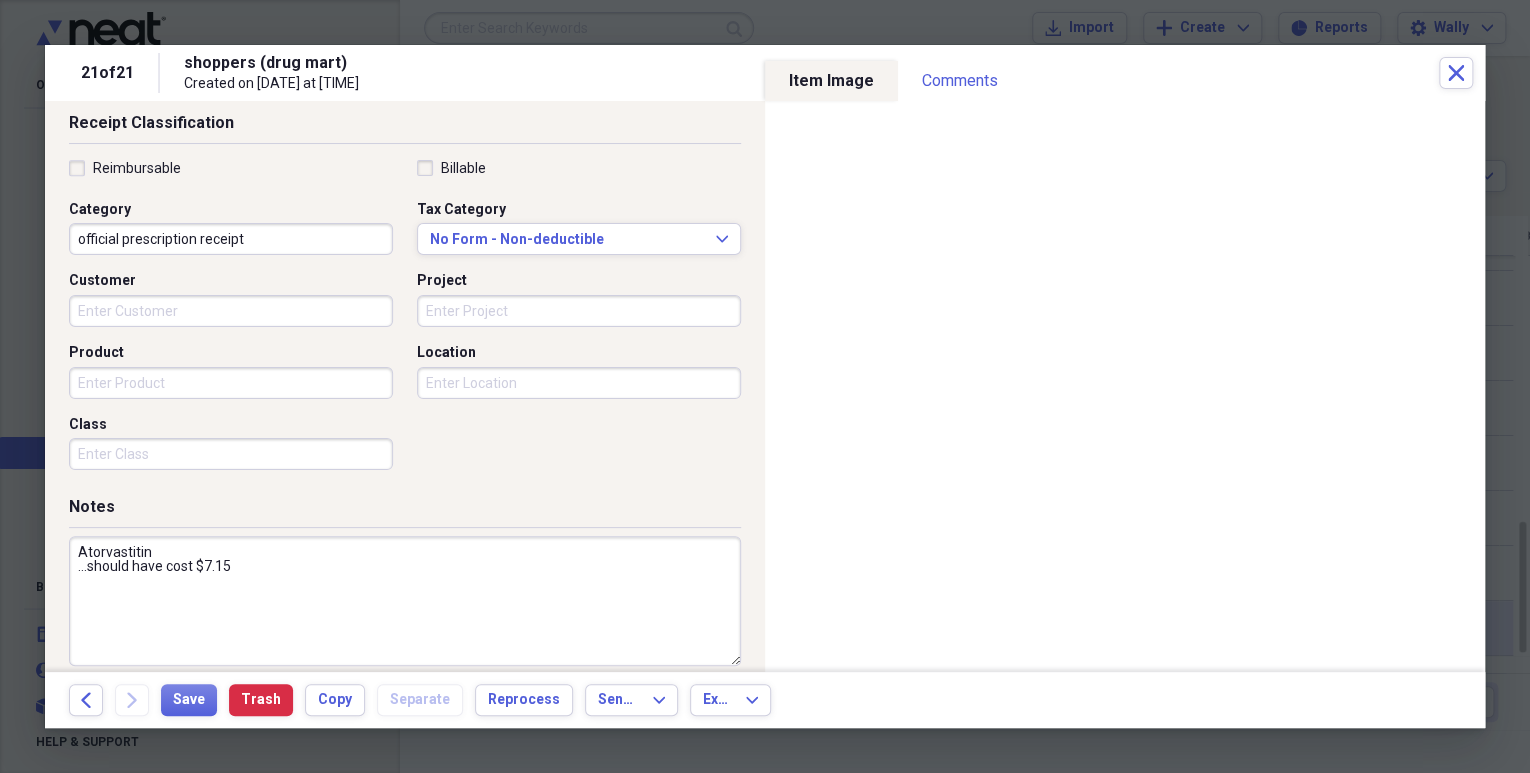 scroll, scrollTop: 448, scrollLeft: 0, axis: vertical 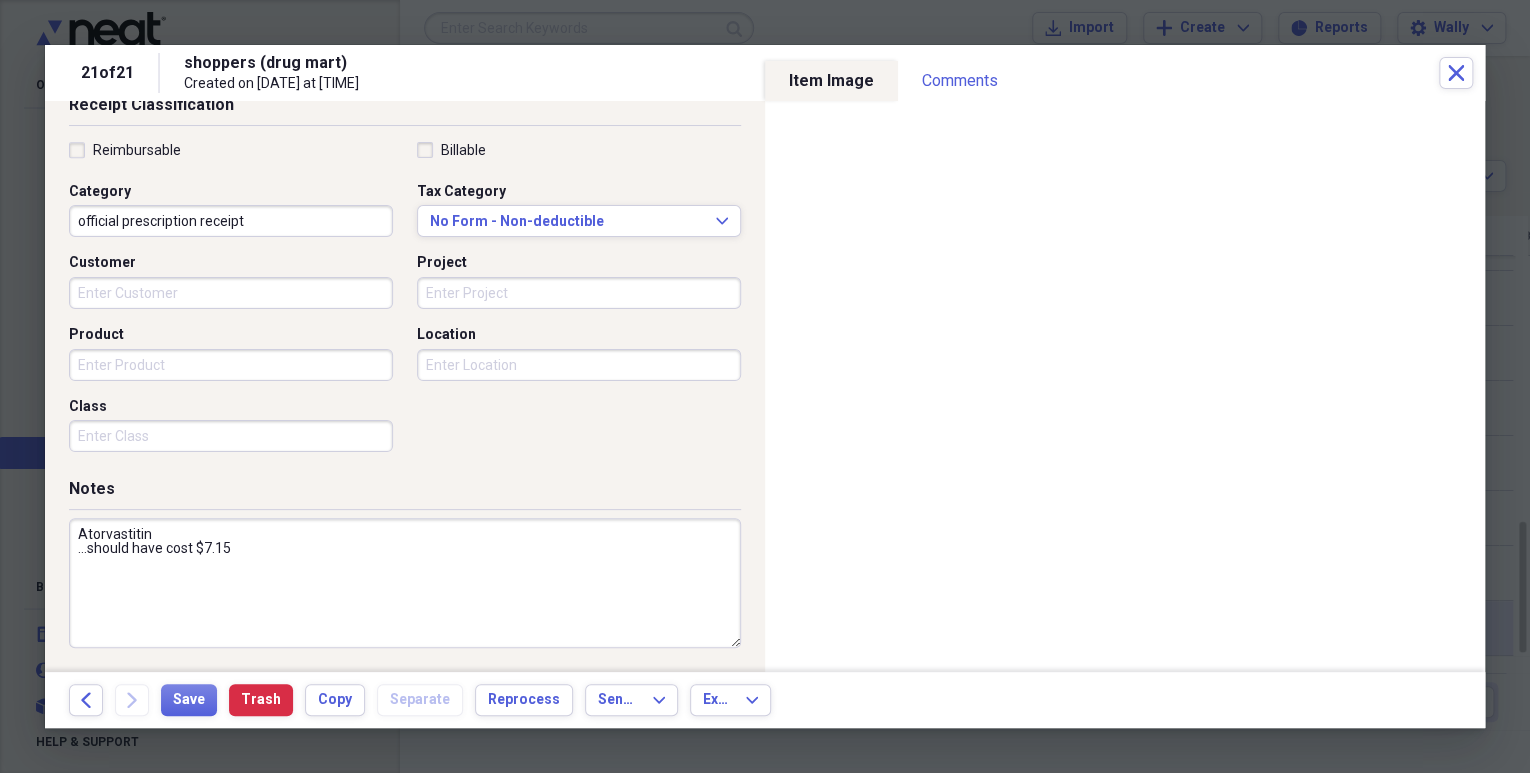 click on "Atorvastitin
...should have cost $7.15" at bounding box center (405, 583) 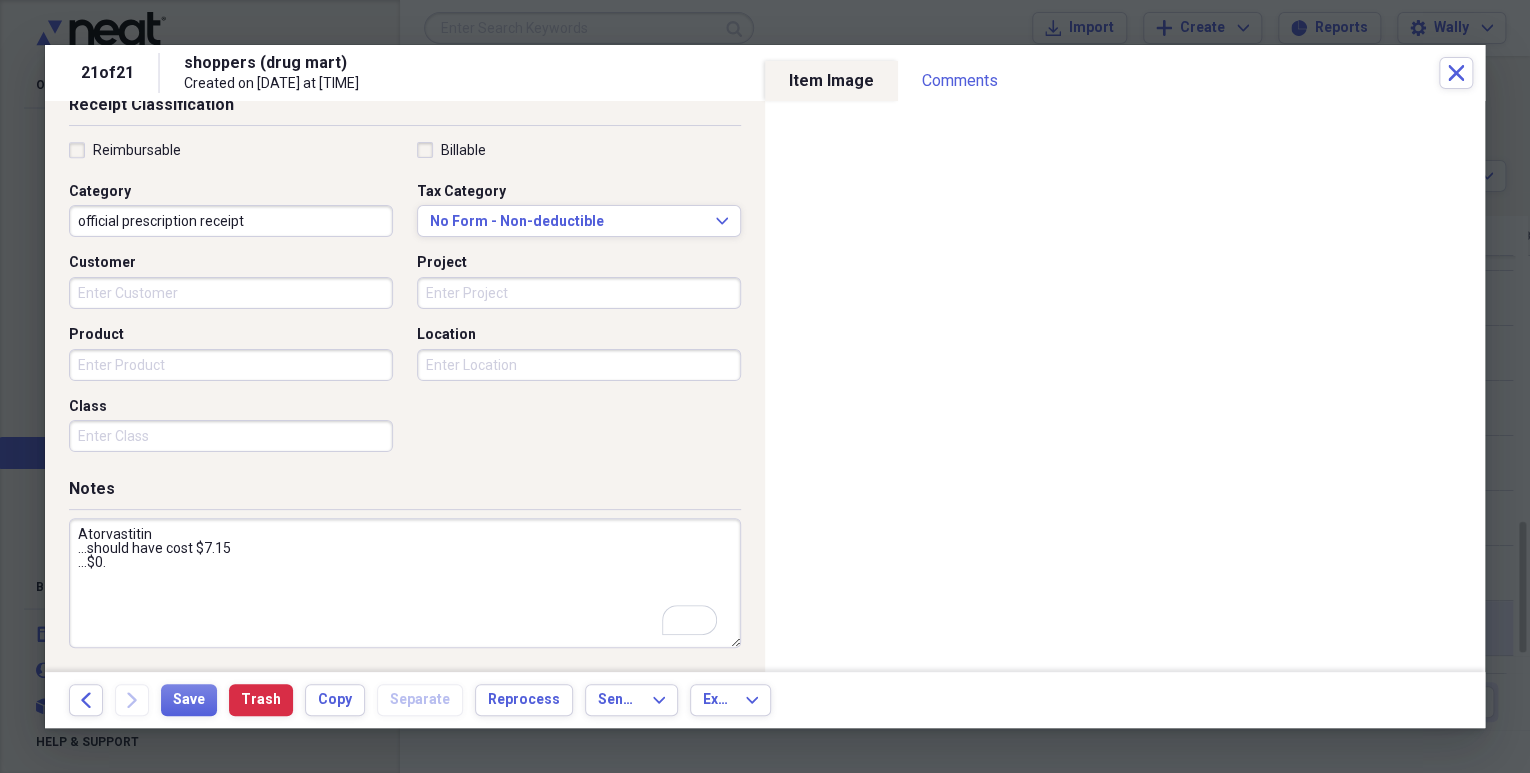 click on "Atorvastitin
...should have cost $7.15
...$0." at bounding box center [405, 583] 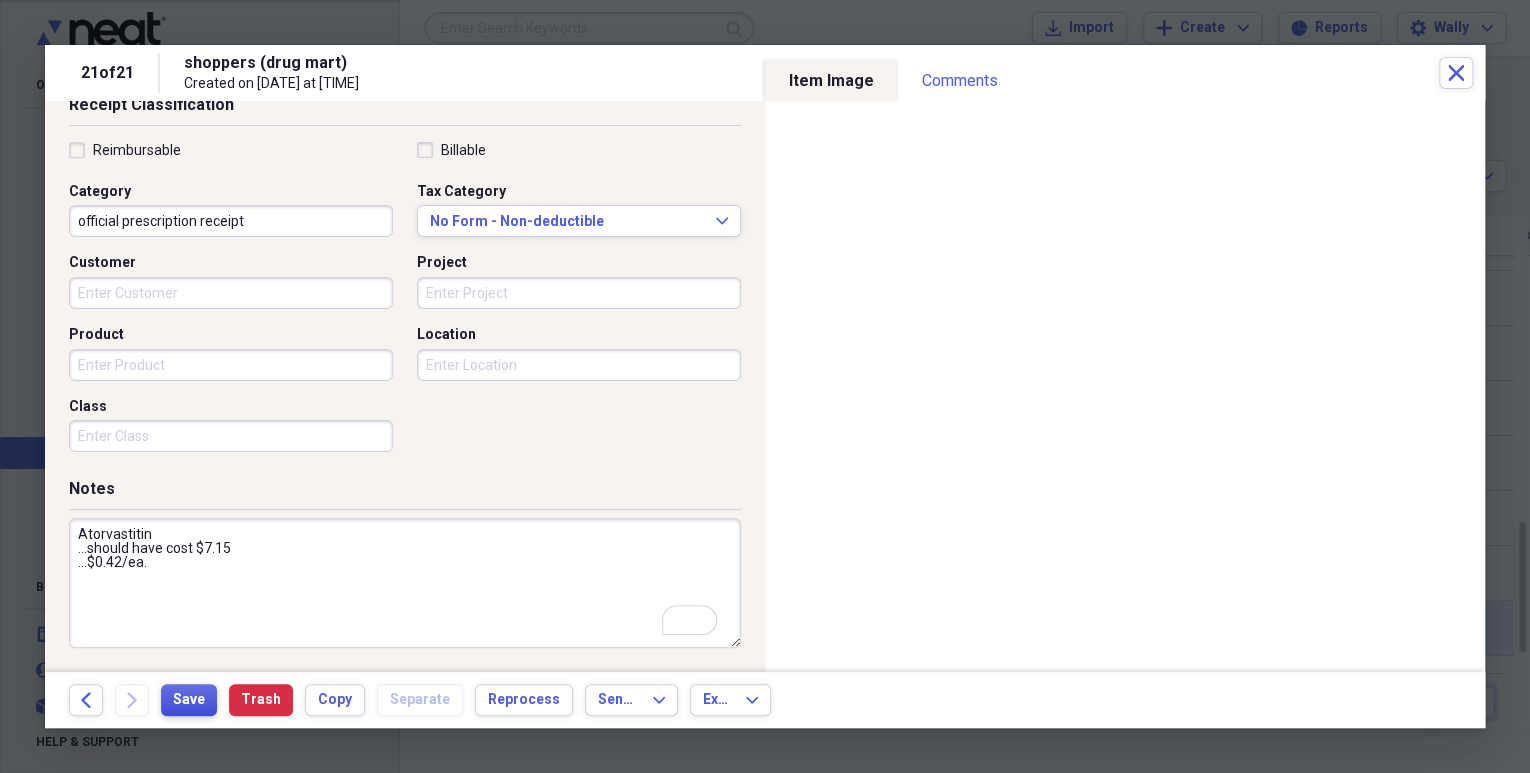 type on "Atorvastitin
...should have cost $7.15
...$0.42/ea." 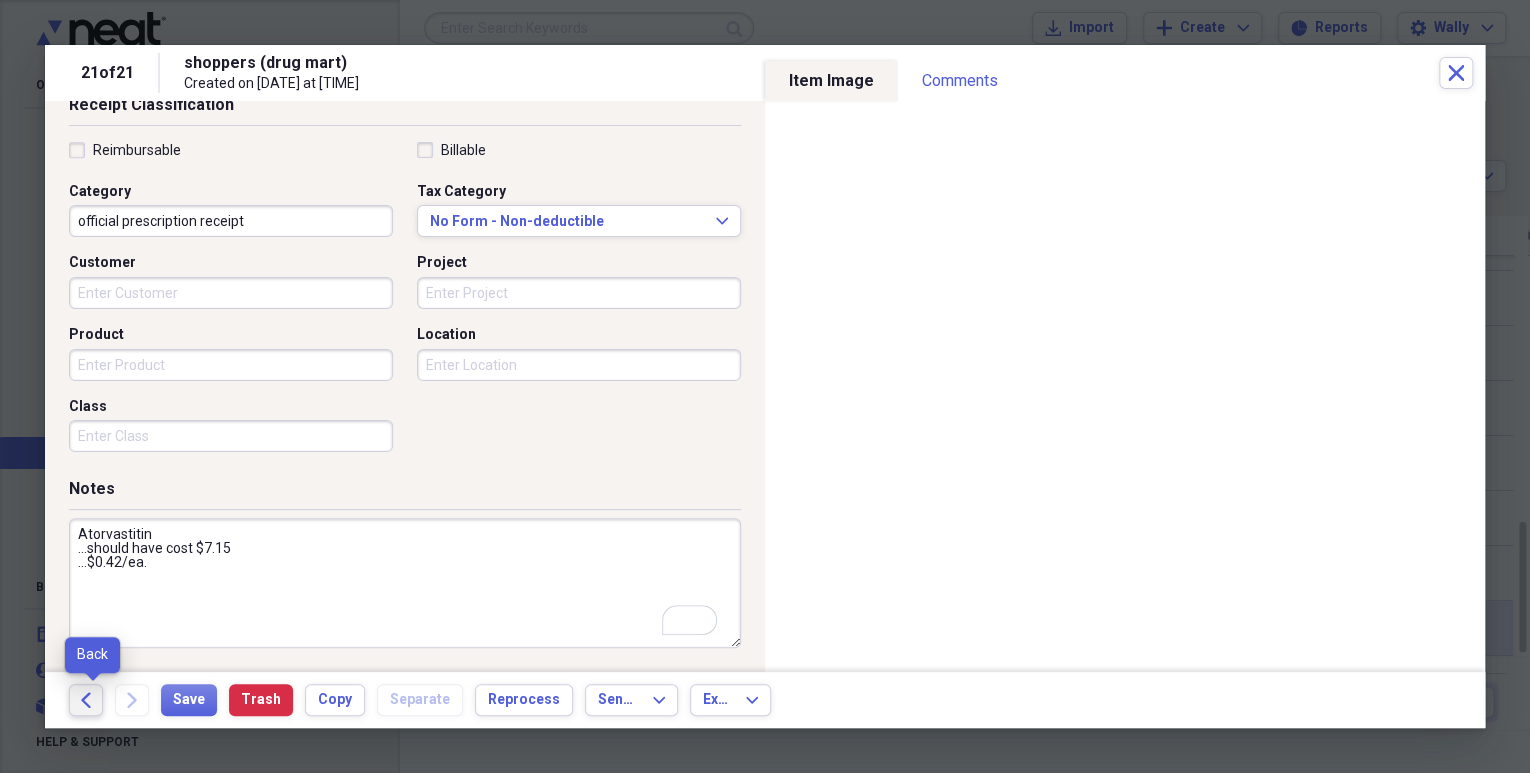 click on "Back" 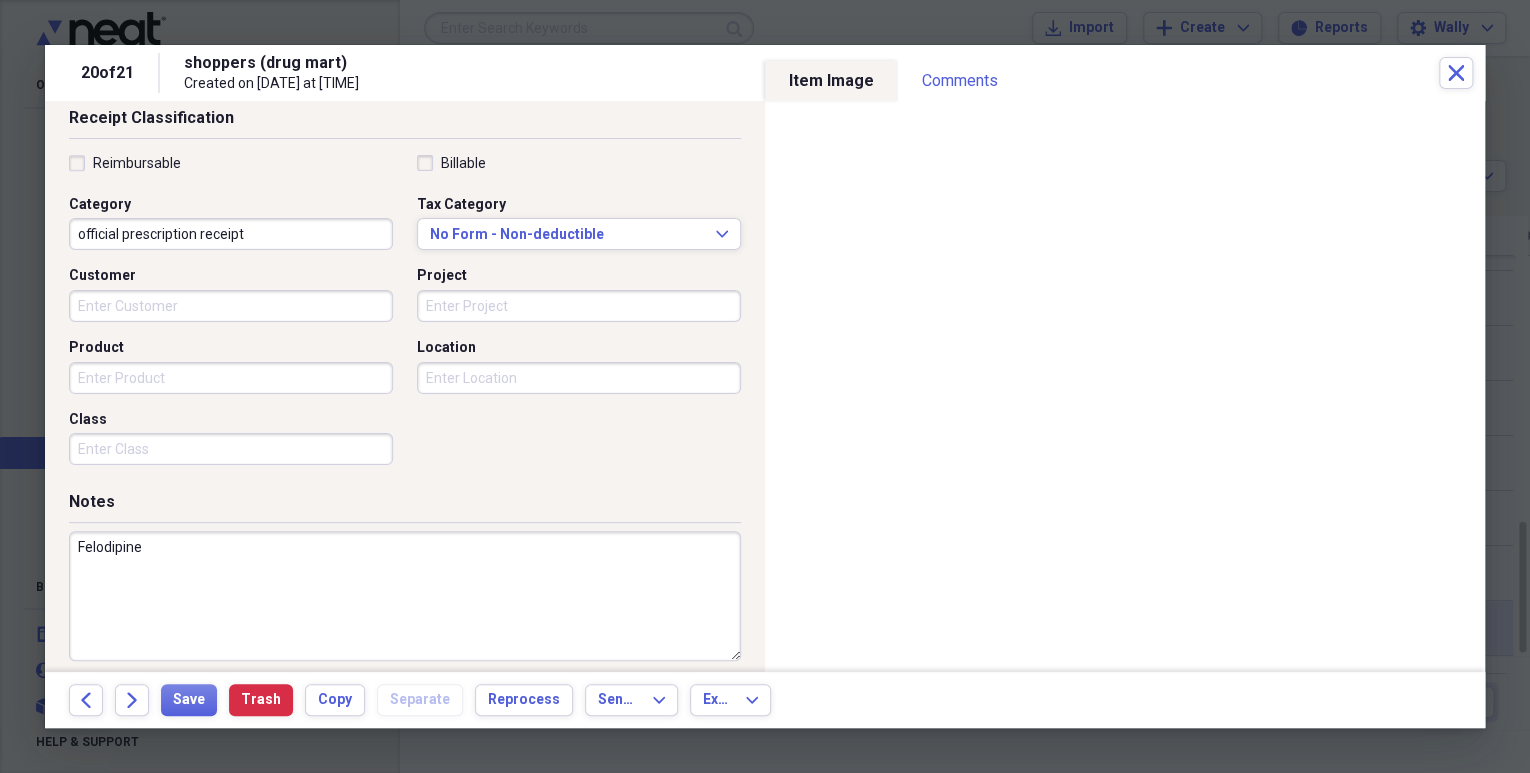 scroll, scrollTop: 448, scrollLeft: 0, axis: vertical 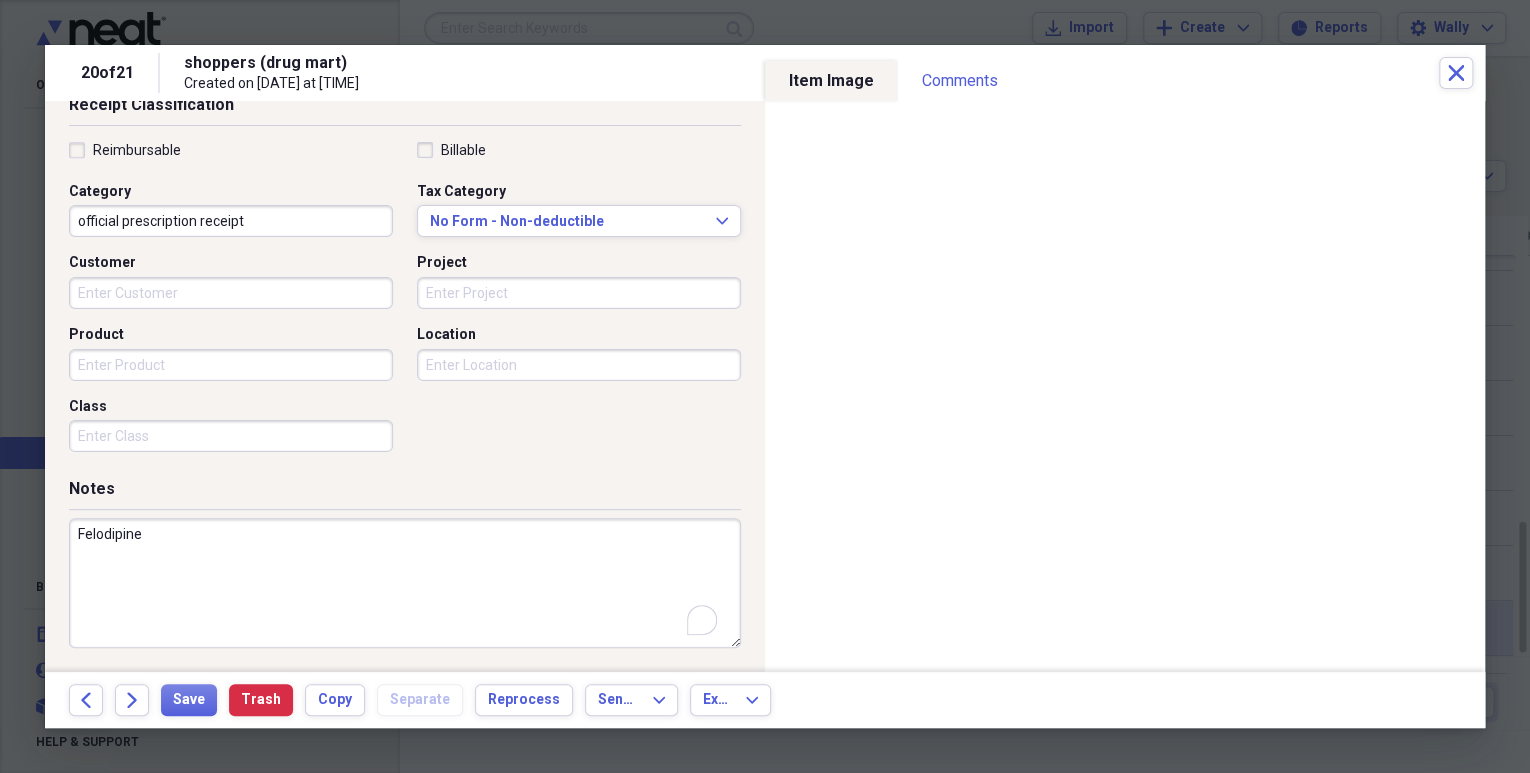 click on "Felodipine" at bounding box center (405, 583) 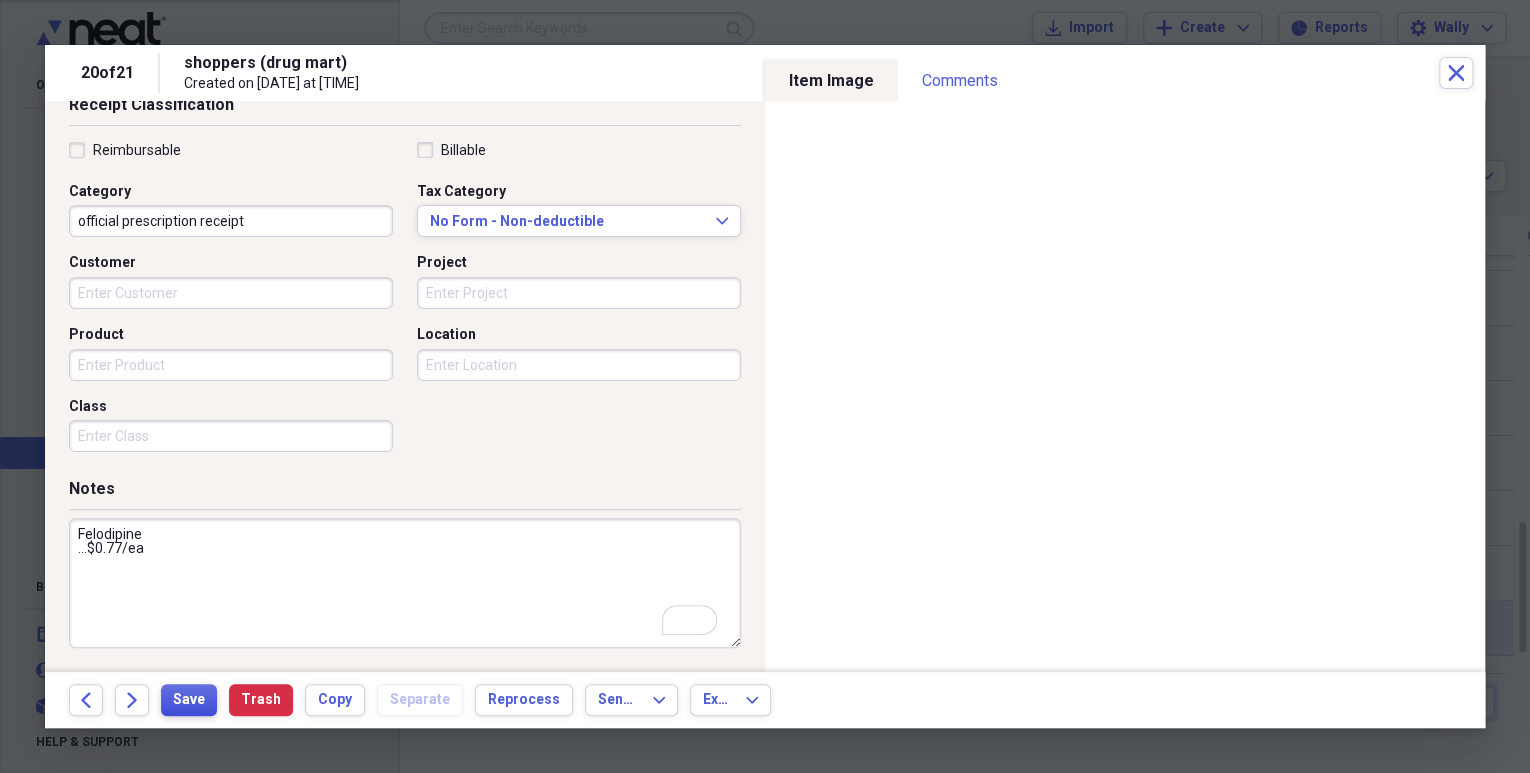 type on "Felodipine
...$0.77/ea" 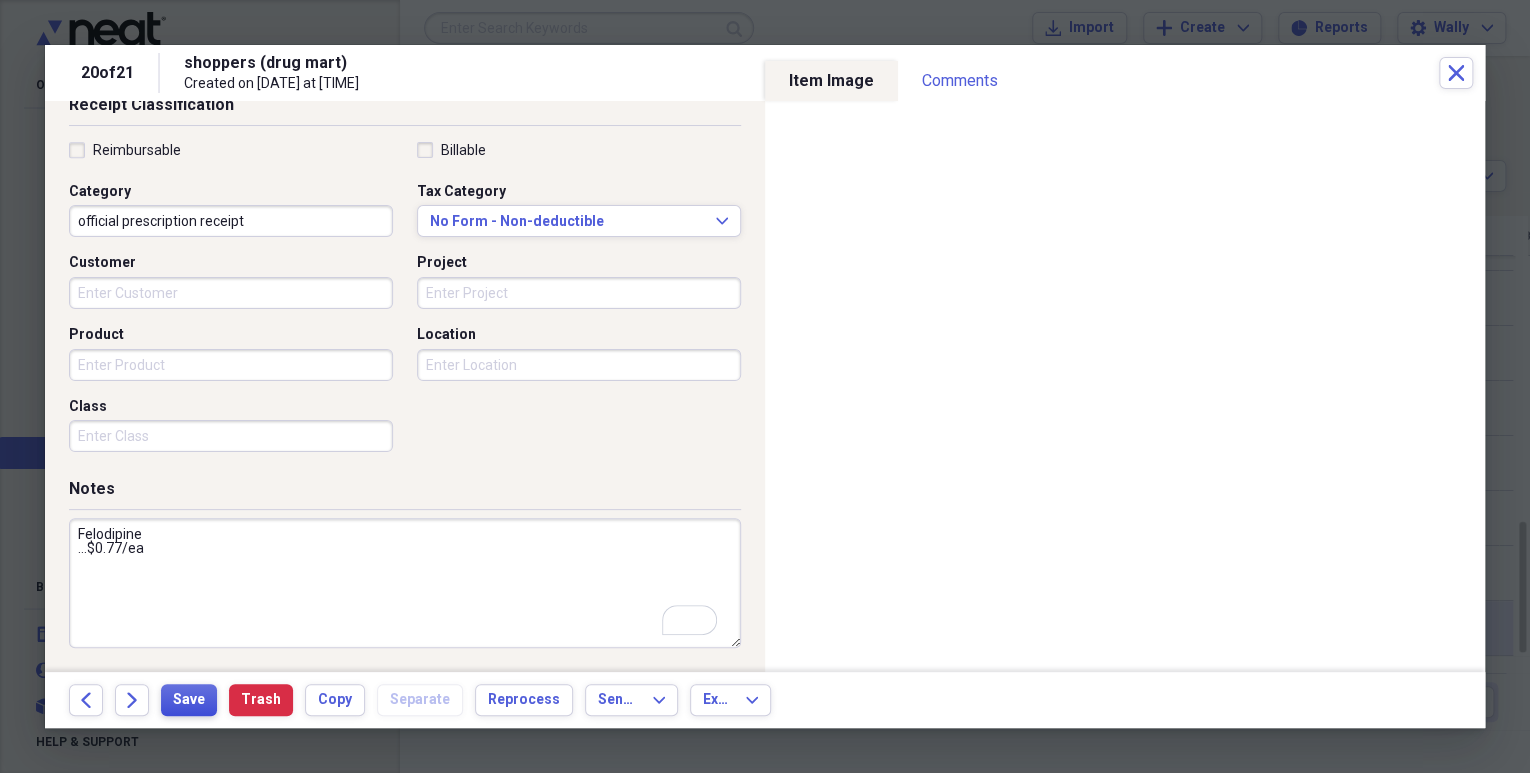 click on "Save" at bounding box center (189, 700) 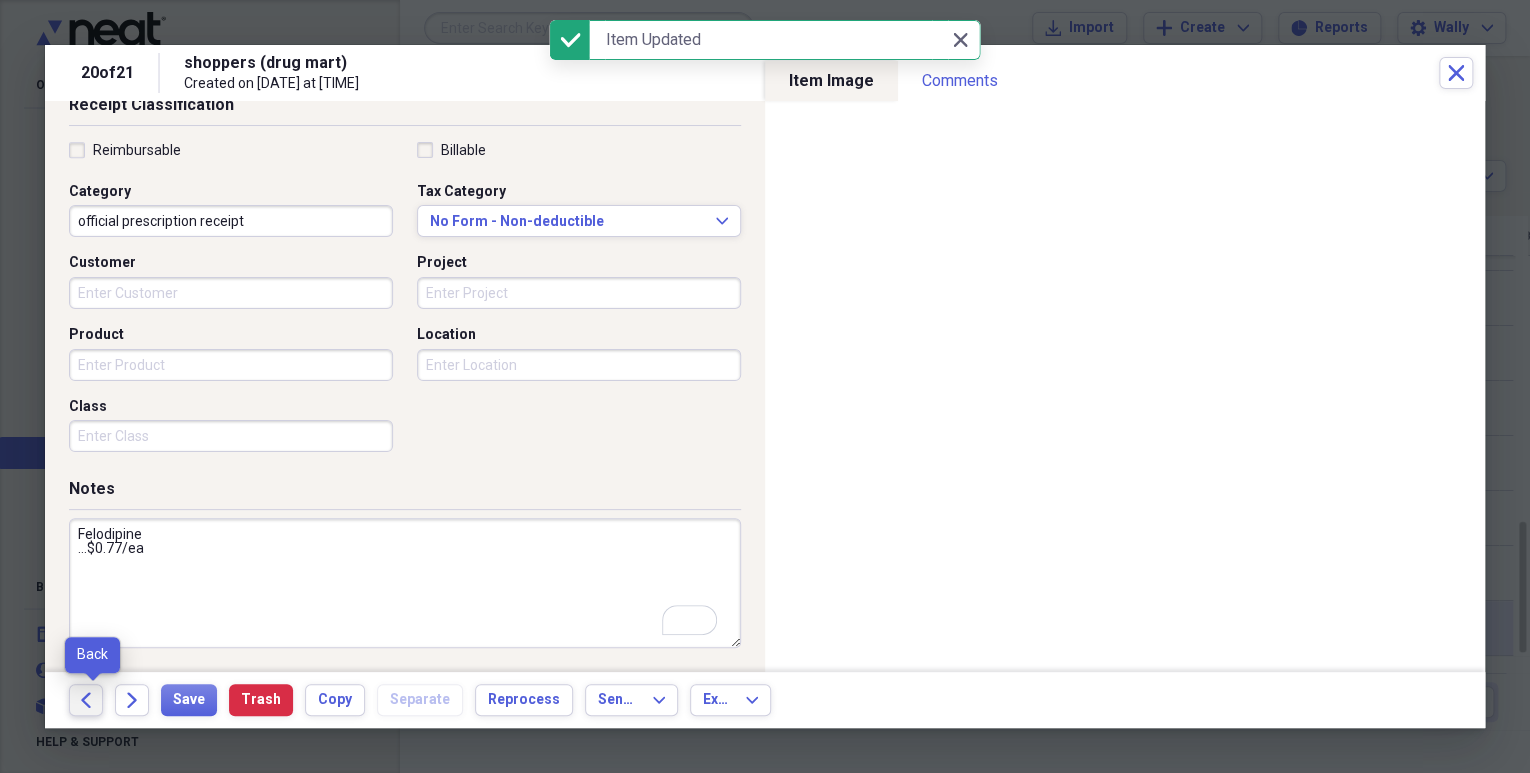 click on "Back" 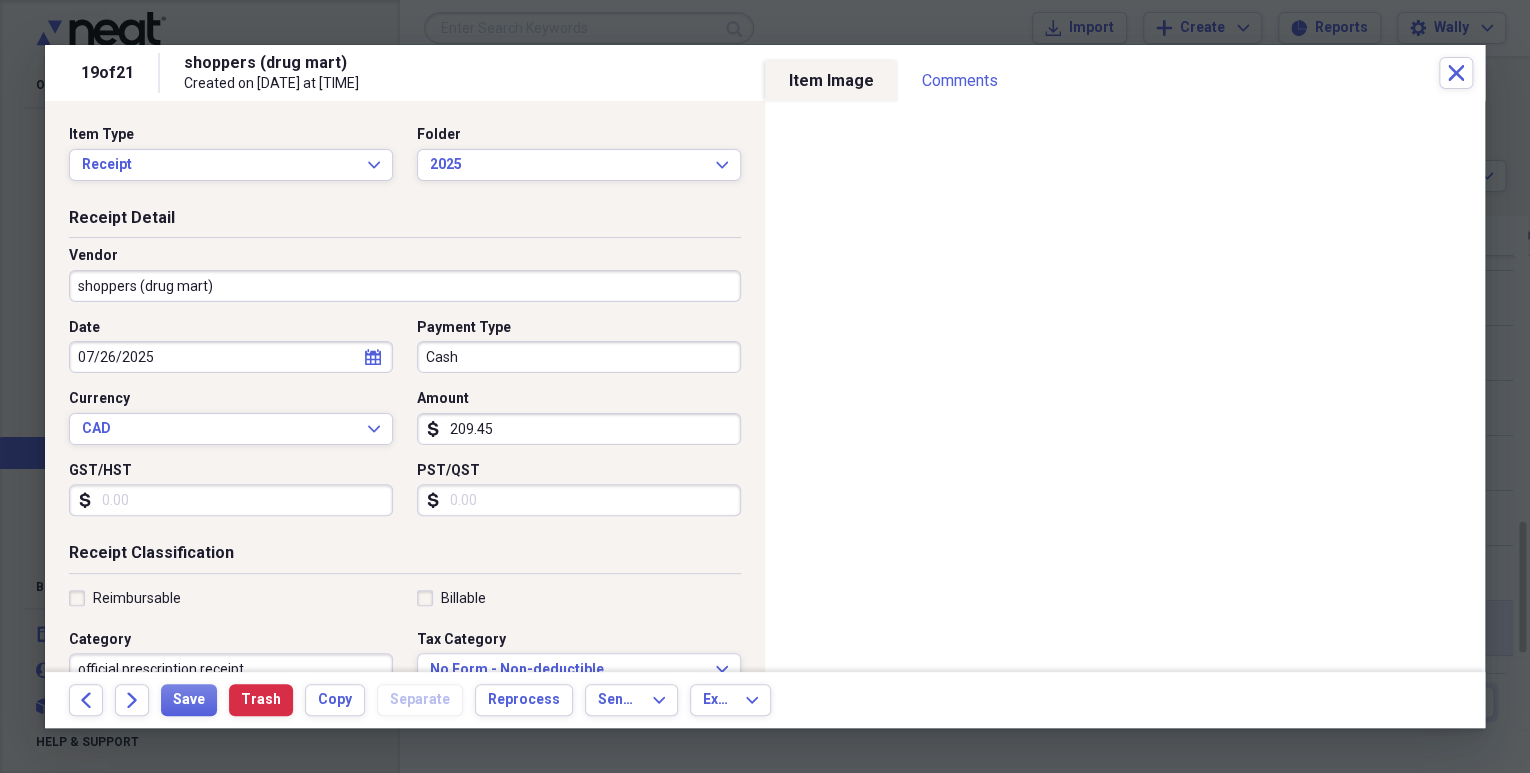 click on "209.45" at bounding box center (579, 429) 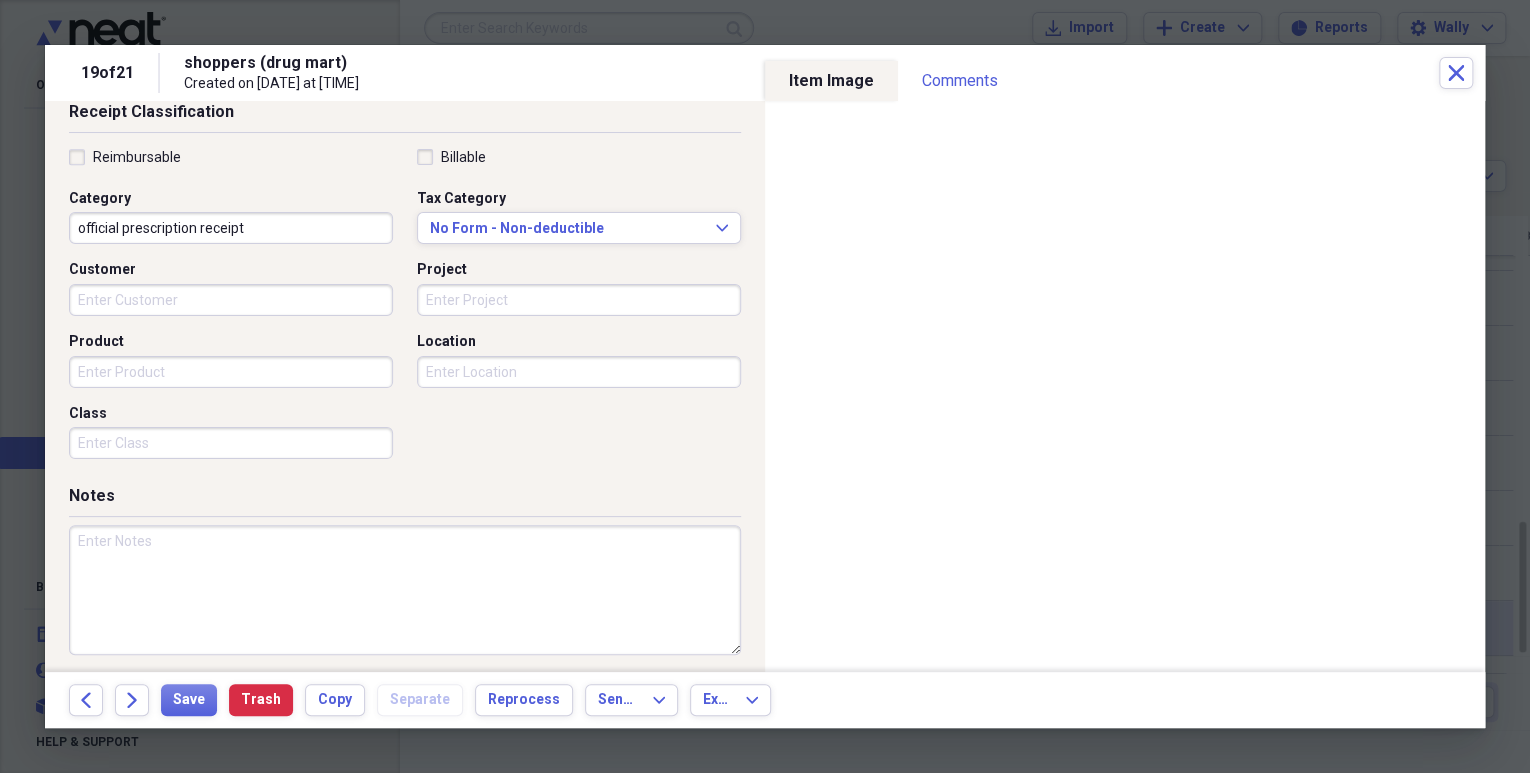scroll, scrollTop: 448, scrollLeft: 0, axis: vertical 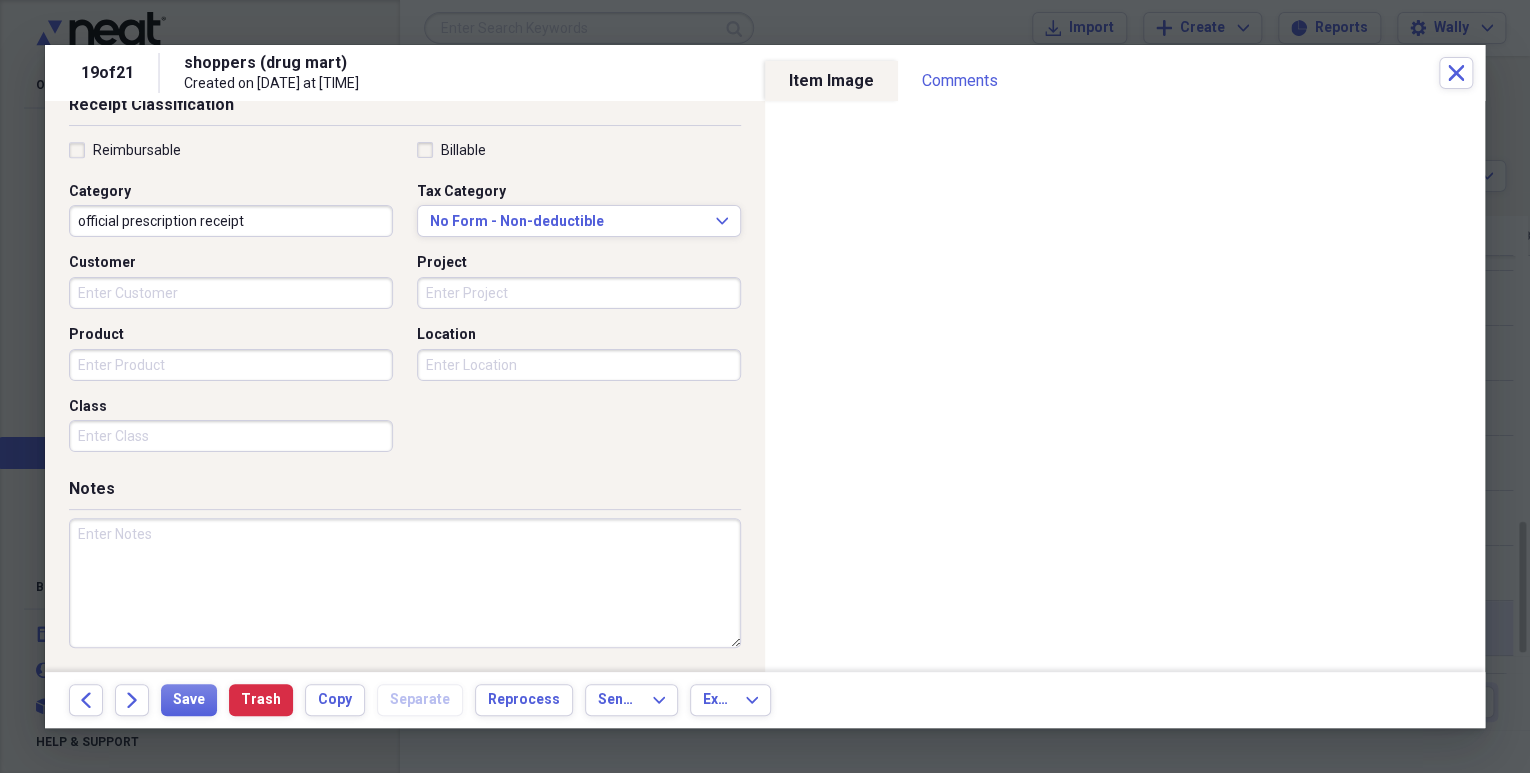 type on "0.00" 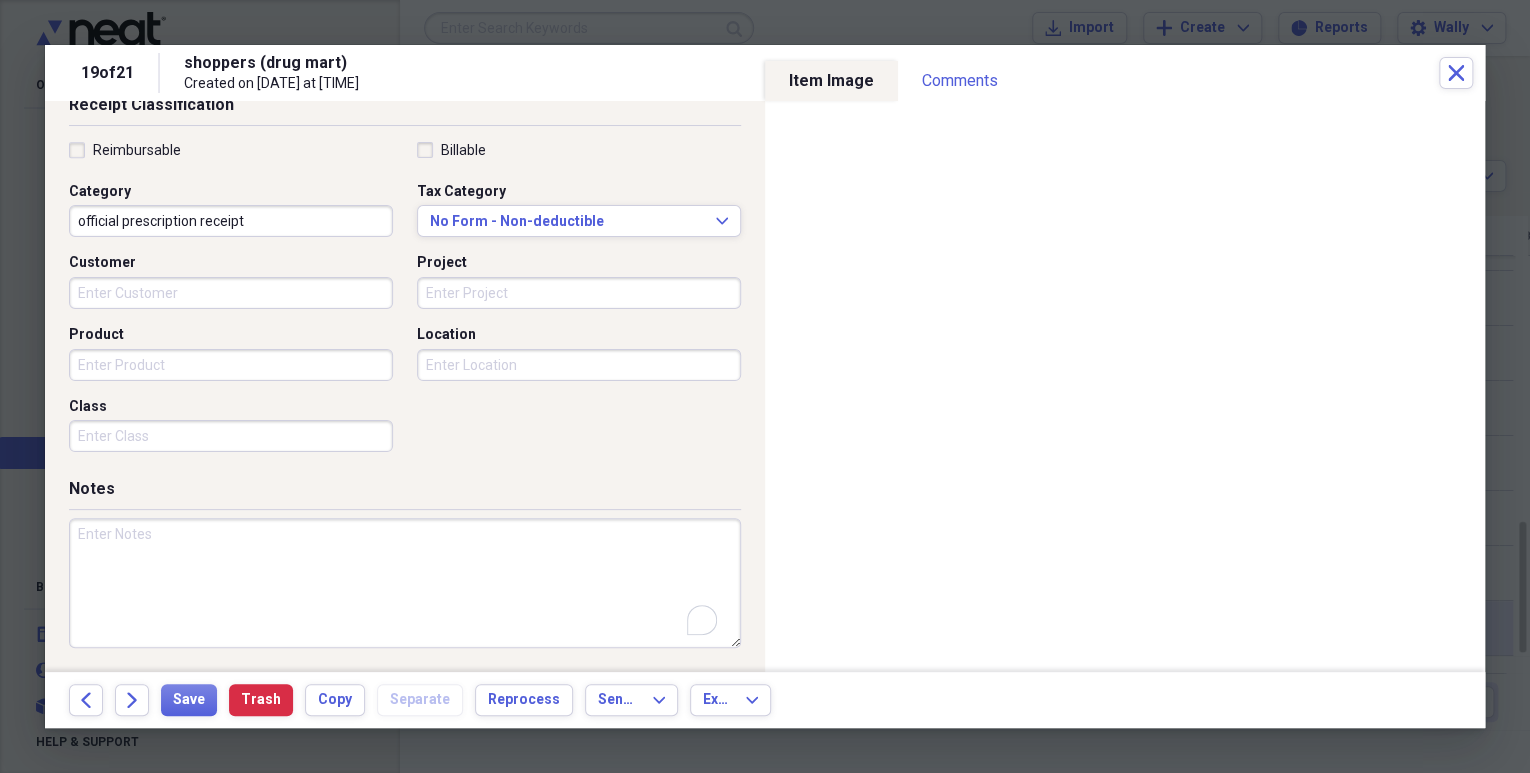 click at bounding box center [405, 583] 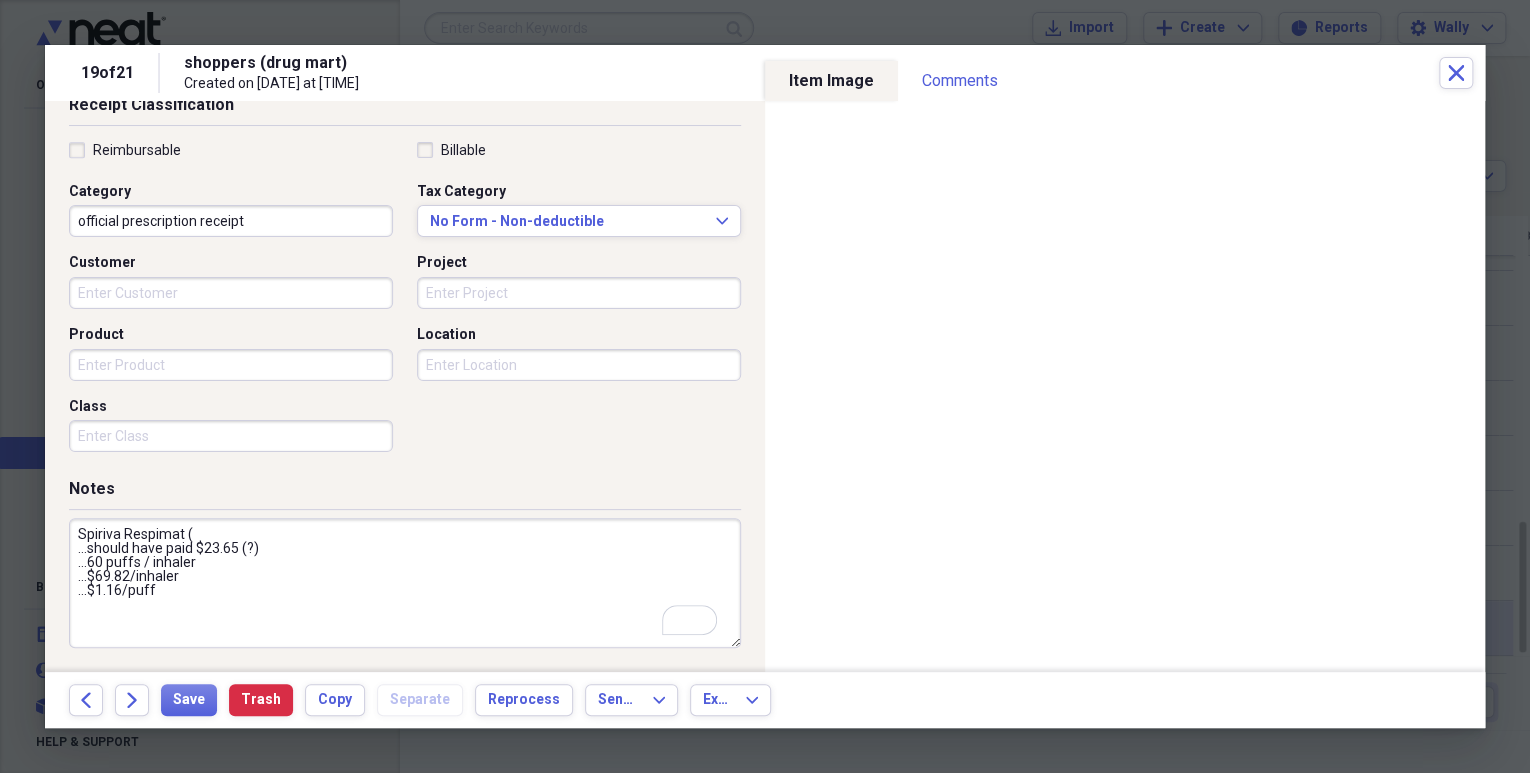 click on "Spiriva Respimat (
...should have paid $23.65 (?)
...60 puffs / inhaler
...$69.82/inhaler
...$1.16/puff" at bounding box center [405, 583] 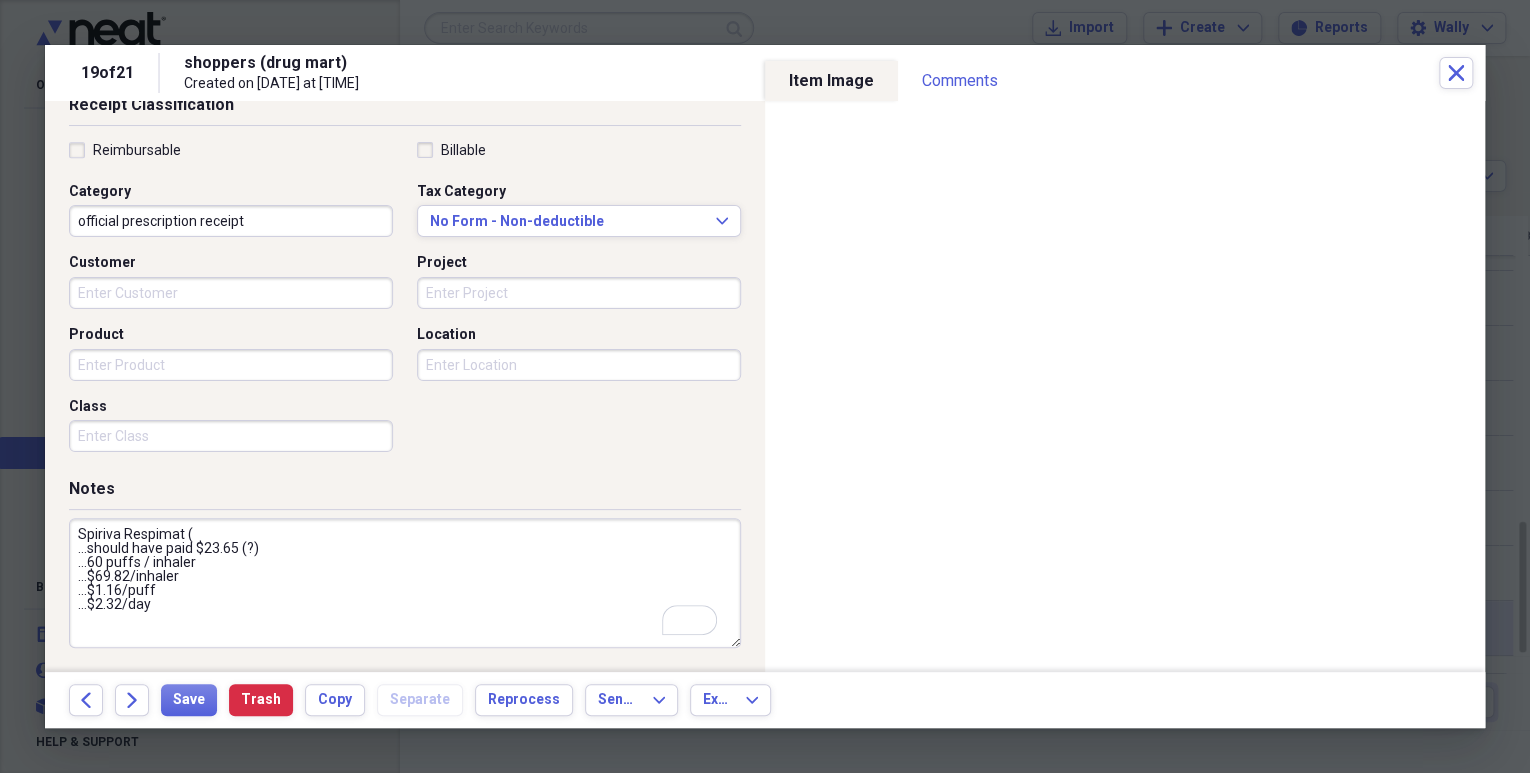 click on "Spiriva Respimat (
...should have paid $23.65 (?)
...60 puffs / inhaler
...$69.82/inhaler
...$1.16/puff
...$2.32/day" at bounding box center (405, 583) 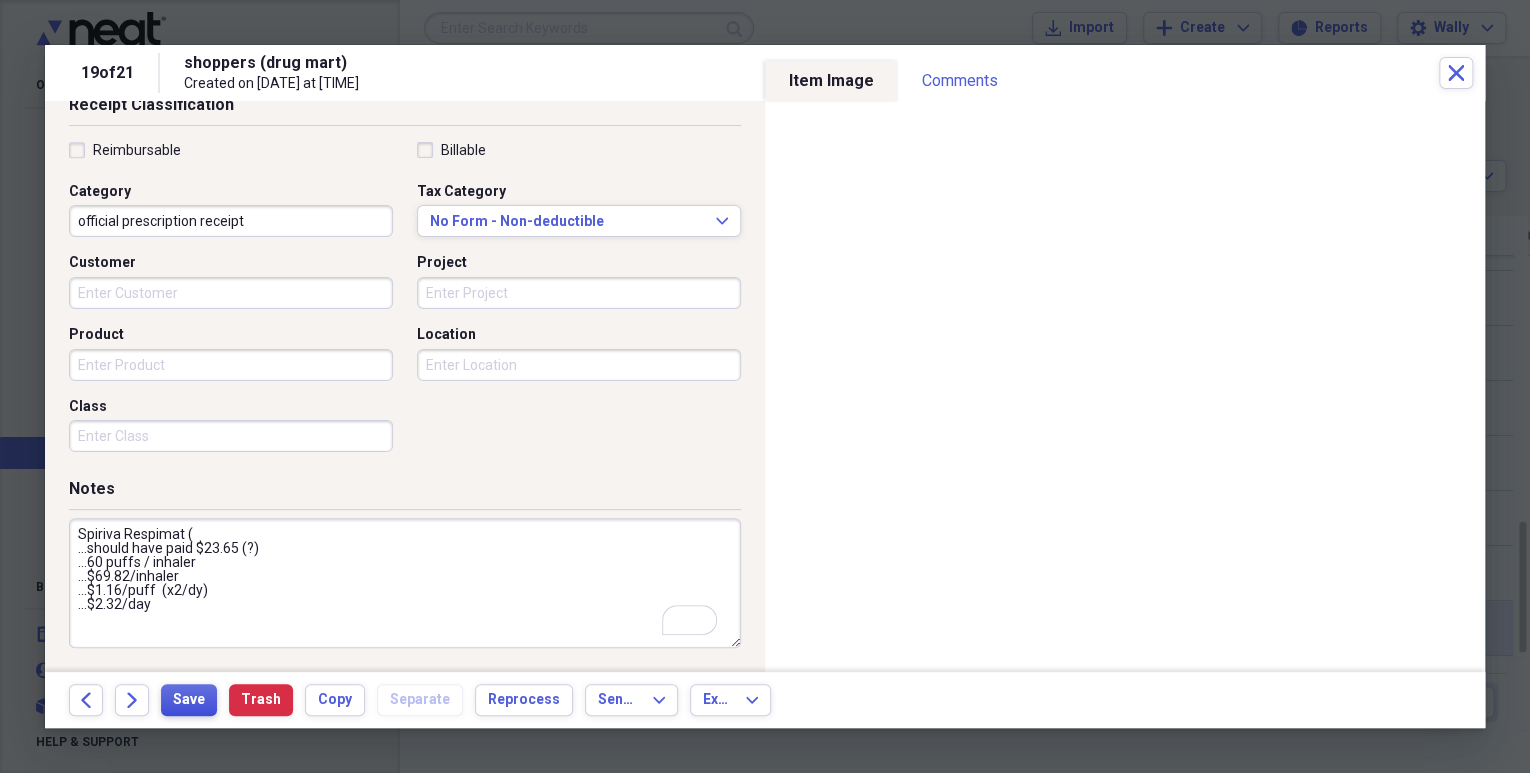 click on "Save" at bounding box center [189, 700] 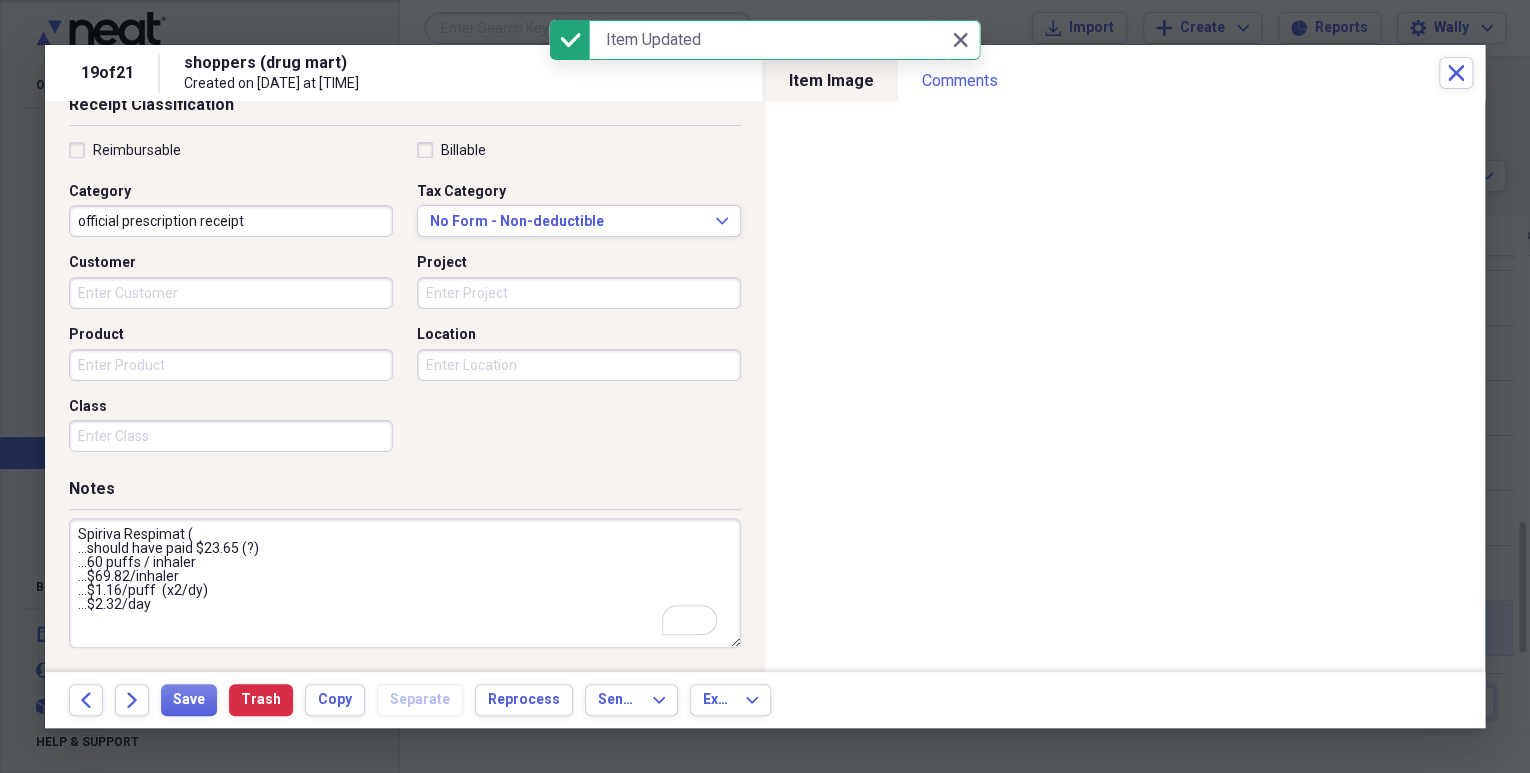 click on "Spiriva Respimat (
...should have paid $23.65 (?)
...60 puffs / inhaler
...$69.82/inhaler
...$1.16/puff  (x2/dy)
...$2.32/day" at bounding box center [405, 583] 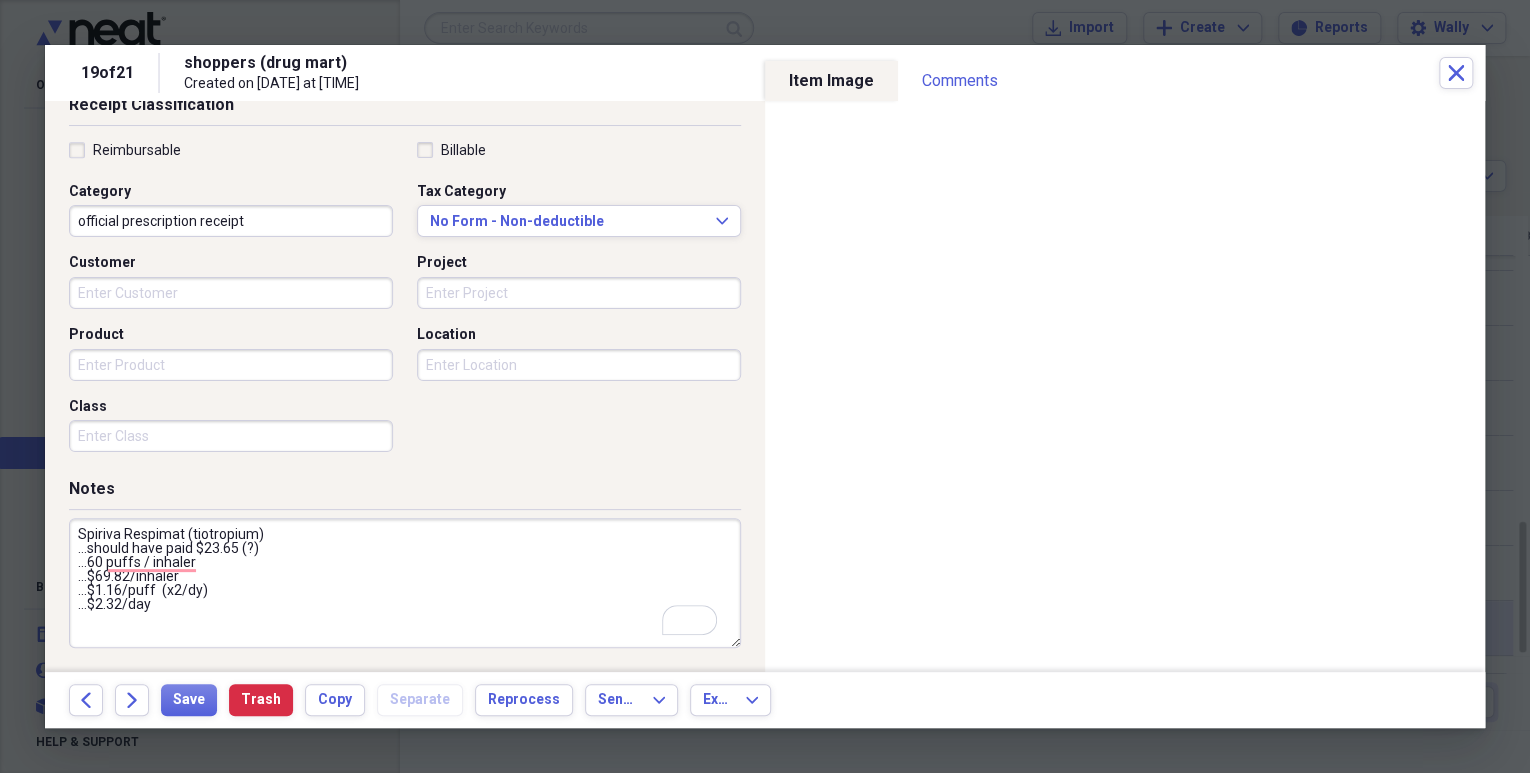 click on "Spiriva Respimat (tiotropium)
...should have paid $23.65 (?)
...60 puffs / inhaler
...$69.82/inhaler
...$1.16/puff  (x2/dy)
...$2.32/day" at bounding box center (405, 583) 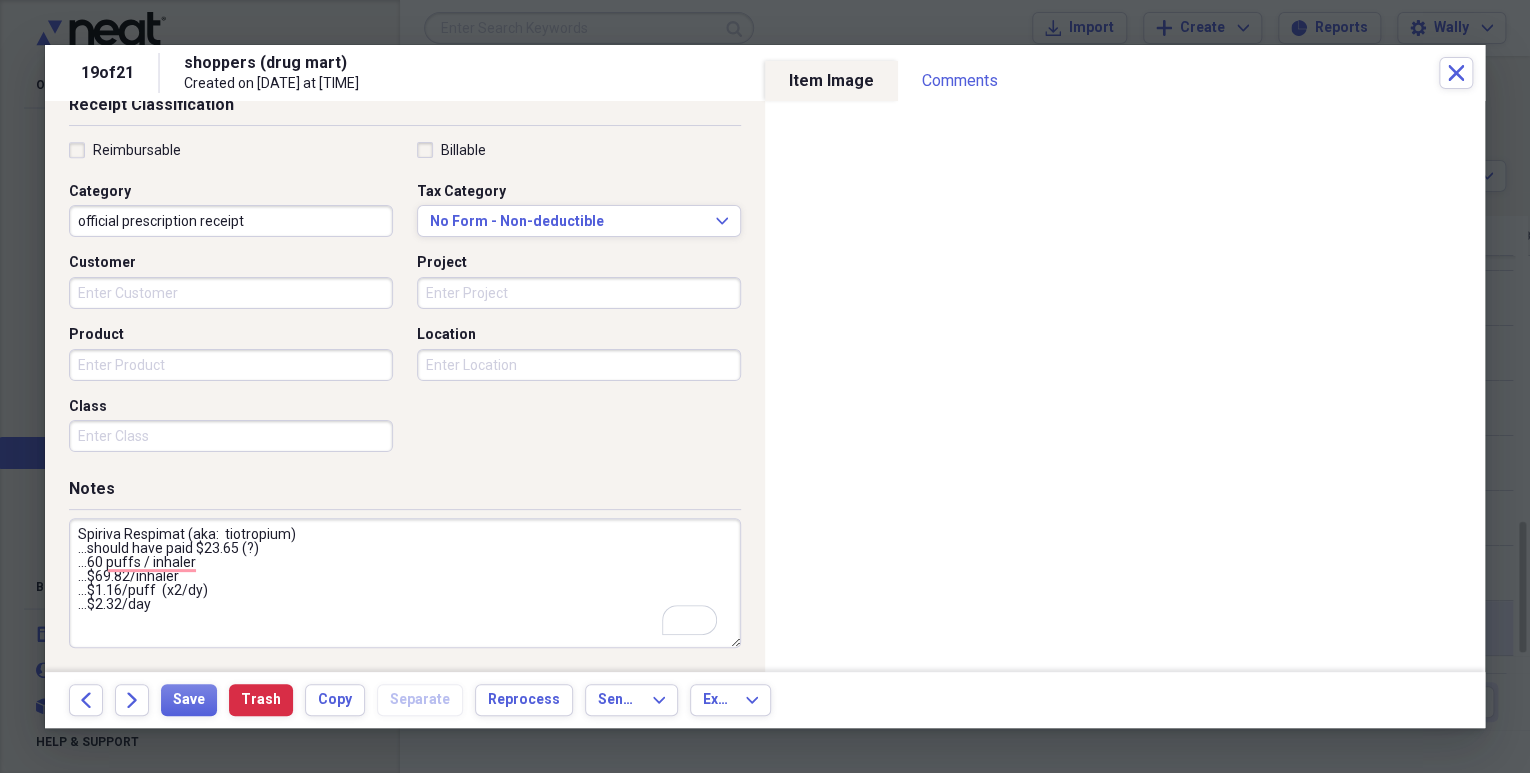 click on "Spiriva Respimat (aka:  tiotropium)
...should have paid $23.65 (?)
...60 puffs / inhaler
...$69.82/inhaler
...$1.16/puff  (x2/dy)
...$2.32/day" at bounding box center (405, 583) 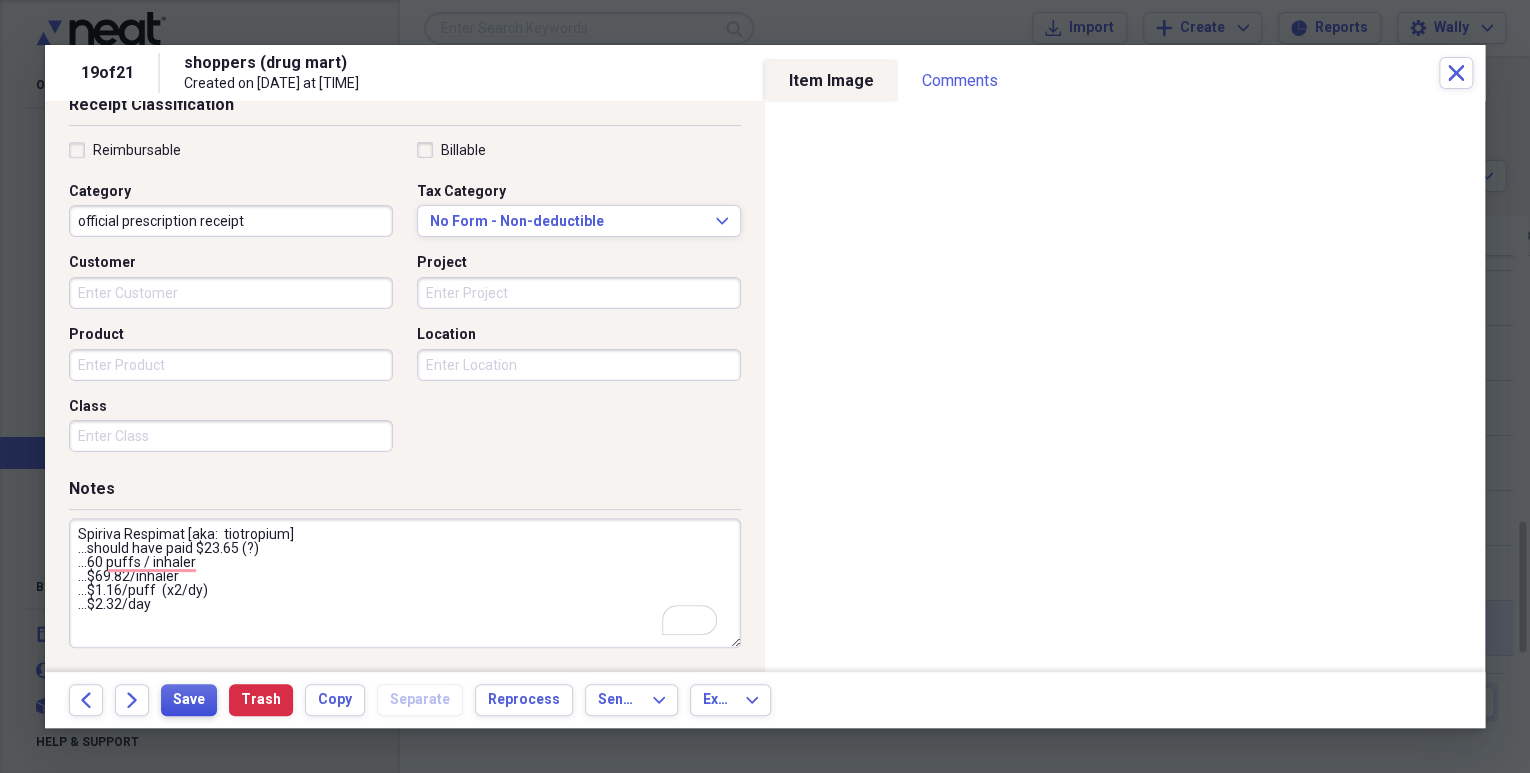 type on "Spiriva Respimat [aka:  tiotropium]
...should have paid $23.65 (?)
...60 puffs / inhaler
...$69.82/inhaler
...$1.16/puff  (x2/dy)
...$2.32/day" 